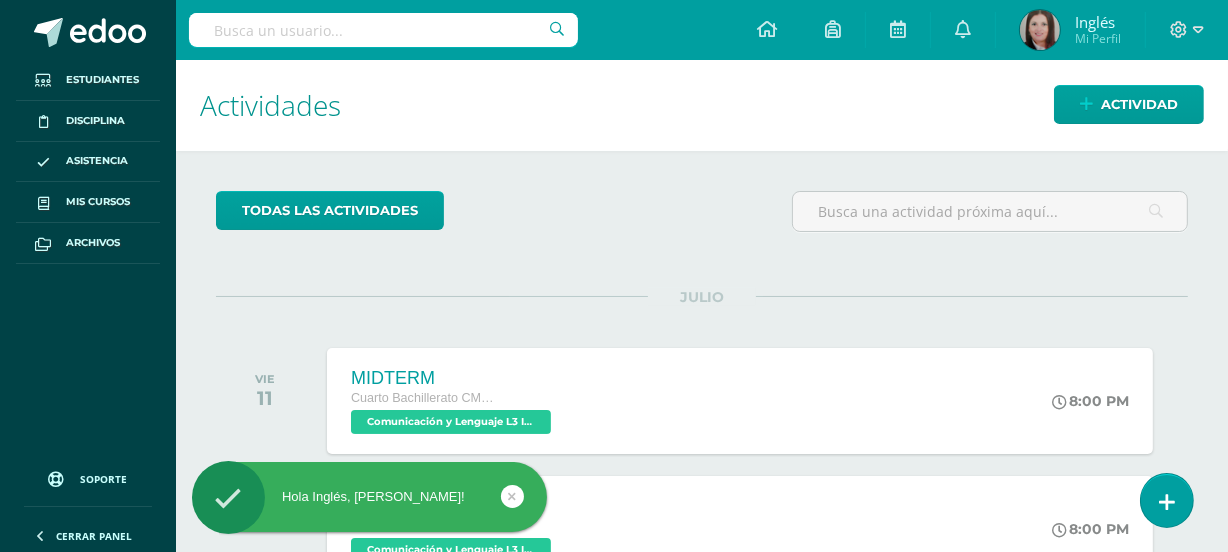 scroll, scrollTop: 0, scrollLeft: 0, axis: both 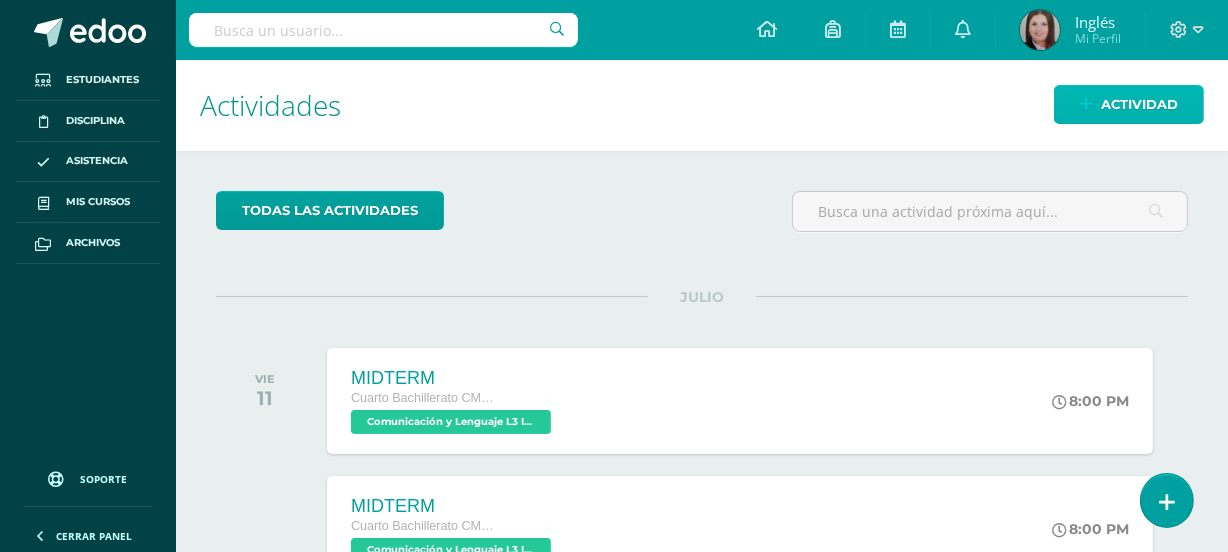 click on "Actividad" at bounding box center (1139, 104) 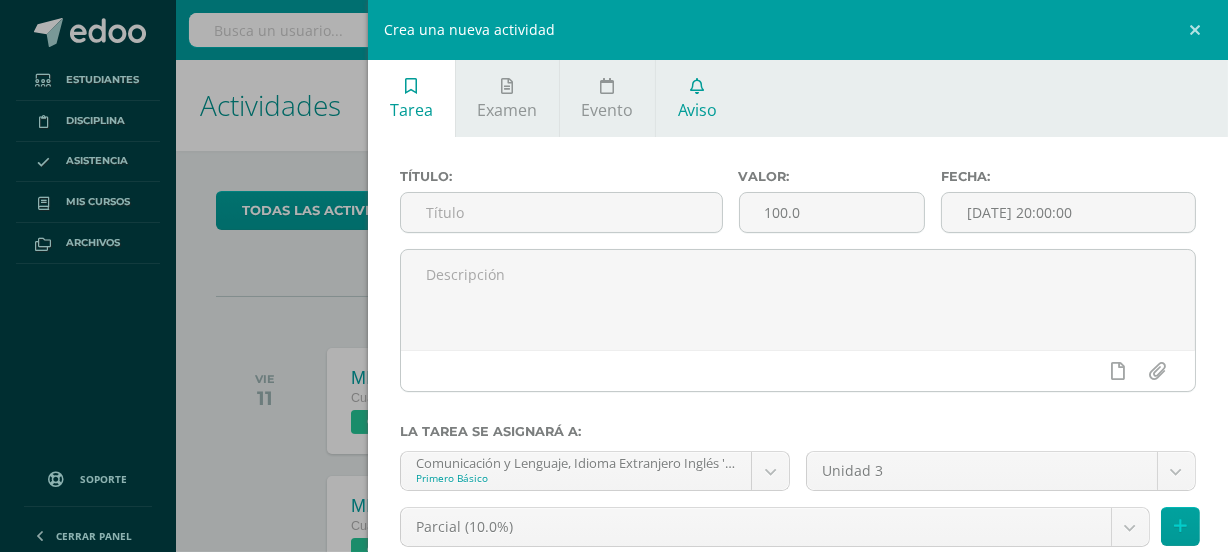 click on "Aviso" at bounding box center (697, 98) 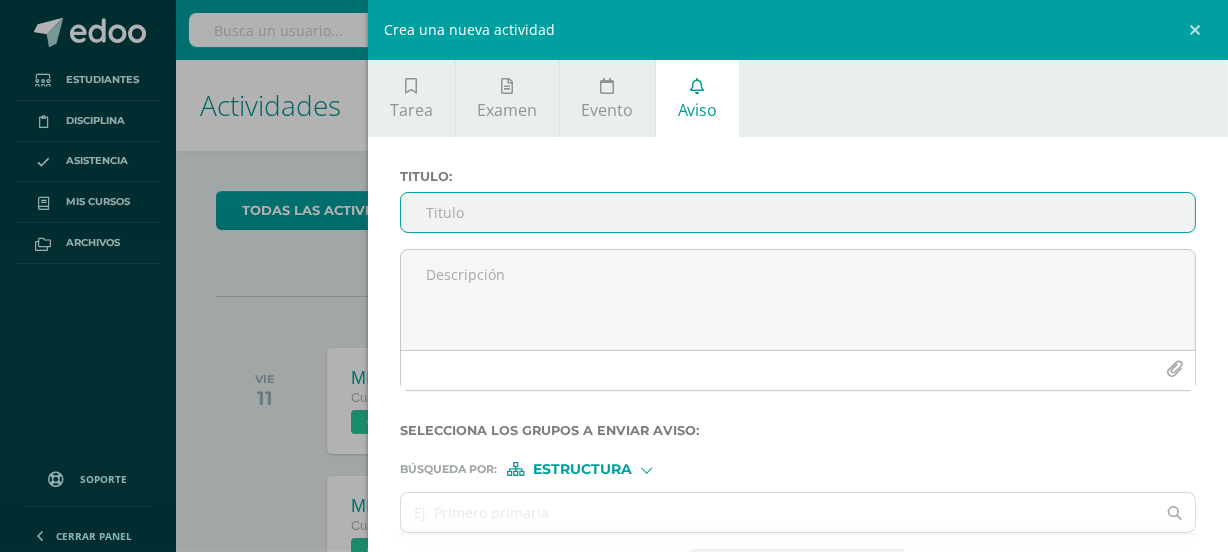 click on "Titulo :" at bounding box center [798, 212] 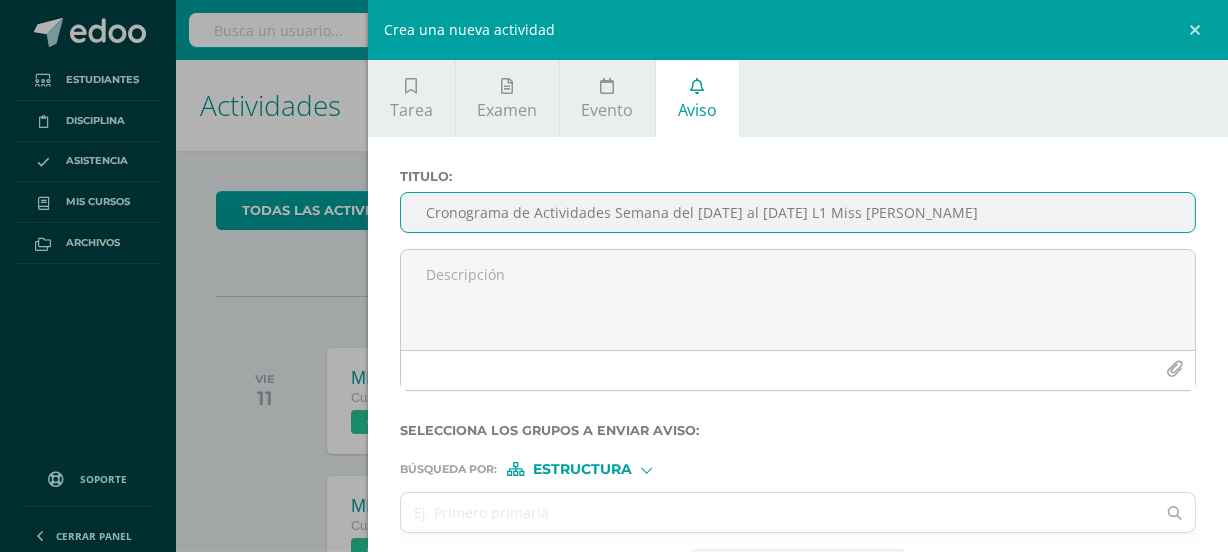 type on "Cronograma de Actividades Semana del [DATE] al [DATE] L1 Miss [PERSON_NAME]" 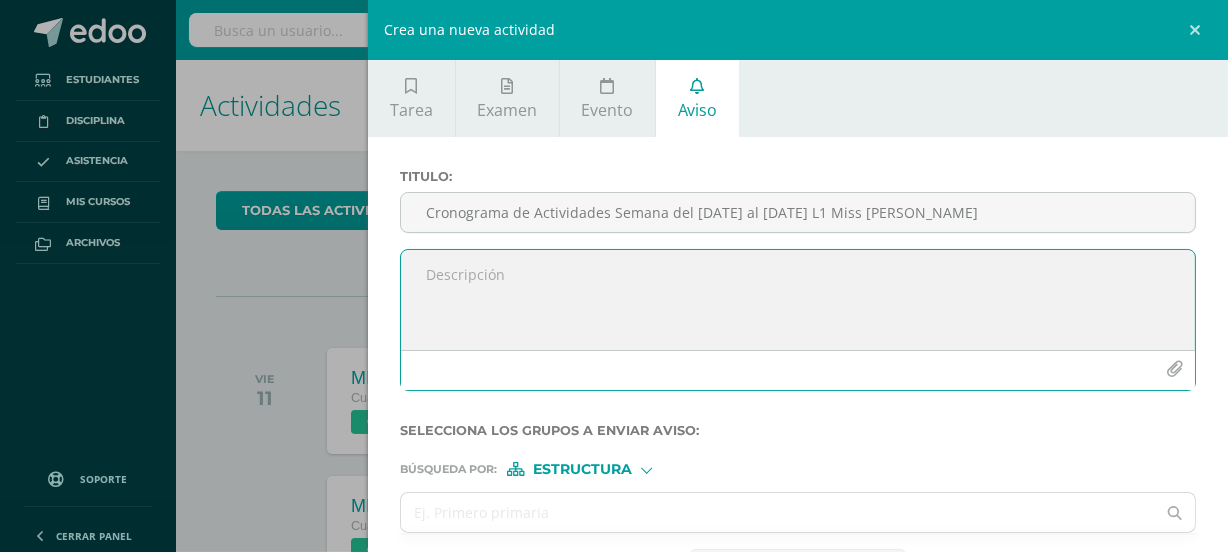 click at bounding box center (798, 300) 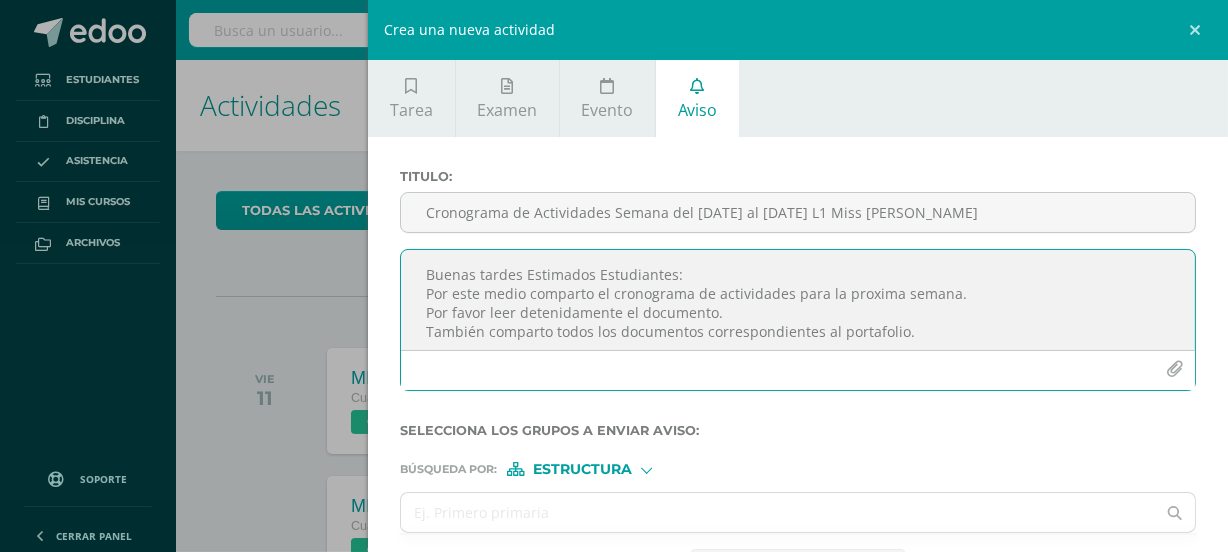 scroll, scrollTop: 10, scrollLeft: 0, axis: vertical 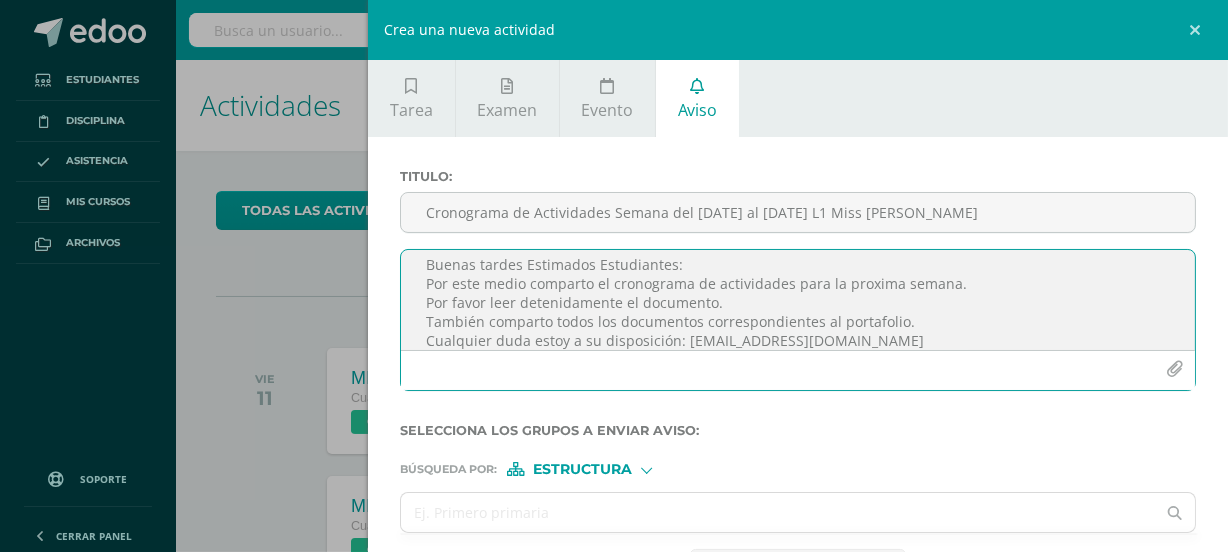 click at bounding box center [1174, 369] 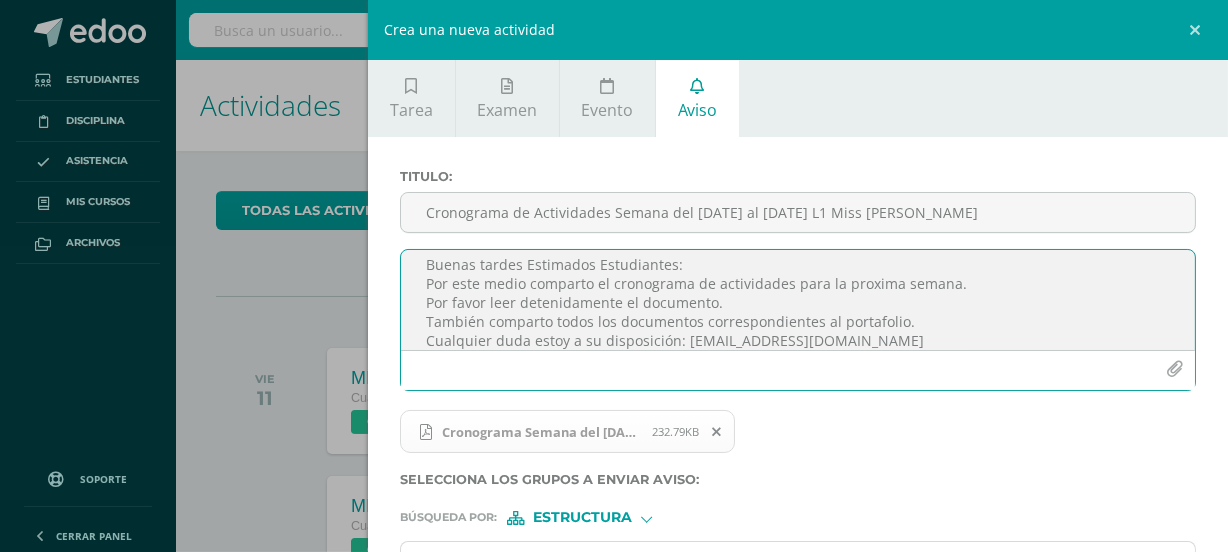 click on "Buenas tardes Estimados Estudiantes:
Por este medio comparto el cronograma de actividades para la proxima semana.
Por favor leer detenidamente el documento.
También comparto todos los documentos correspondientes al portafolio.
Cualquier duda estoy a su disposición: [EMAIL_ADDRESS][DOMAIN_NAME]" at bounding box center (798, 300) 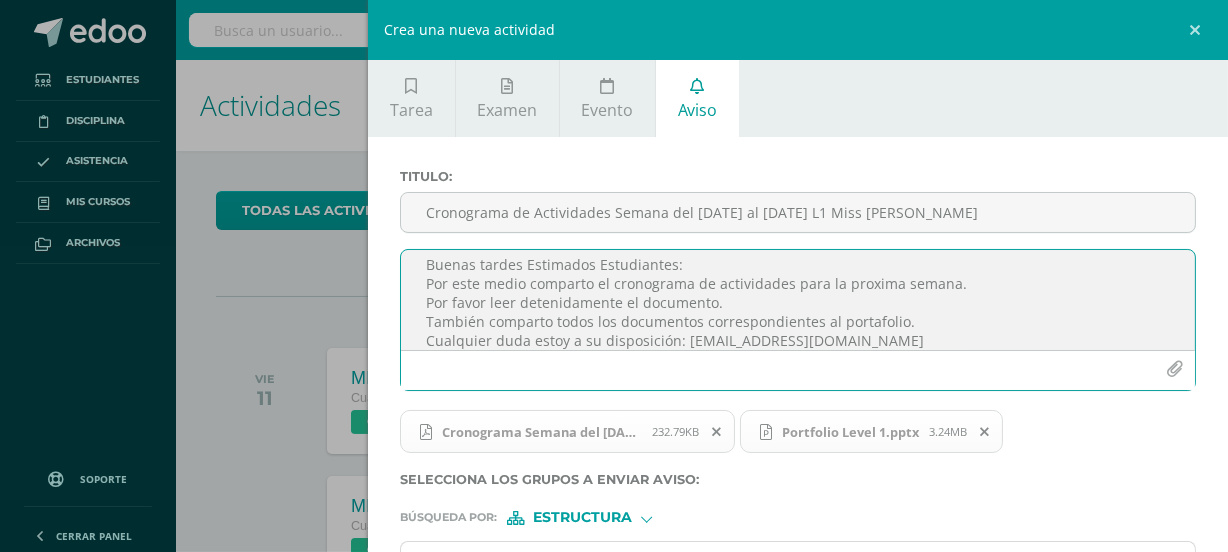 click at bounding box center (1174, 369) 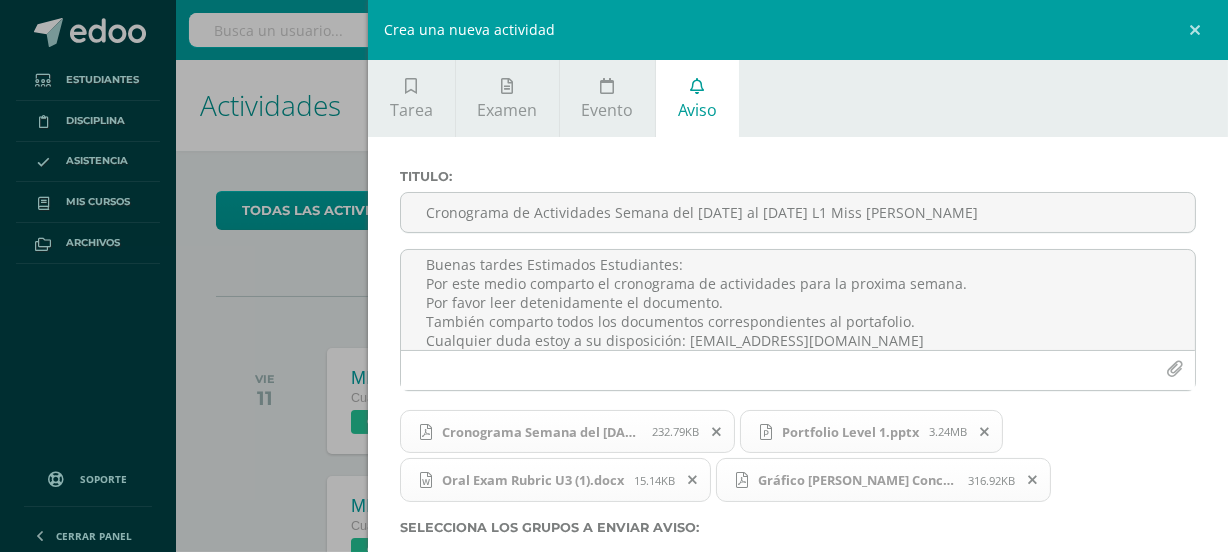 drag, startPoint x: 633, startPoint y: 291, endPoint x: 990, endPoint y: 90, distance: 409.695 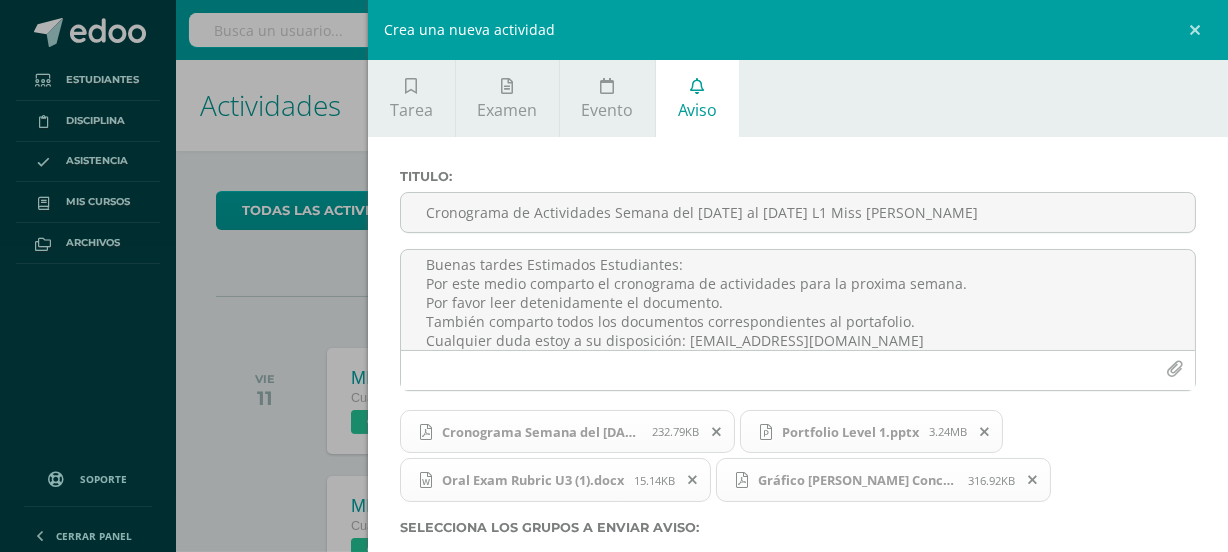 click on "Tarea Examen Evento Aviso" at bounding box center [798, 98] 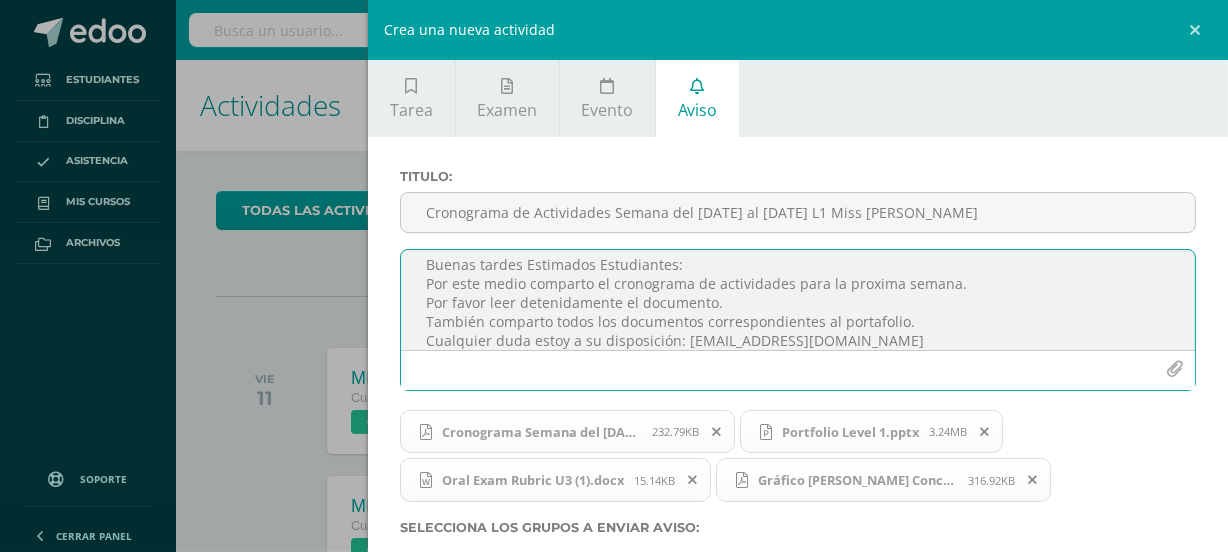 click on "Buenas tardes Estimados Estudiantes:
Por este medio comparto el cronograma de actividades para la proxima semana.
Por favor leer detenidamente el documento.
También comparto todos los documentos correspondientes al portafolio.
Cualquier duda estoy a su disposición: [EMAIL_ADDRESS][DOMAIN_NAME]" at bounding box center [798, 300] 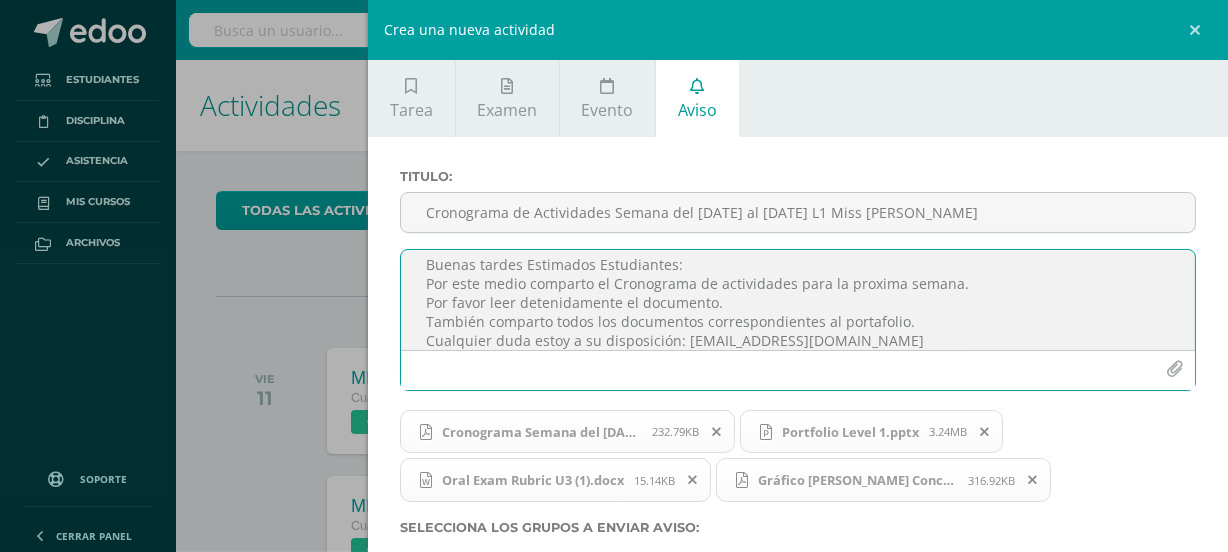 click on "Buenas tardes Estimados Estudiantes:
Por este medio comparto el Cronograma de actividades para la proxima semana.
Por favor leer detenidamente el documento.
También comparto todos los documentos correspondientes al portafolio.
Cualquier duda estoy a su disposición: [EMAIL_ADDRESS][DOMAIN_NAME]" at bounding box center (798, 300) 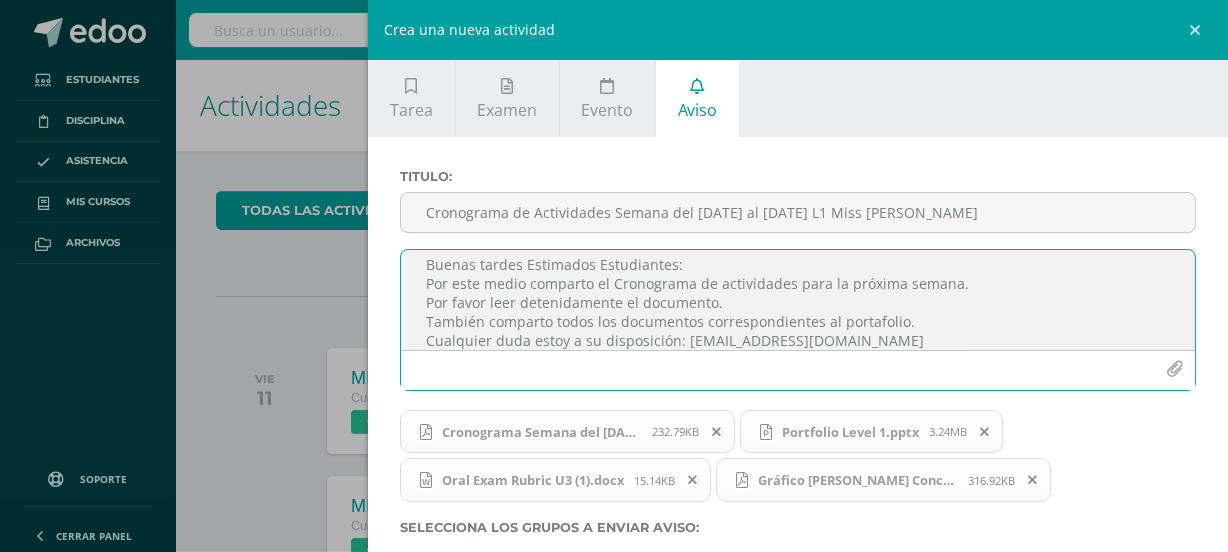 scroll, scrollTop: 25, scrollLeft: 0, axis: vertical 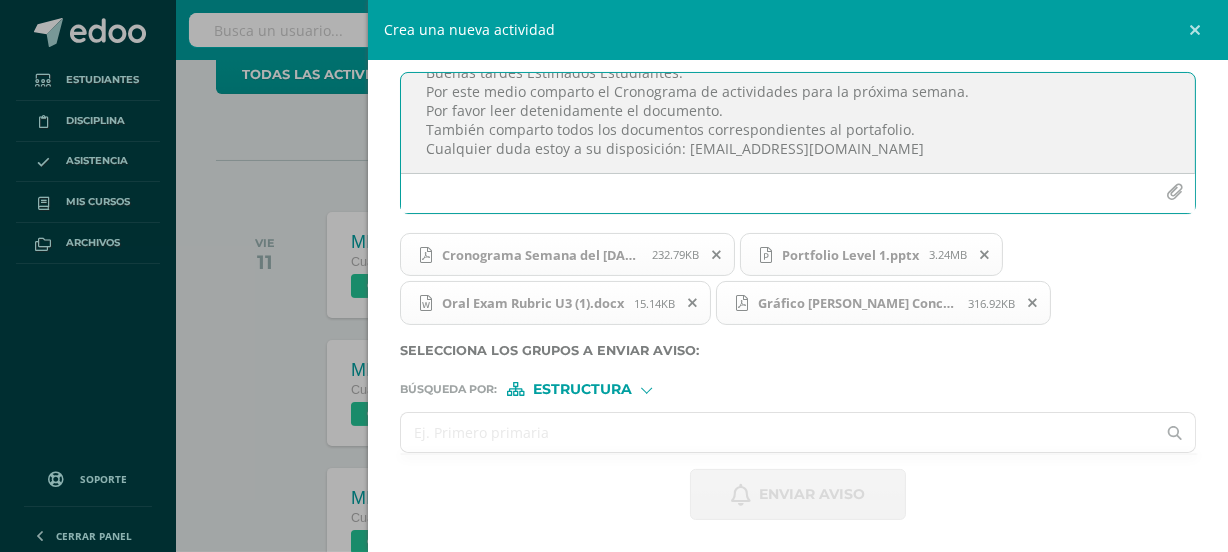 type on "Buenas tardes Estimados Estudiantes:
Por este medio comparto el Cronograma de actividades para la próxima semana.
Por favor leer detenidamente el documento.
También comparto todos los documentos correspondientes al portafolio.
Cualquier duda estoy a su disposición: [EMAIL_ADDRESS][DOMAIN_NAME]" 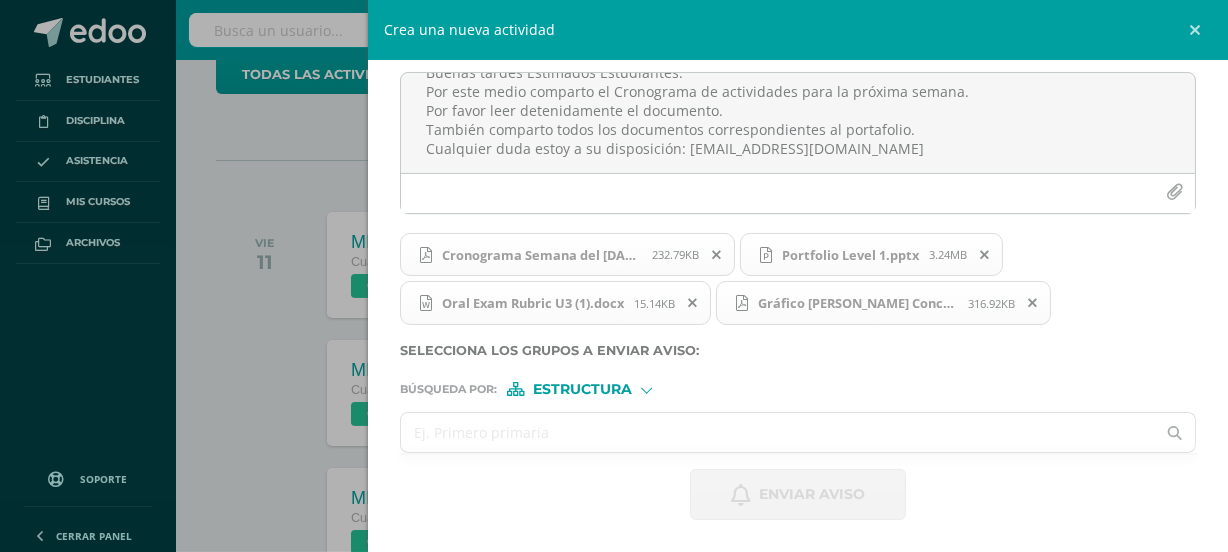 click at bounding box center [778, 432] 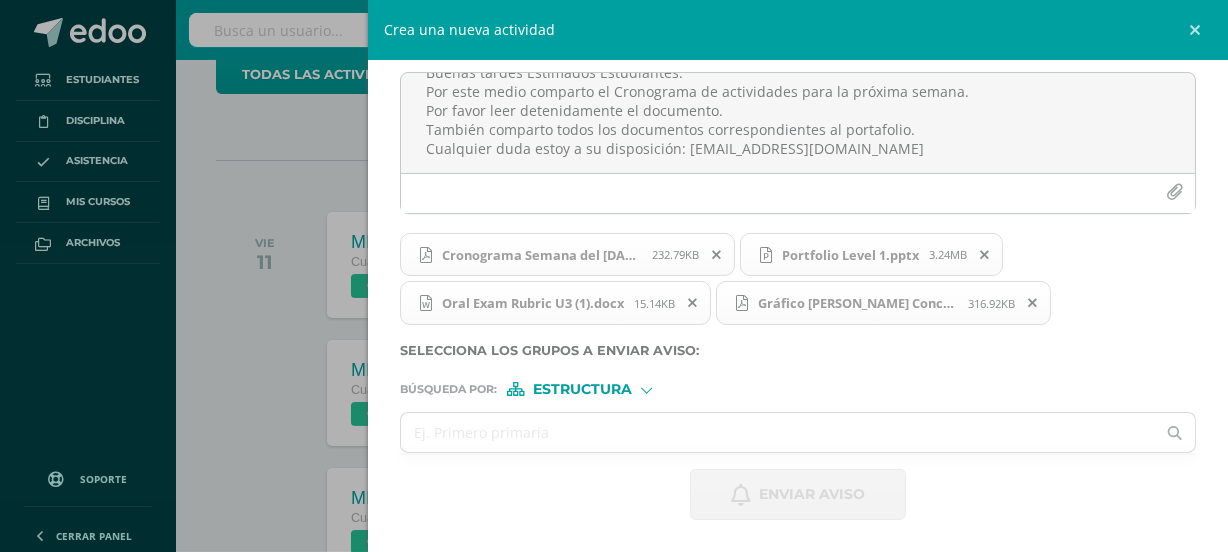 click on "Estructura" at bounding box center (582, 389) 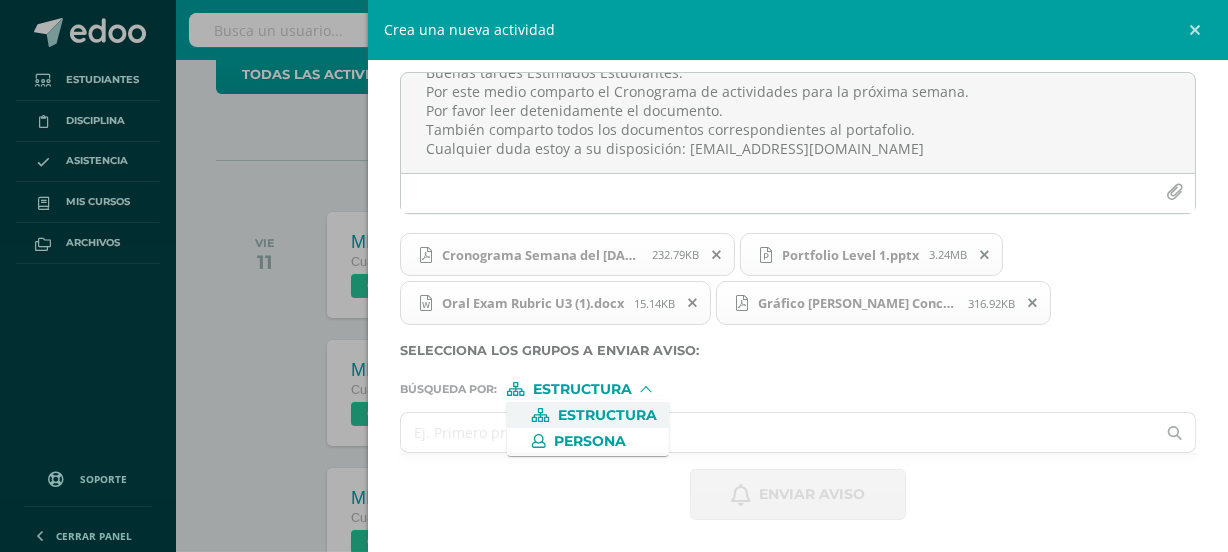 click at bounding box center [778, 432] 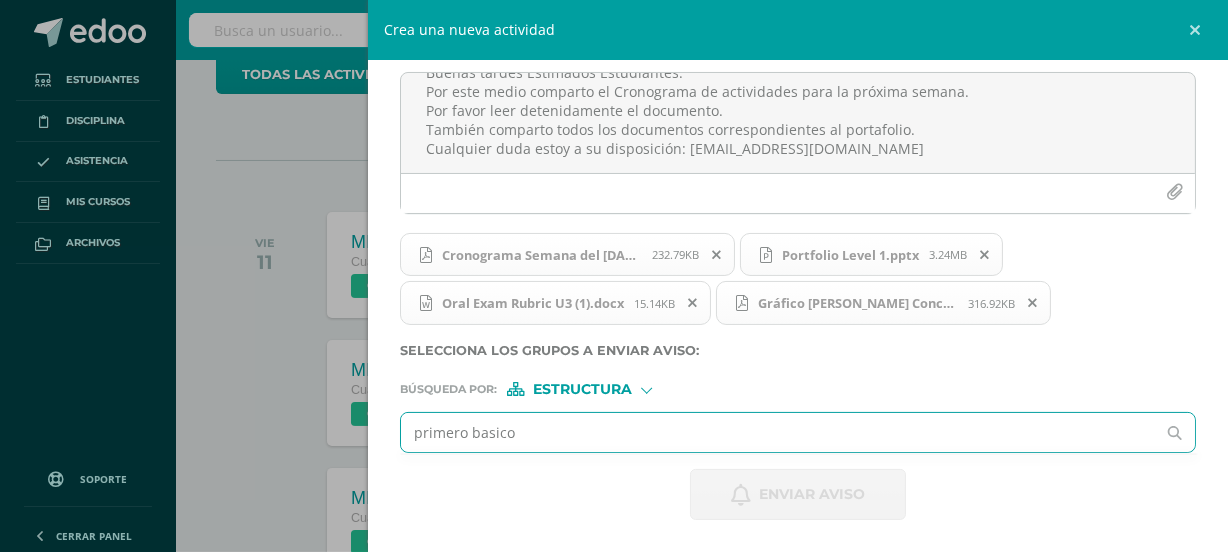 type on "primero basico" 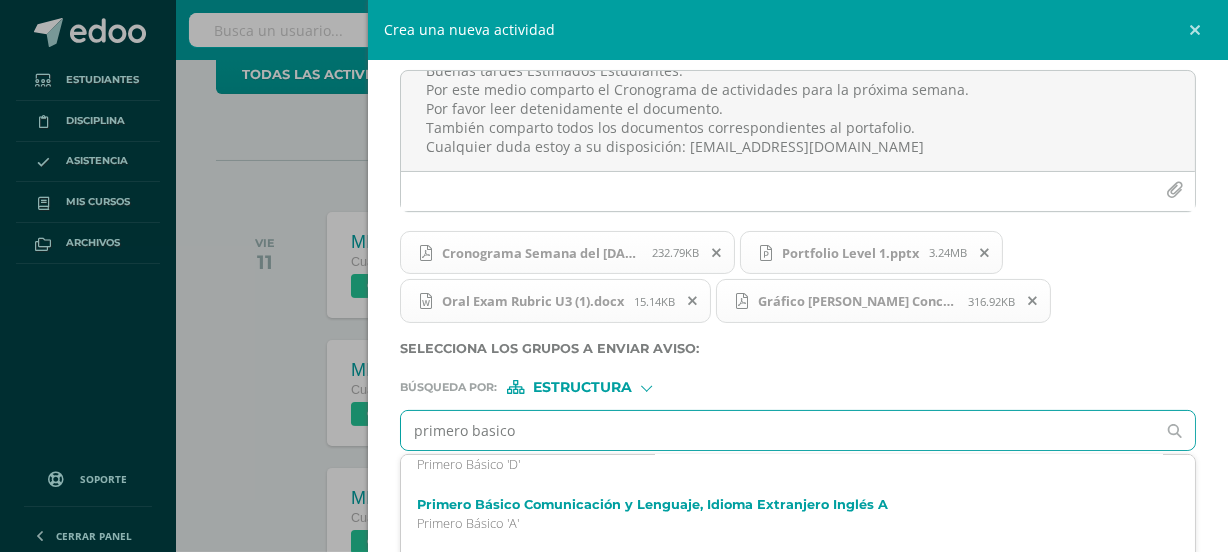 scroll, scrollTop: 297, scrollLeft: 0, axis: vertical 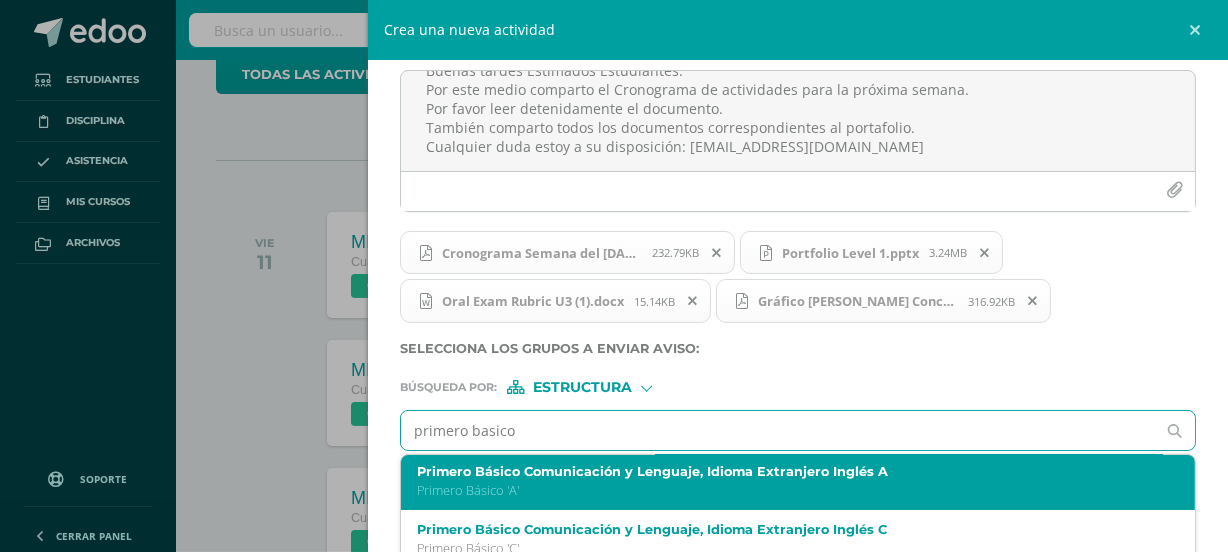 click on "Primero Básico 'A'" at bounding box center [780, 490] 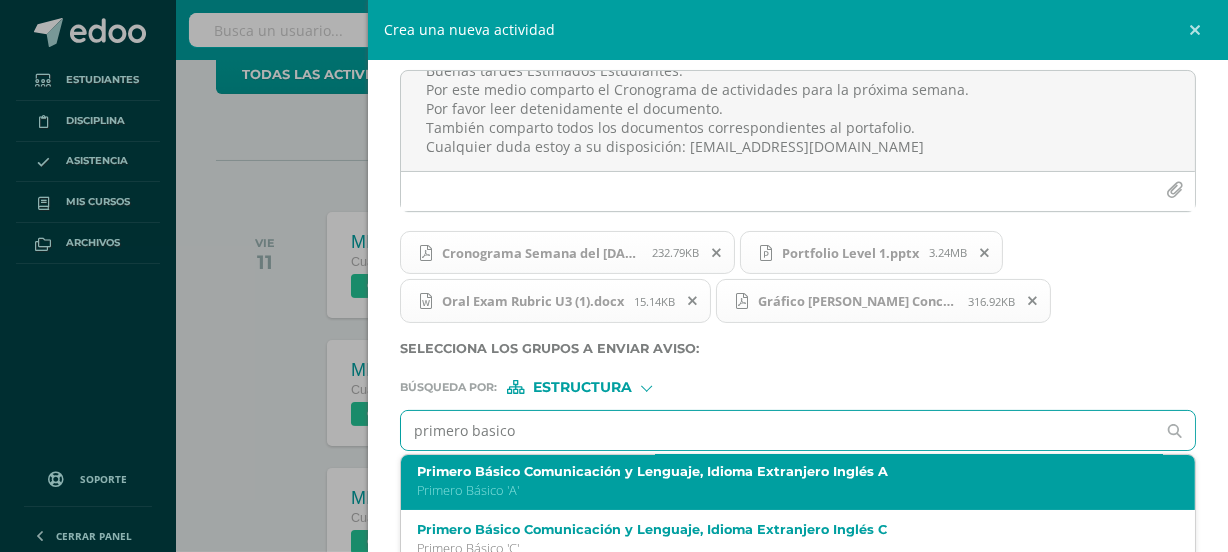 scroll, scrollTop: 0, scrollLeft: 0, axis: both 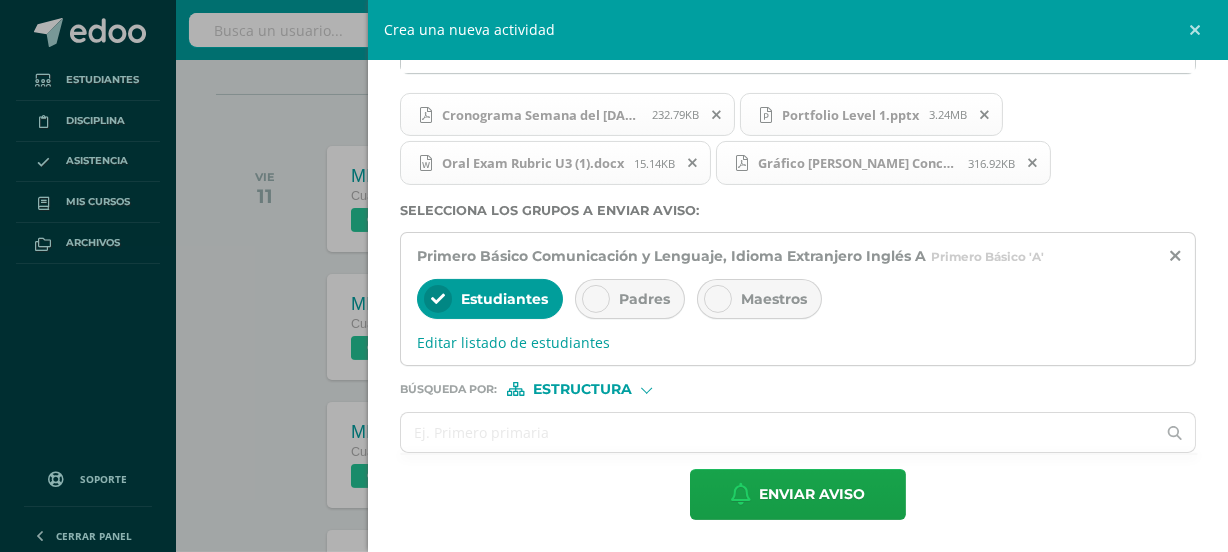 click at bounding box center (596, 299) 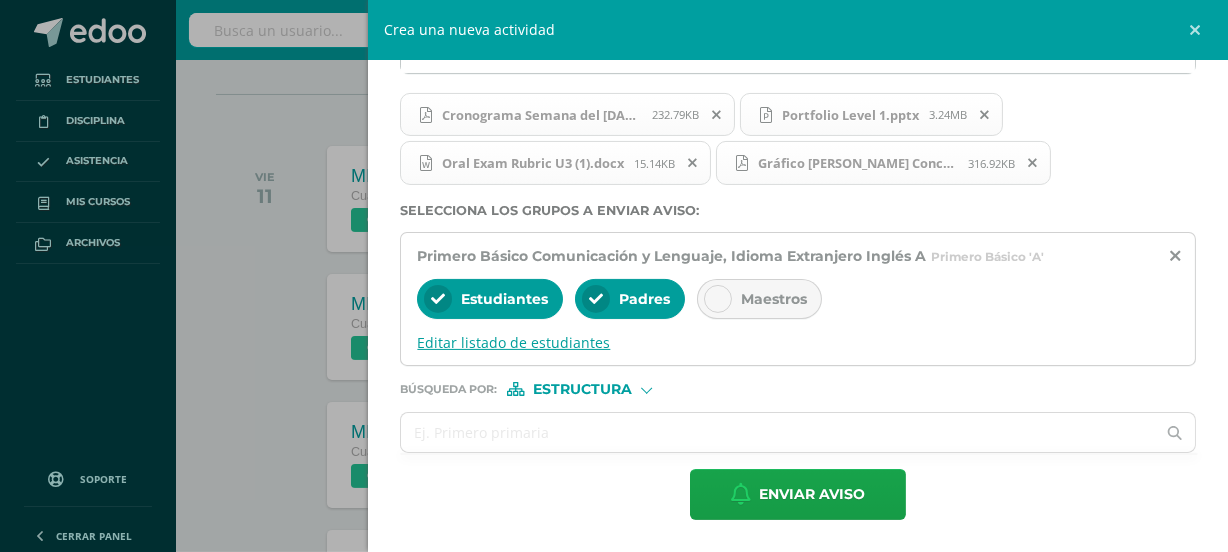 click on "Editar listado de estudiantes" at bounding box center (798, 342) 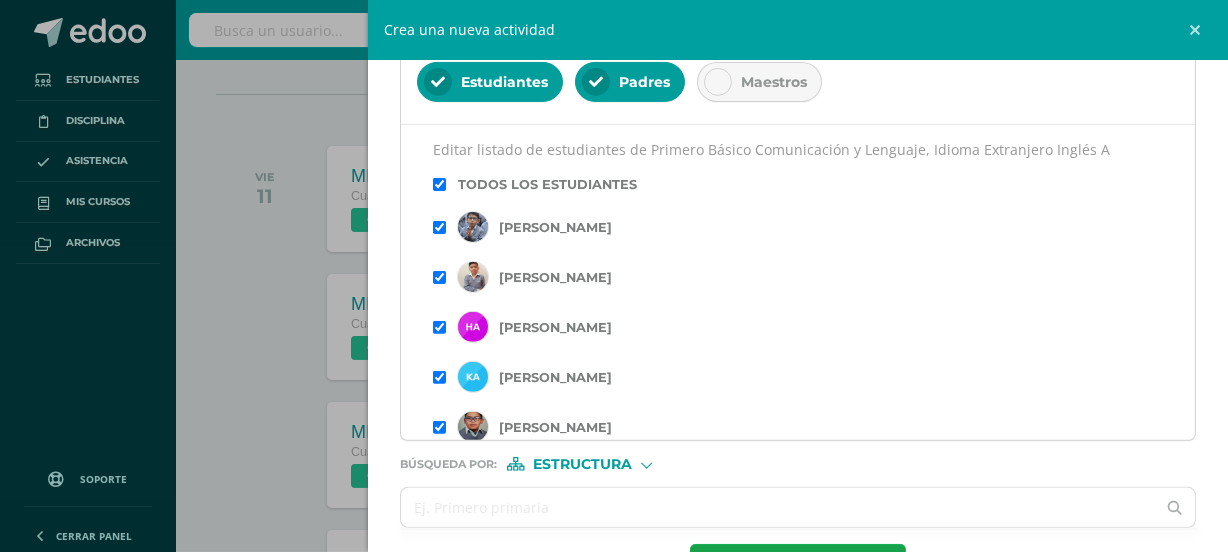 scroll, scrollTop: 563, scrollLeft: 0, axis: vertical 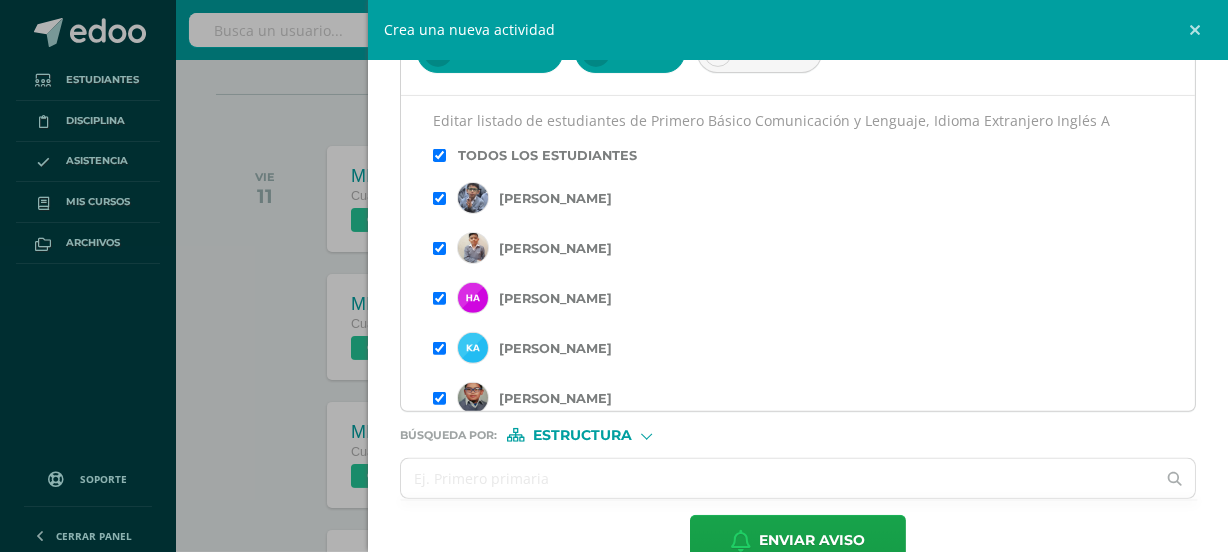 click at bounding box center (439, 248) 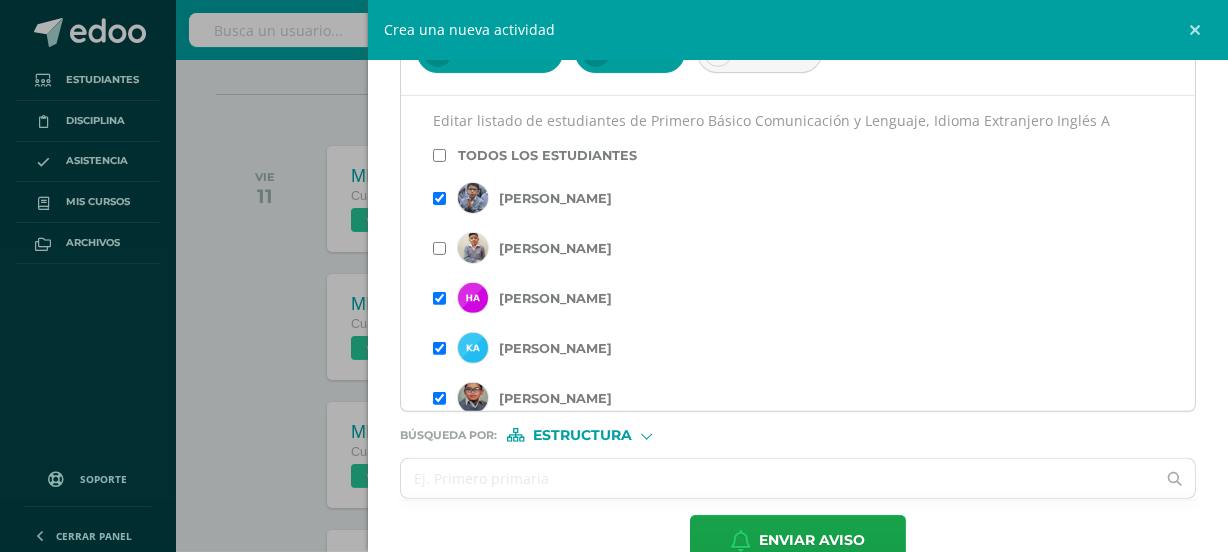 click at bounding box center (439, 348) 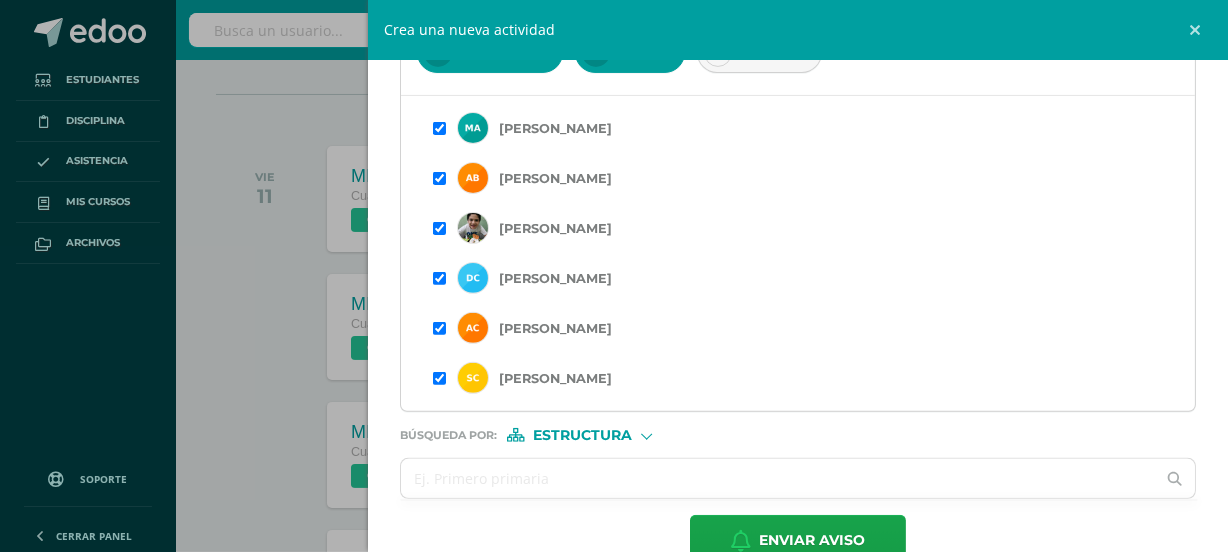 scroll, scrollTop: 375, scrollLeft: 0, axis: vertical 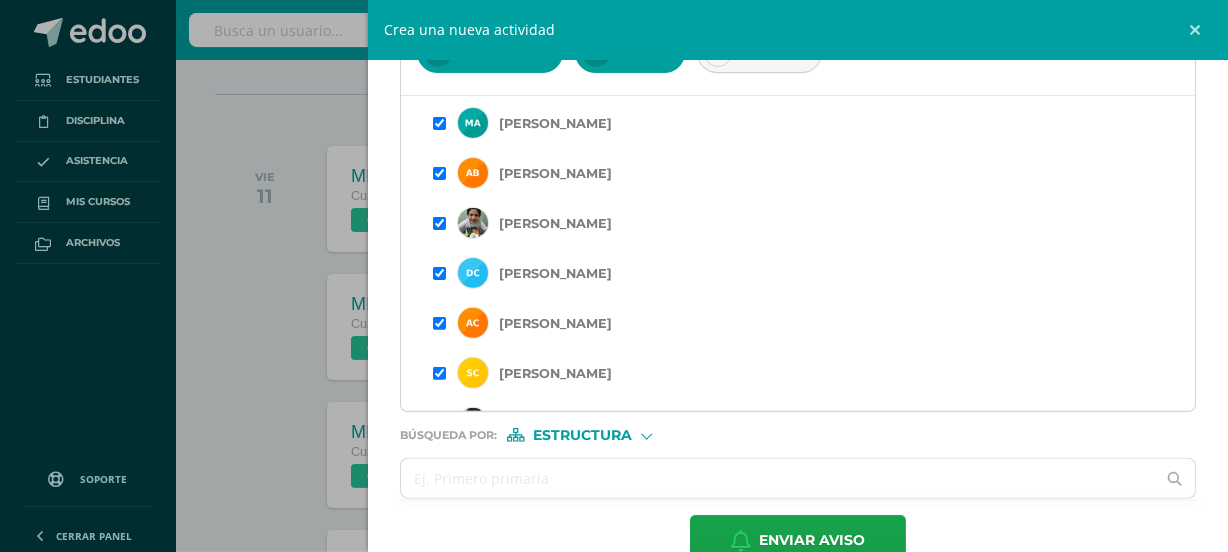 click at bounding box center [439, 273] 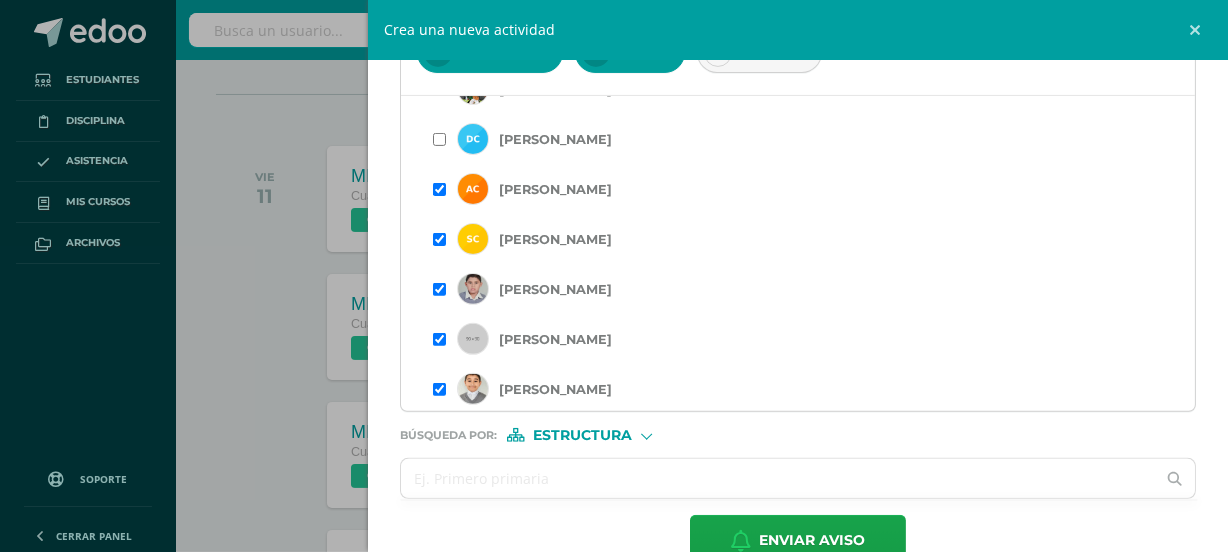 scroll, scrollTop: 520, scrollLeft: 0, axis: vertical 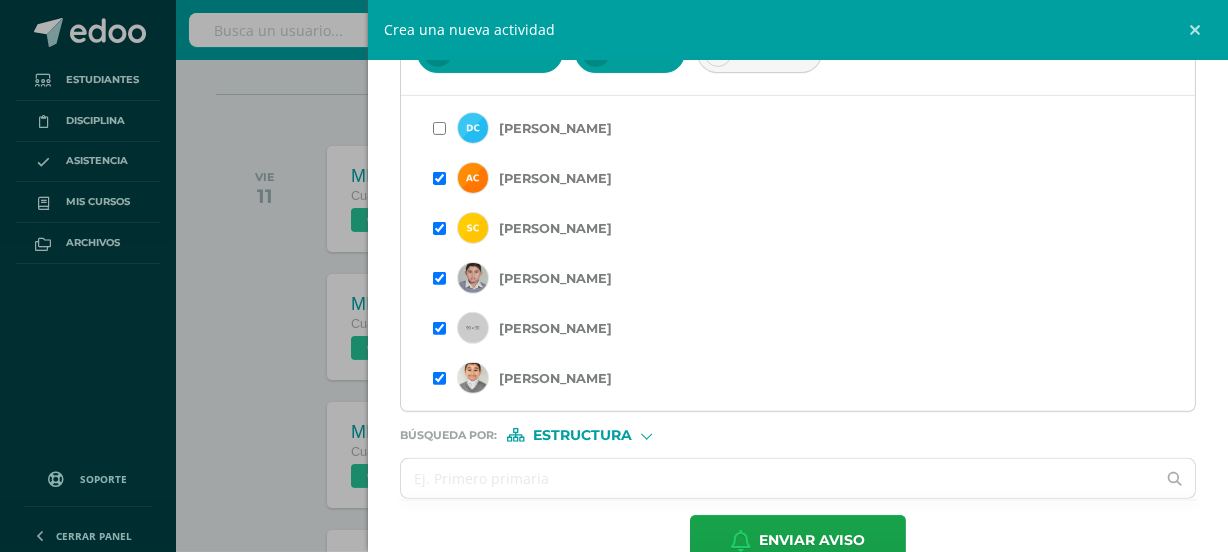click at bounding box center [439, 228] 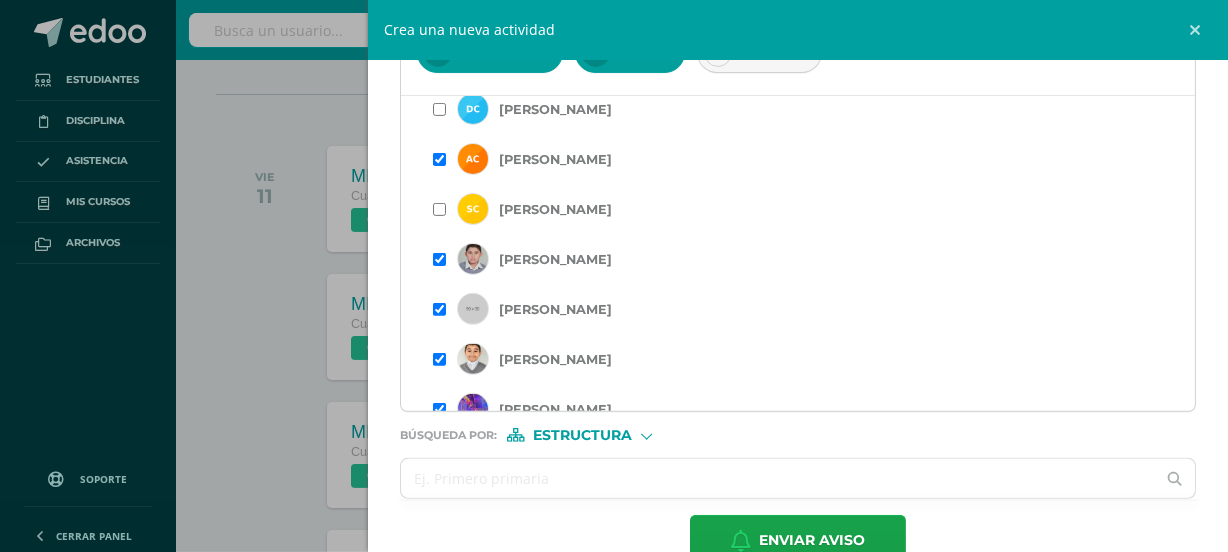 scroll, scrollTop: 545, scrollLeft: 0, axis: vertical 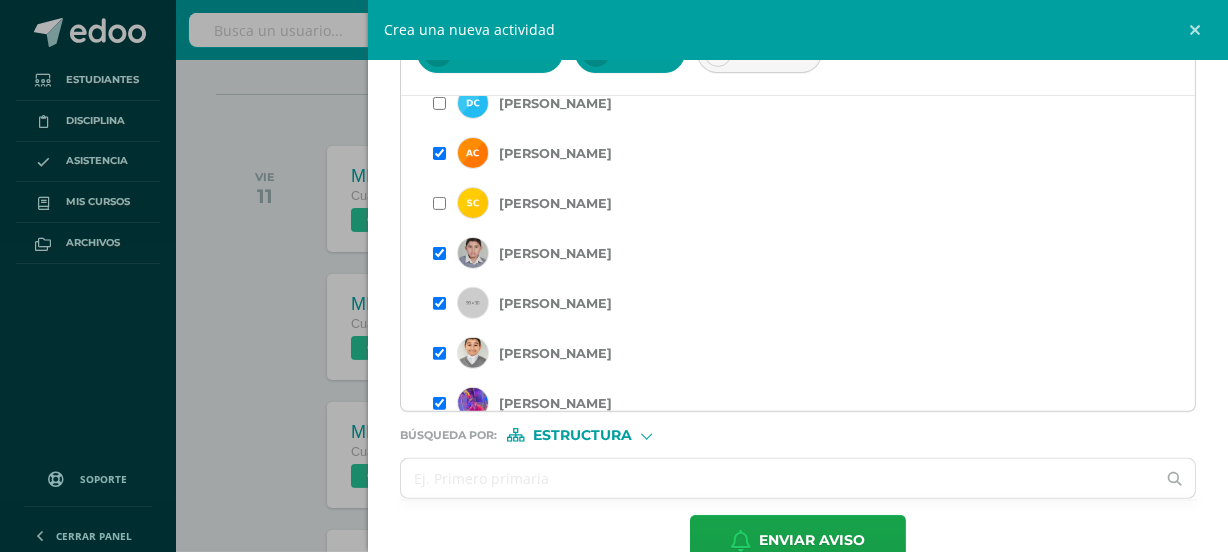 click at bounding box center [439, 303] 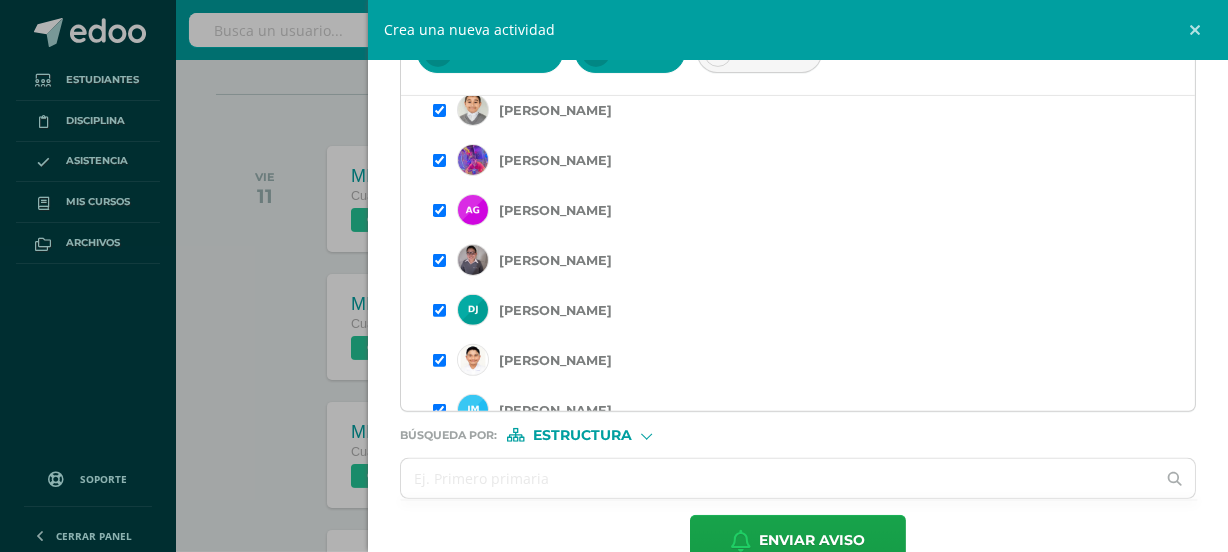 scroll, scrollTop: 793, scrollLeft: 0, axis: vertical 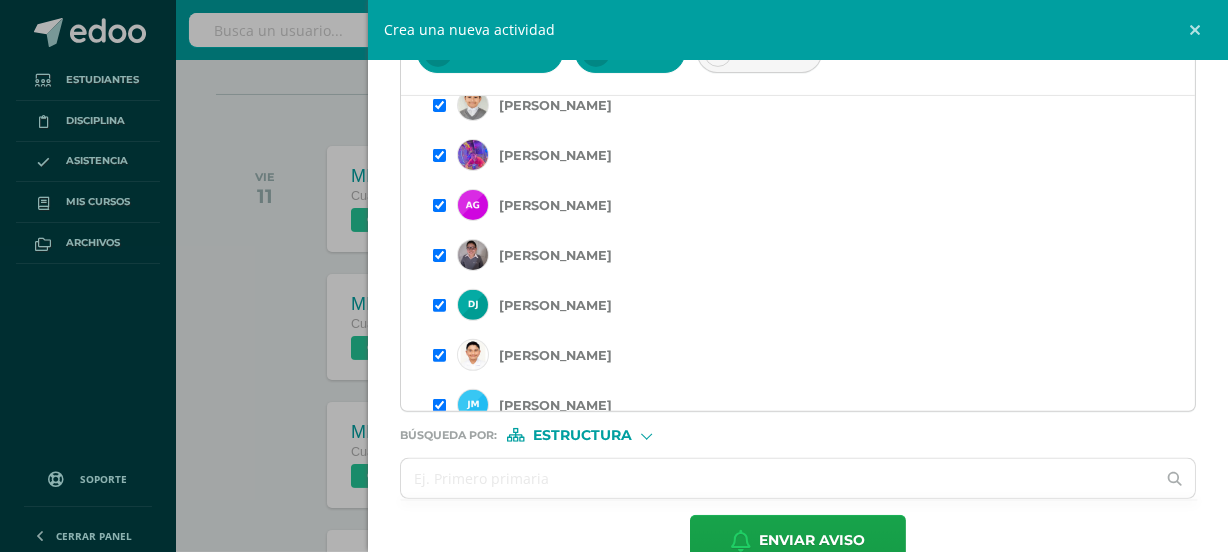 click at bounding box center (439, 105) 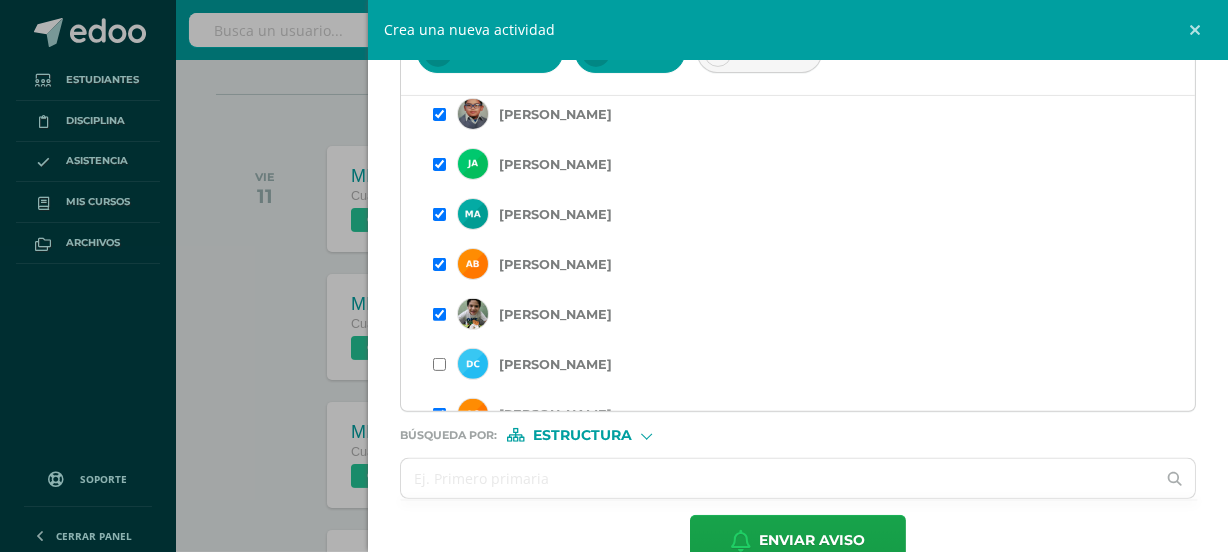 scroll, scrollTop: 290, scrollLeft: 0, axis: vertical 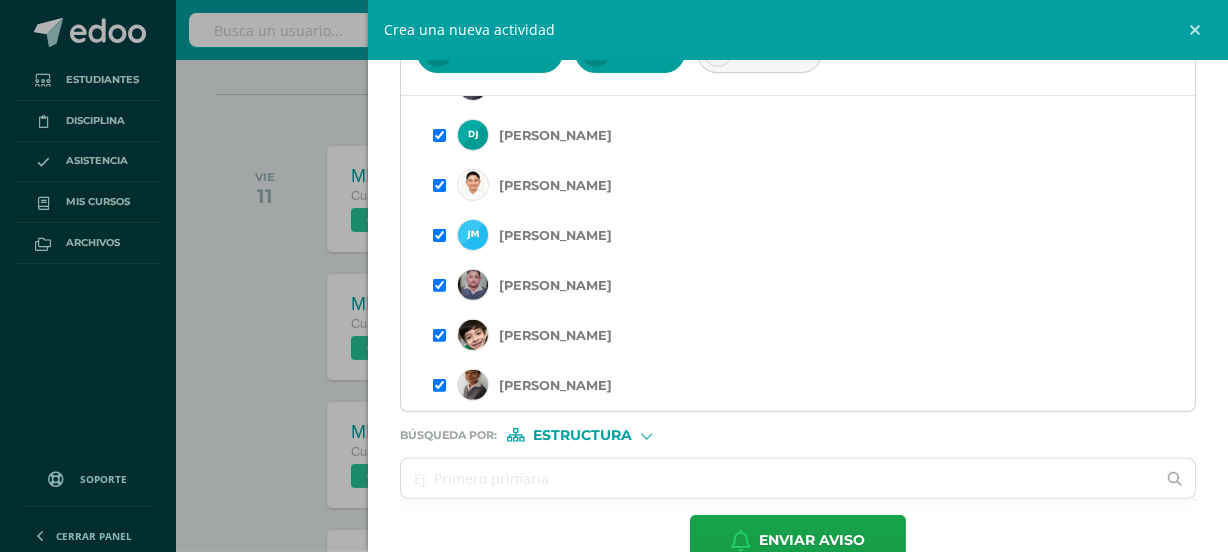 click at bounding box center [439, 185] 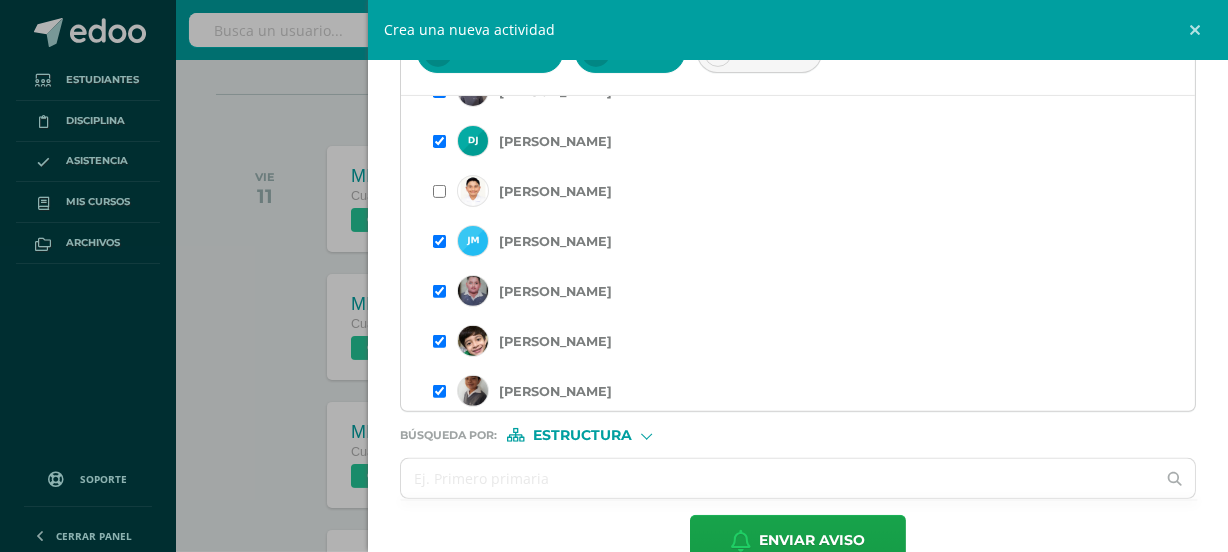 scroll, scrollTop: 1006, scrollLeft: 0, axis: vertical 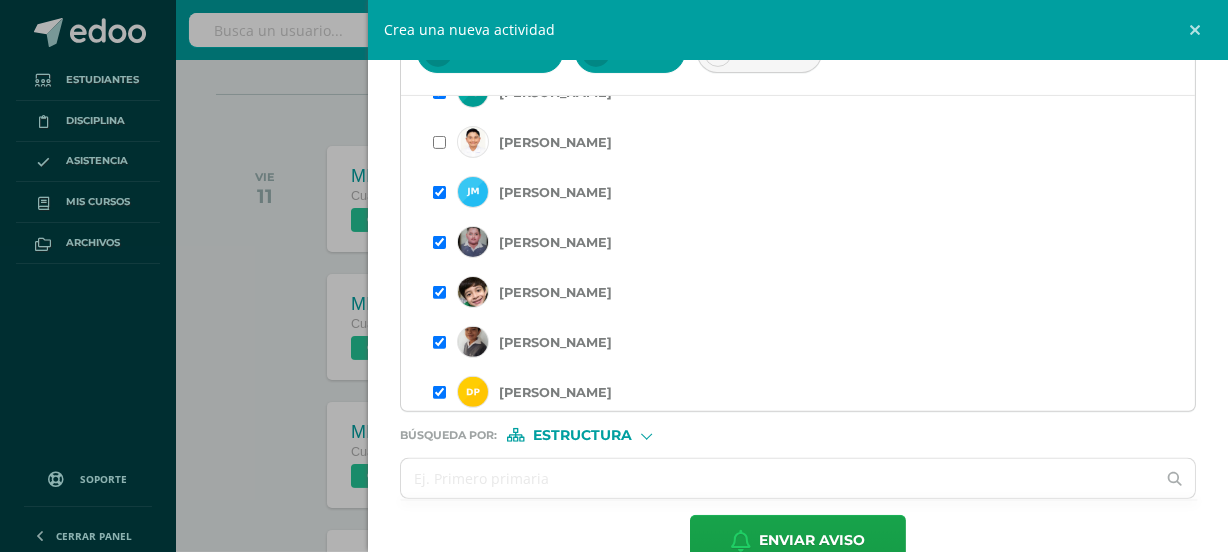 click at bounding box center (439, 242) 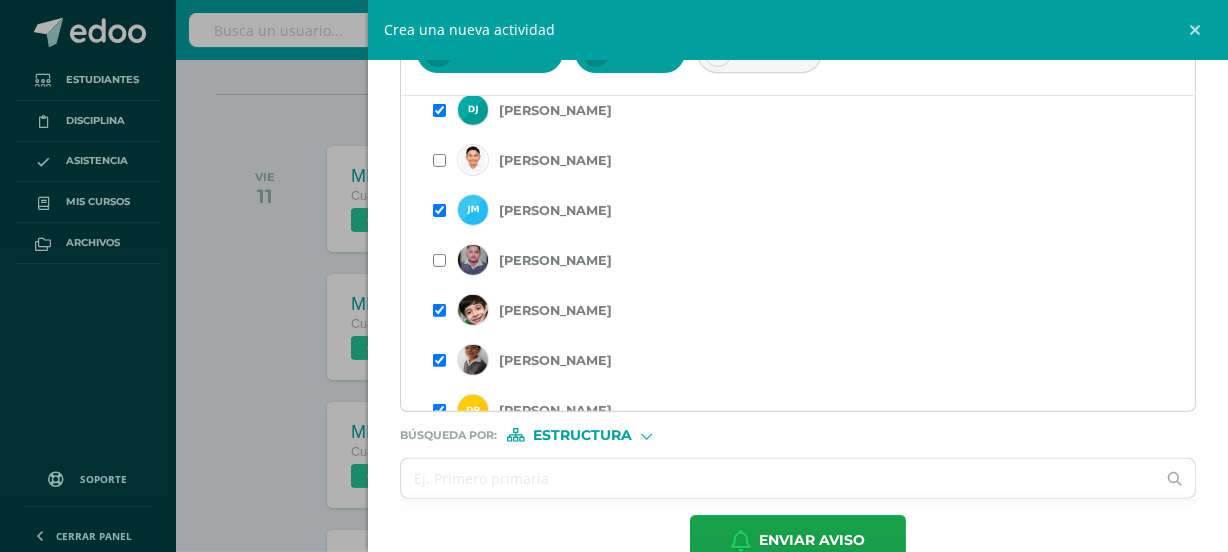 scroll, scrollTop: 993, scrollLeft: 0, axis: vertical 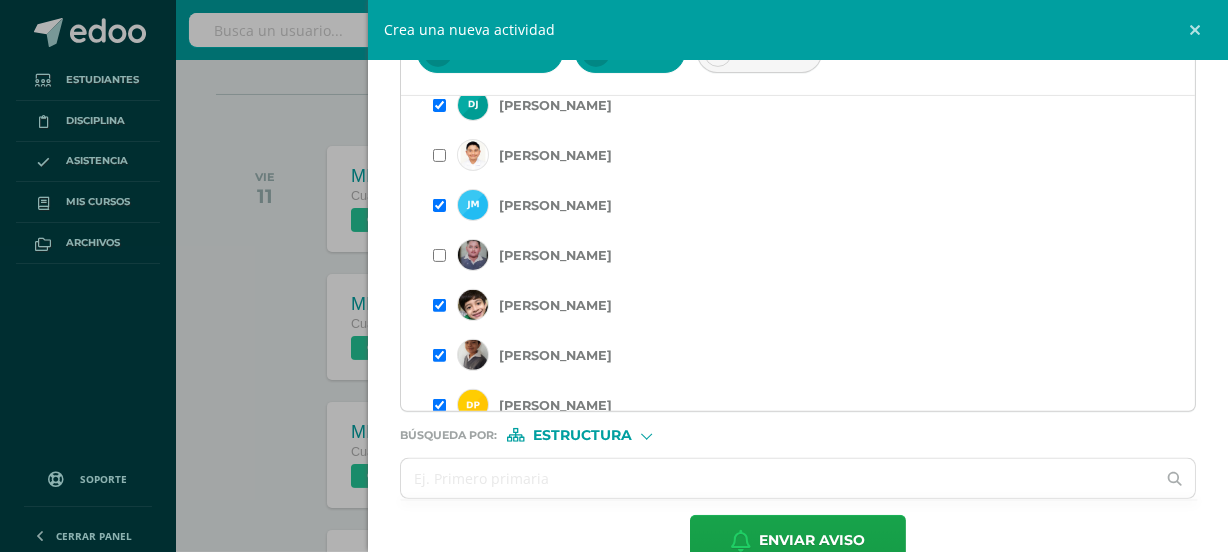 click at bounding box center (439, 305) 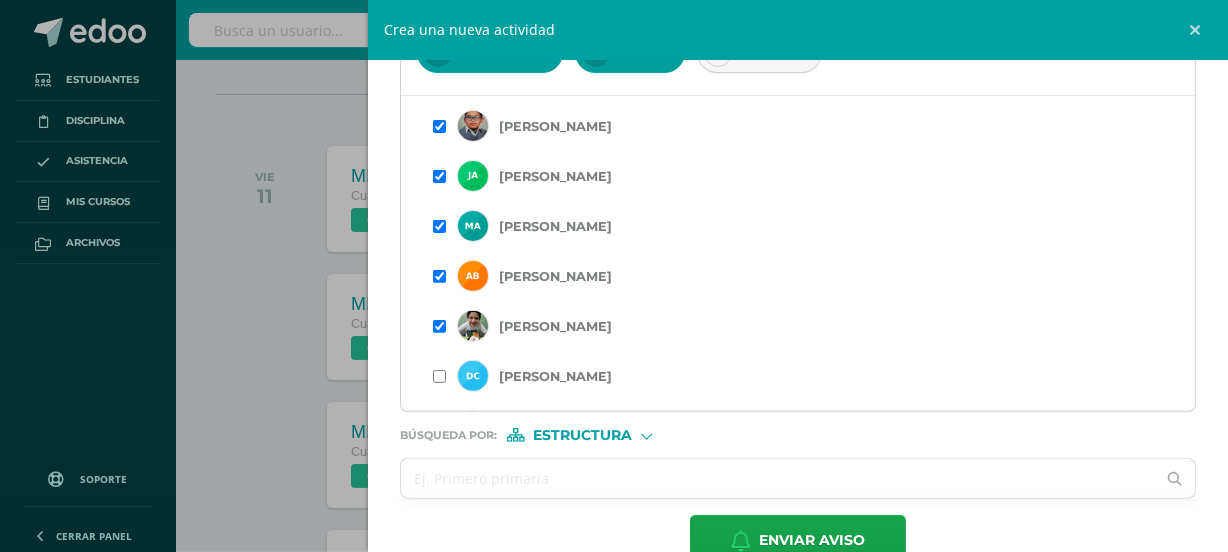scroll, scrollTop: 279, scrollLeft: 0, axis: vertical 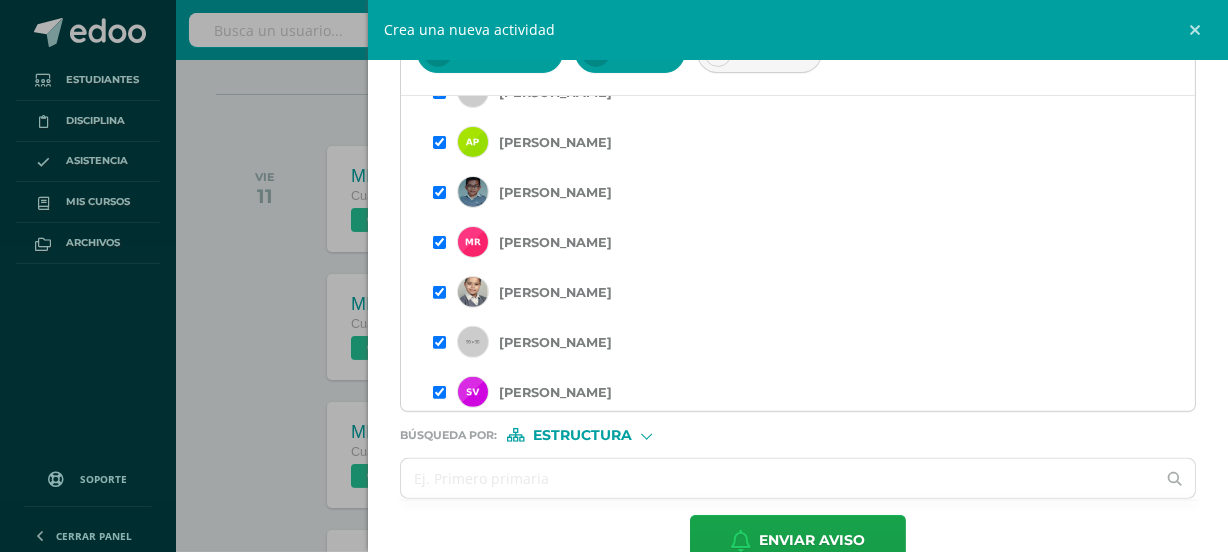 click at bounding box center (439, 242) 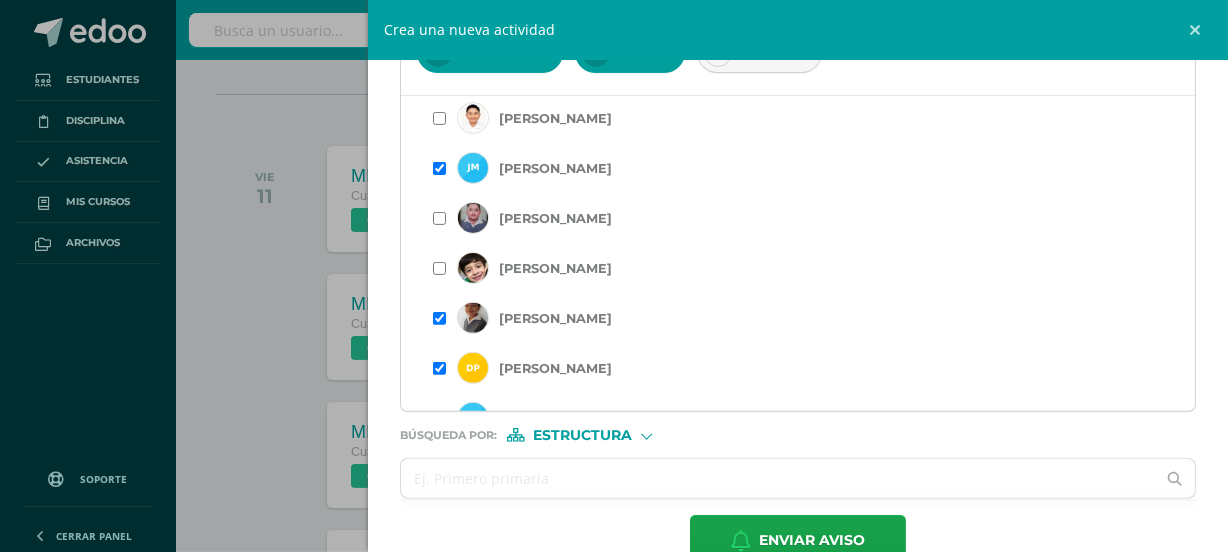 scroll, scrollTop: 1562, scrollLeft: 0, axis: vertical 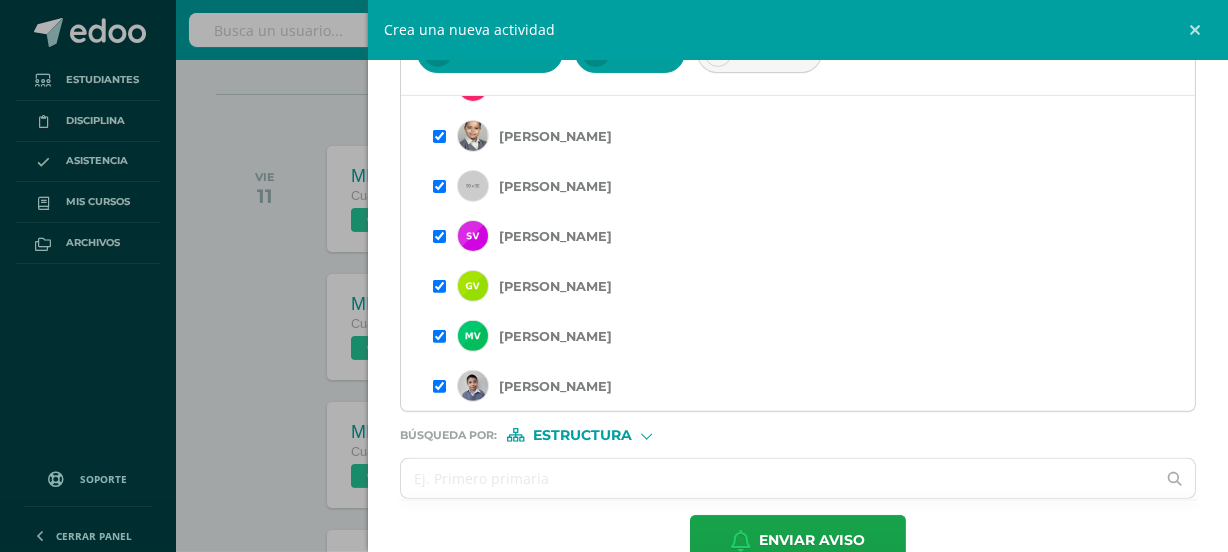 click at bounding box center (439, 286) 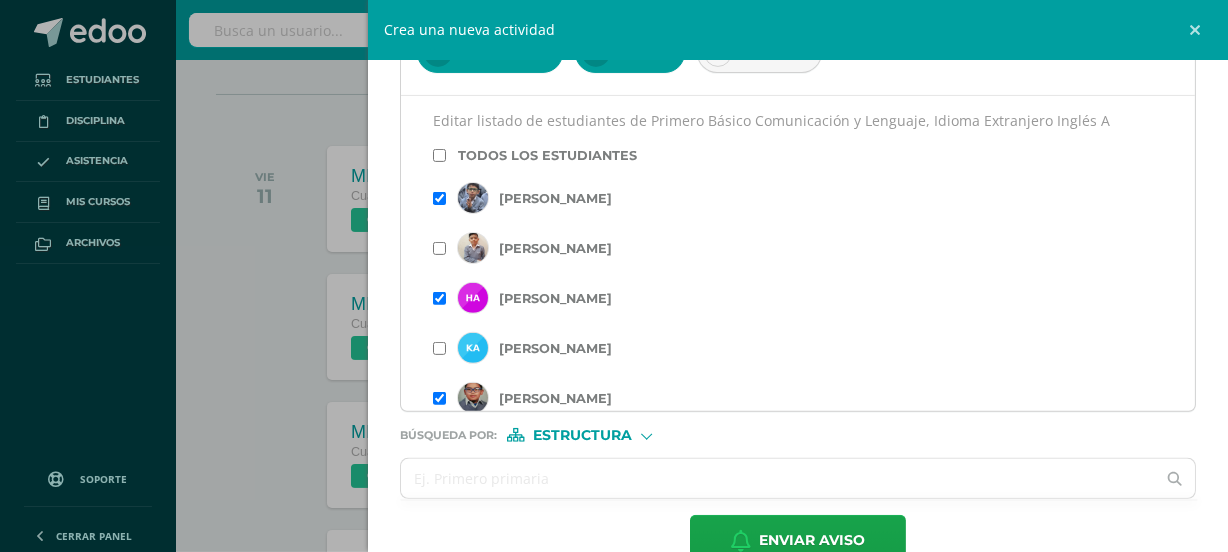 scroll, scrollTop: 1562, scrollLeft: 0, axis: vertical 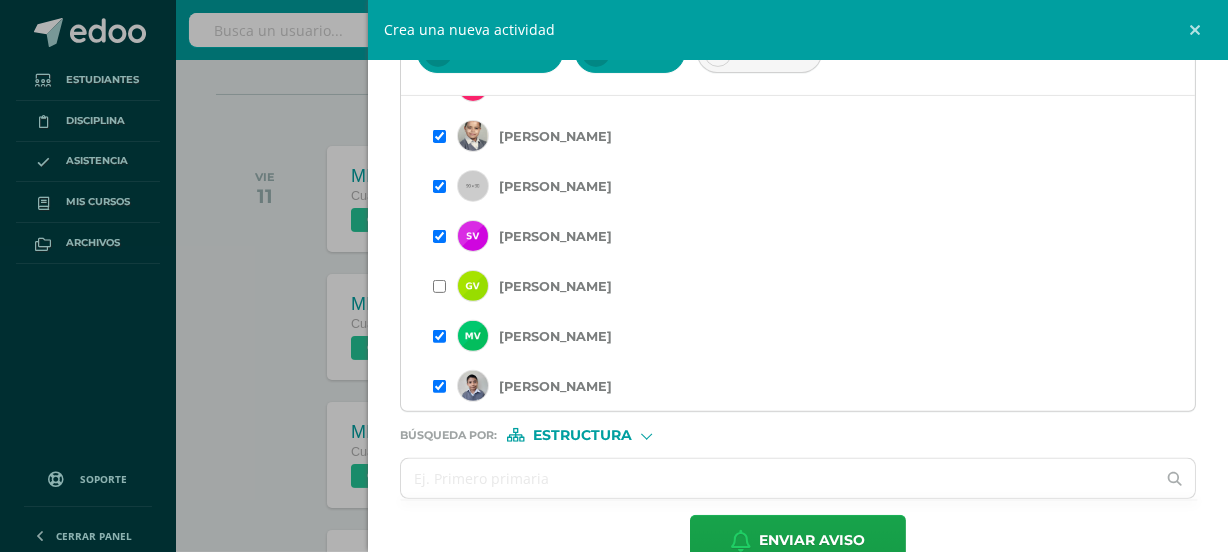 click at bounding box center (439, 186) 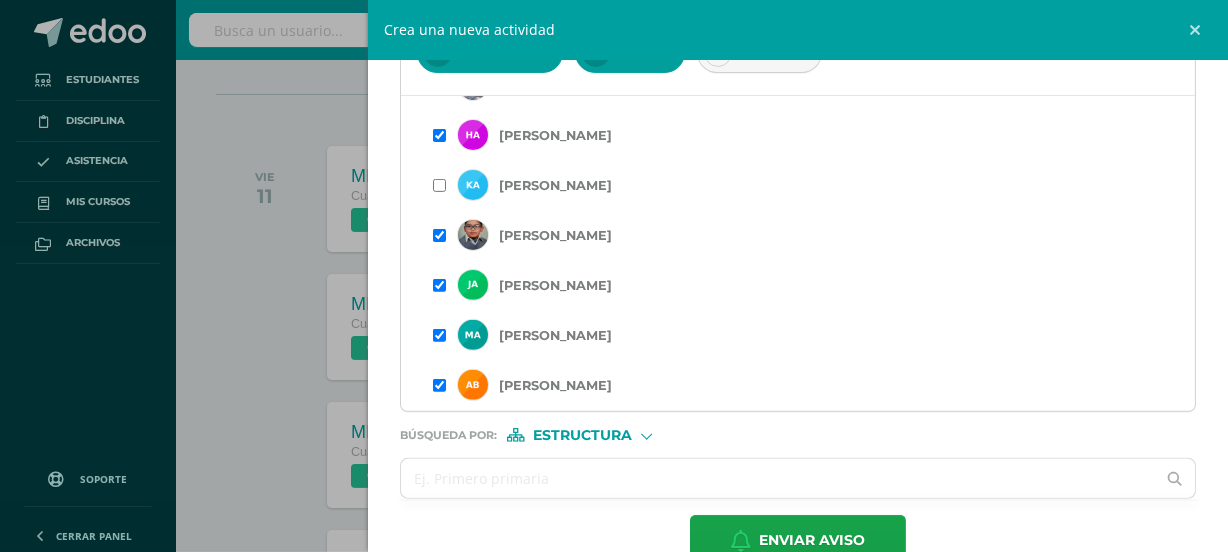 scroll, scrollTop: 1562, scrollLeft: 0, axis: vertical 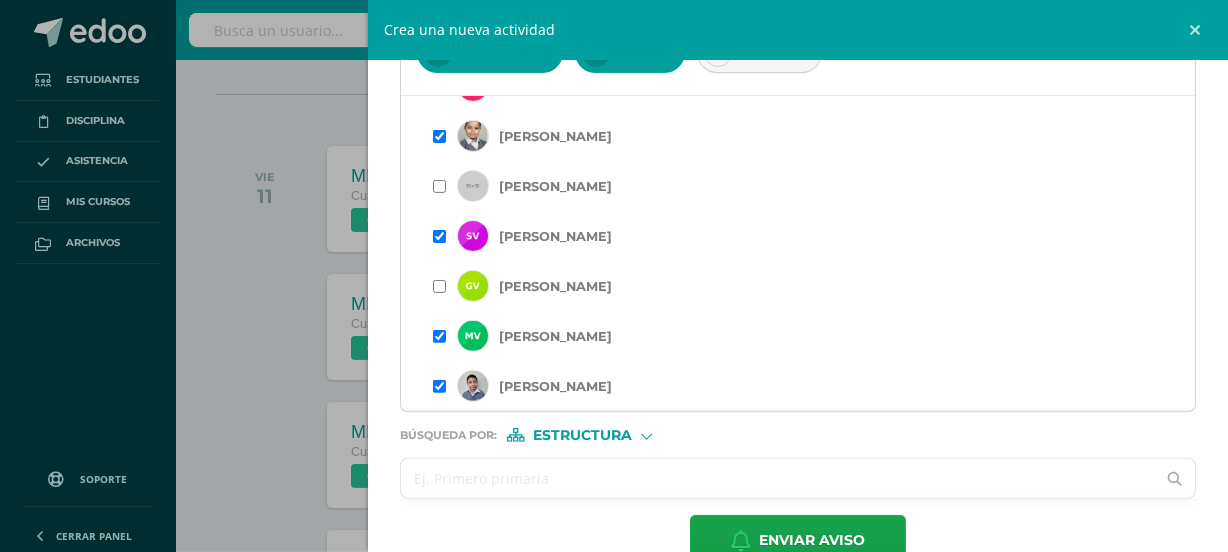 click at bounding box center (778, 478) 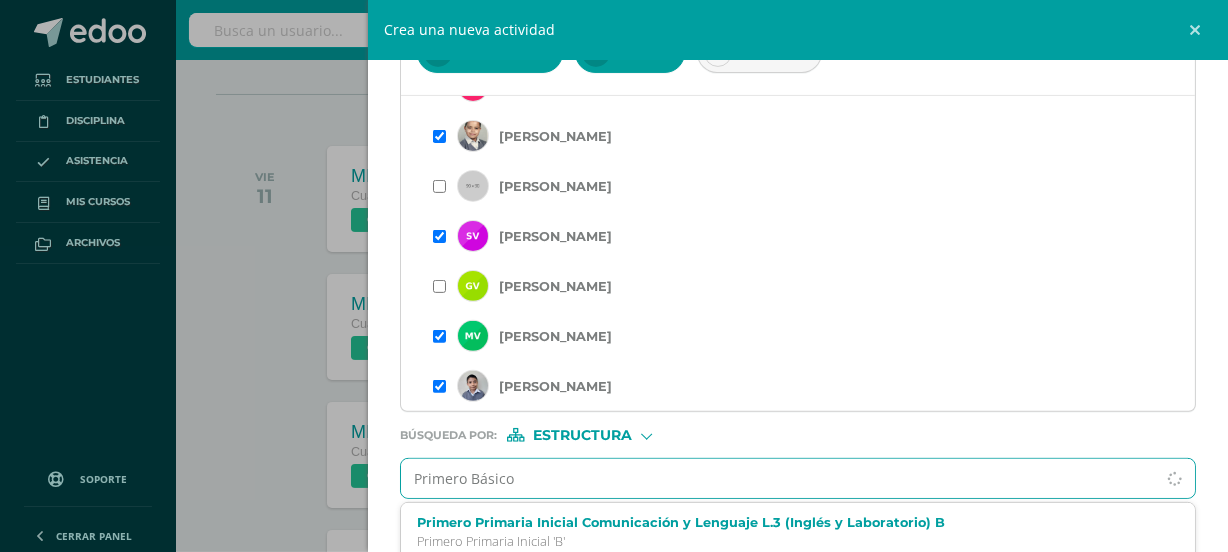 type on "Primero Básico B" 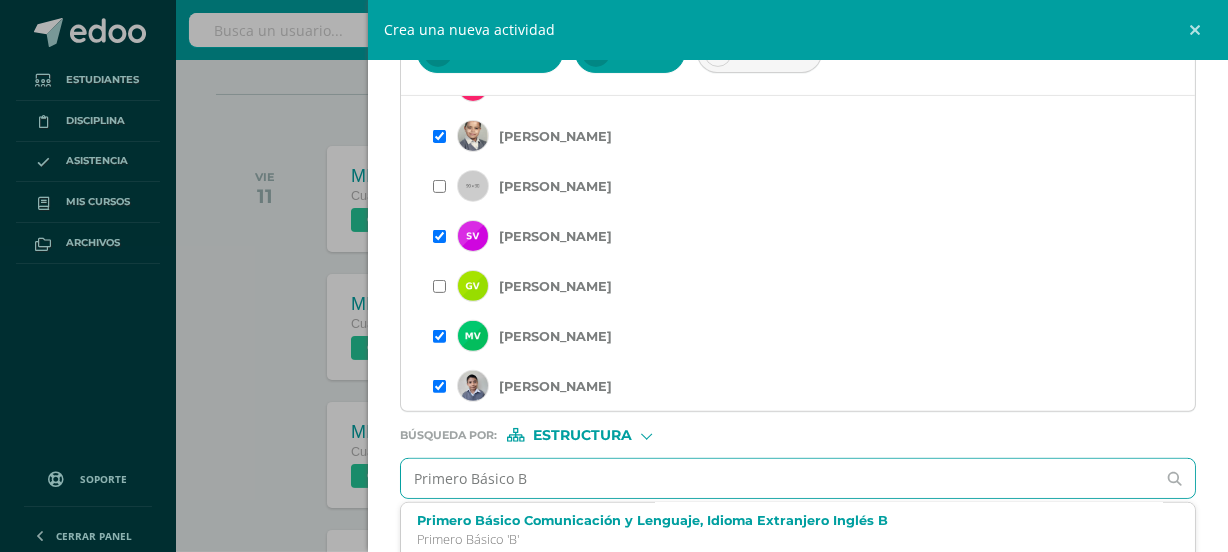 scroll, scrollTop: 421, scrollLeft: 0, axis: vertical 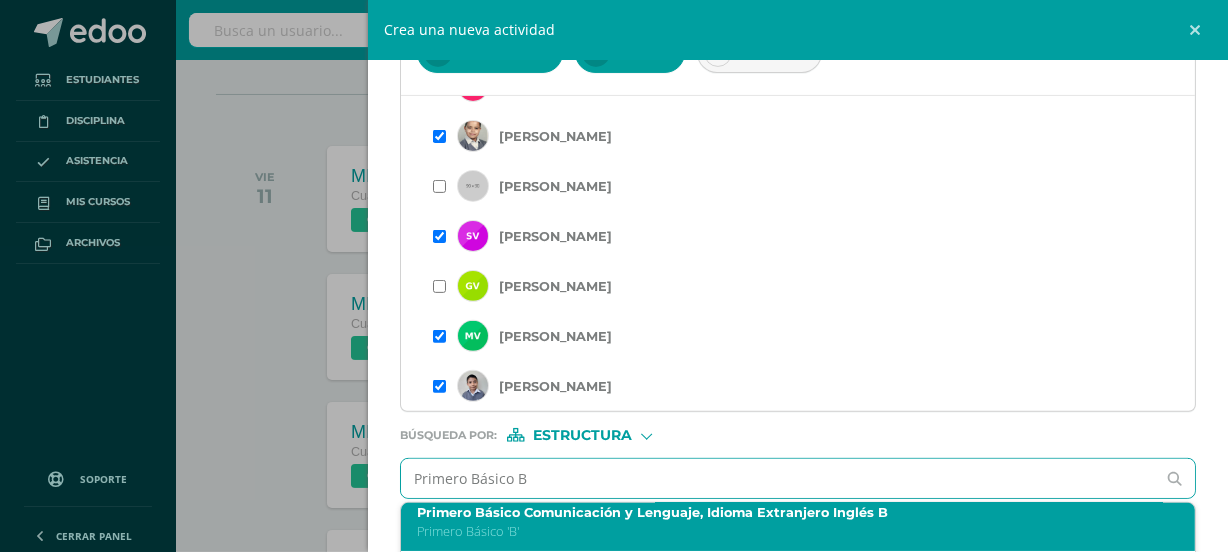 click on "Primero Básico Comunicación y Lenguaje, Idioma Extranjero Inglés B" at bounding box center [780, 512] 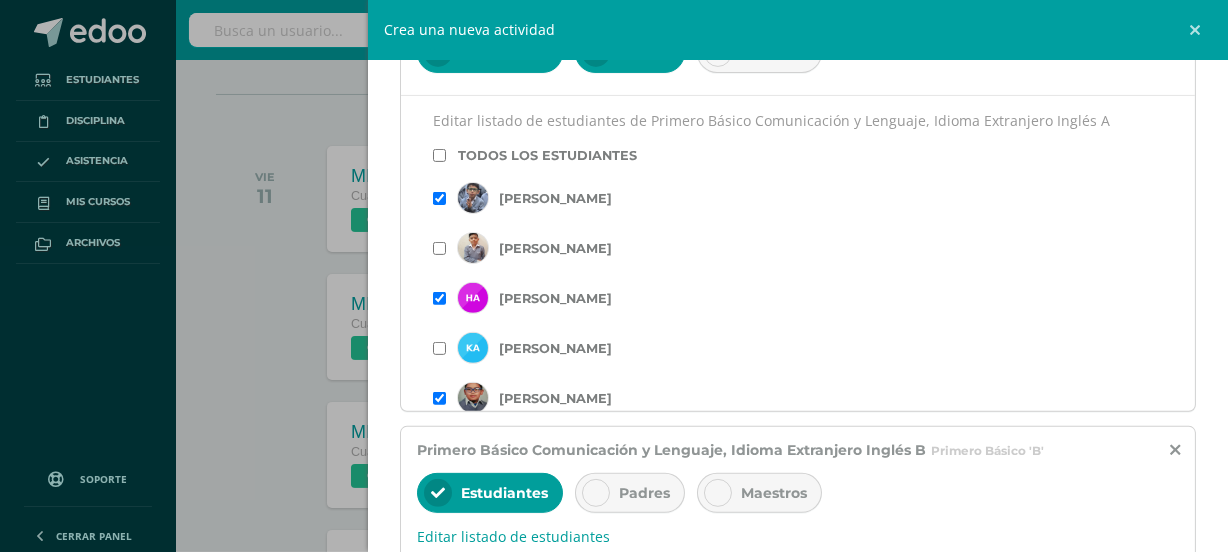 scroll, scrollTop: 0, scrollLeft: 0, axis: both 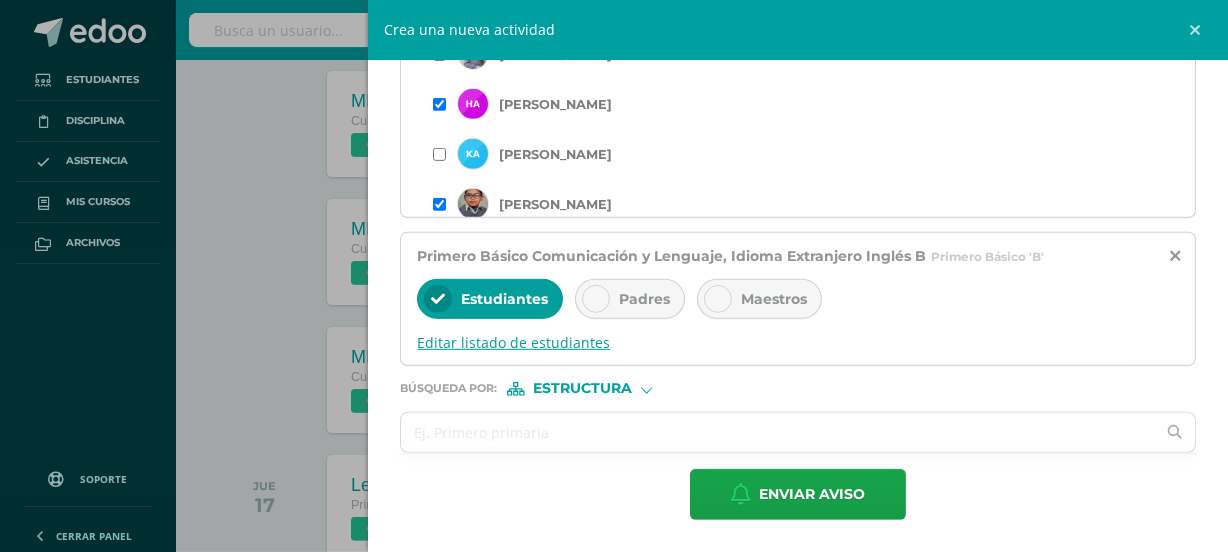 click on "Editar listado de estudiantes" at bounding box center [798, 342] 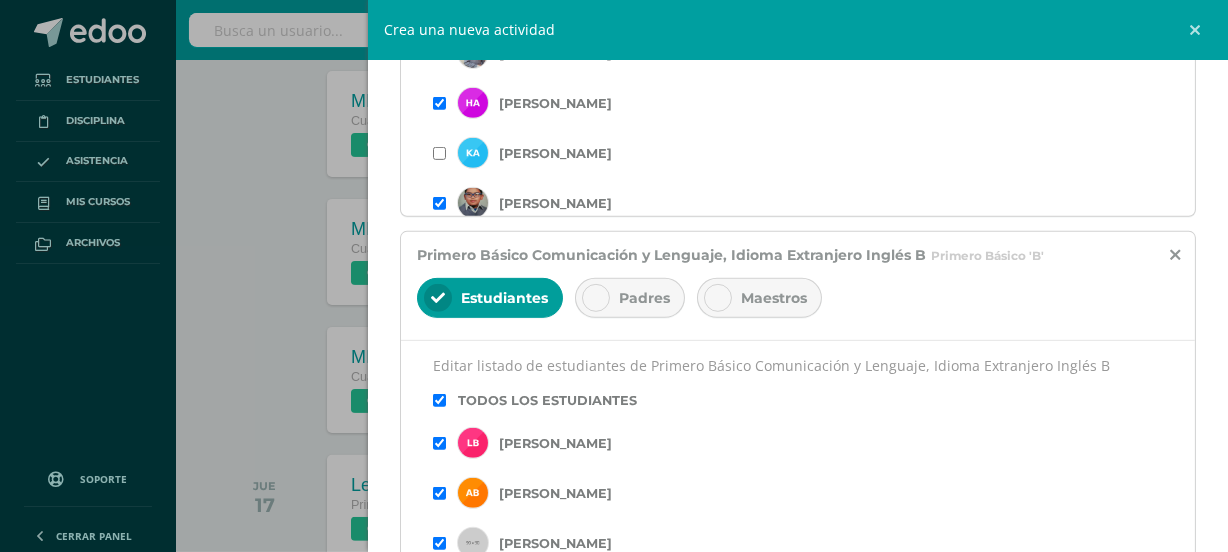 click at bounding box center [439, 400] 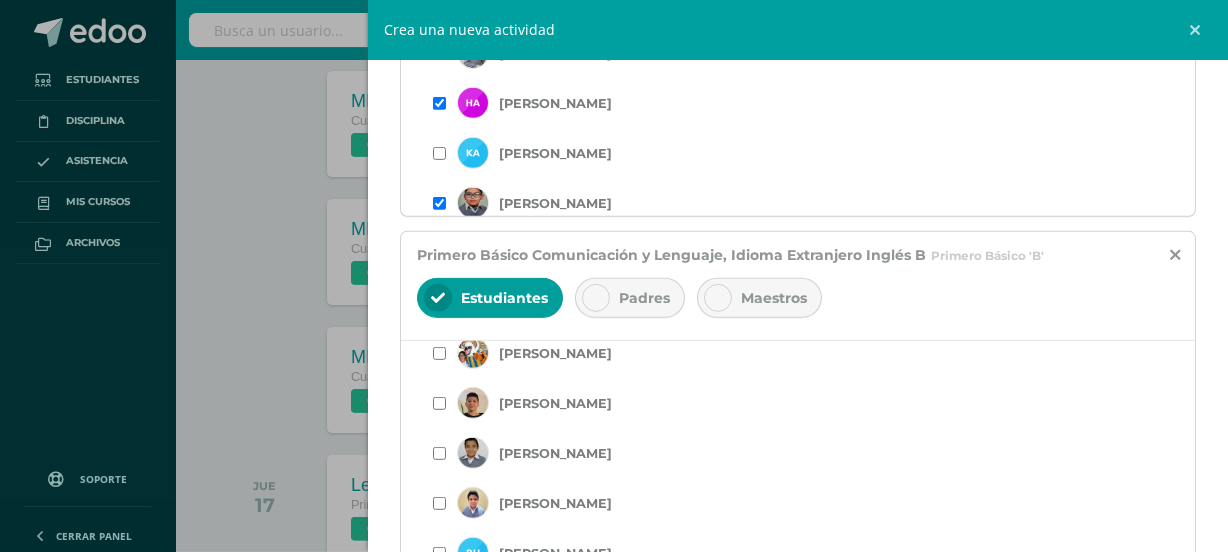 scroll, scrollTop: 658, scrollLeft: 0, axis: vertical 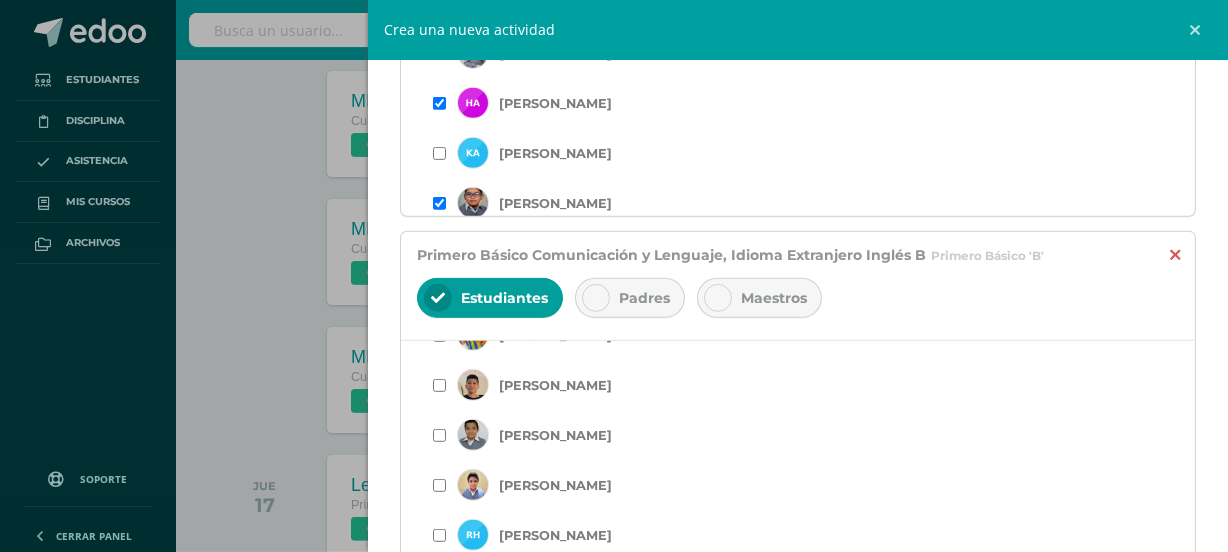 click at bounding box center [1175, 255] 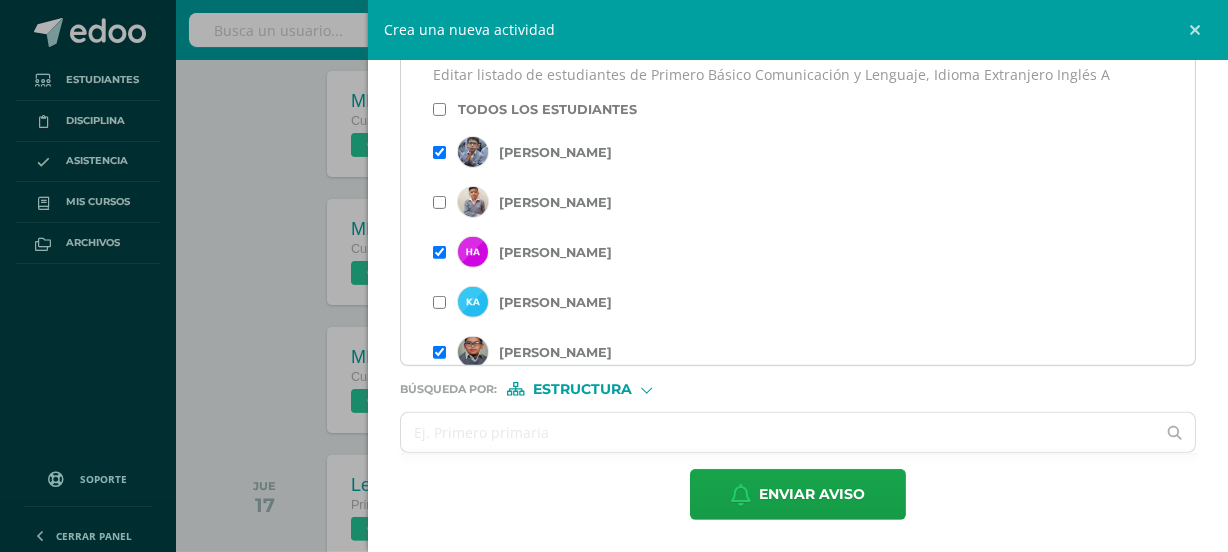 scroll, scrollTop: 610, scrollLeft: 0, axis: vertical 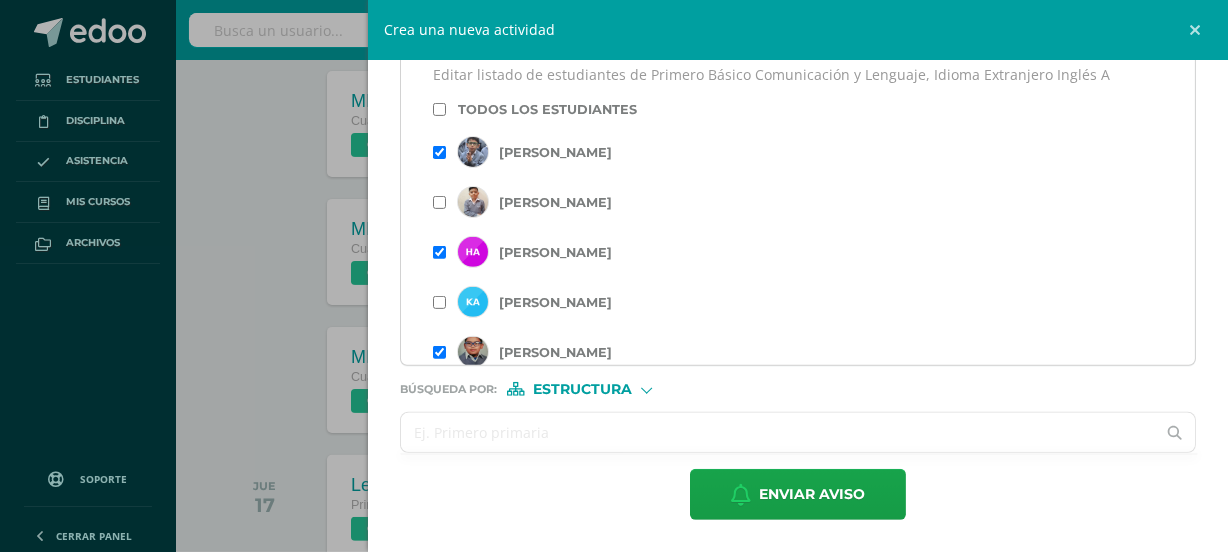 click at bounding box center [778, 432] 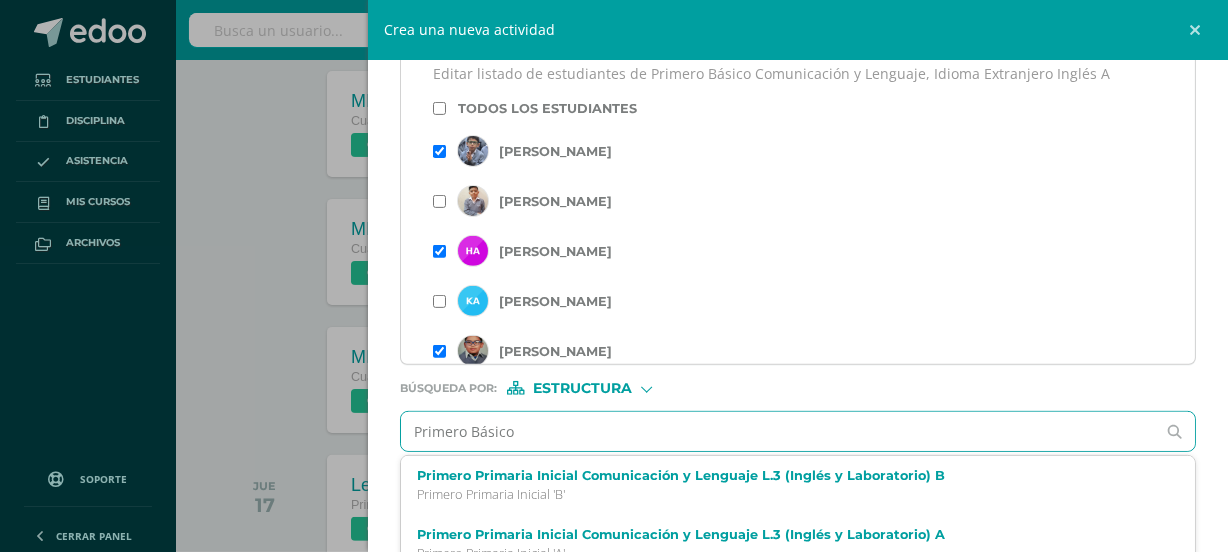 type on "Primero Básico C" 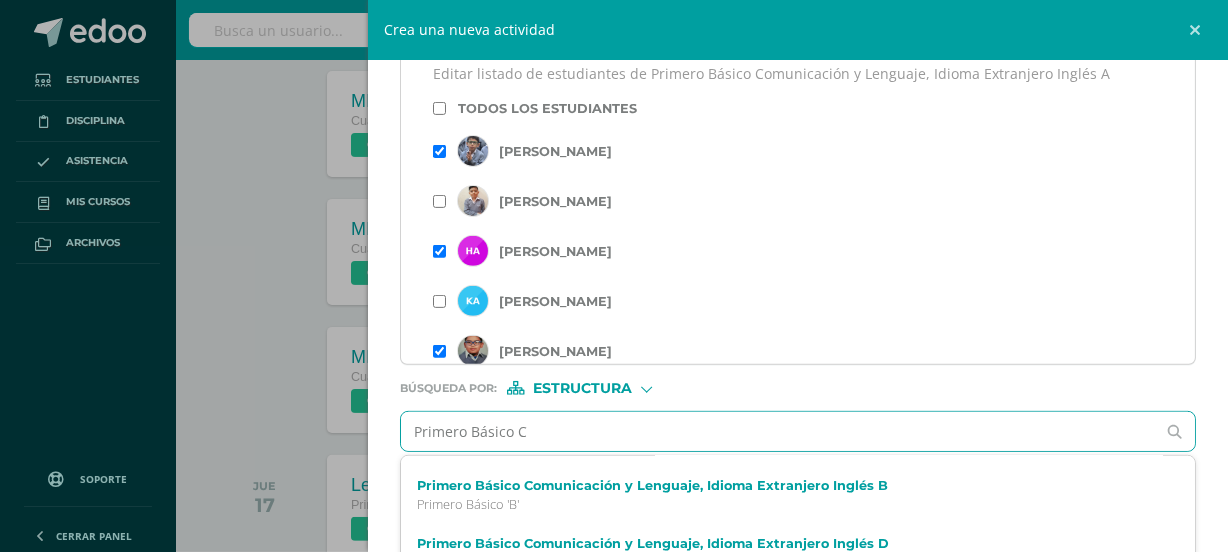scroll, scrollTop: 180, scrollLeft: 0, axis: vertical 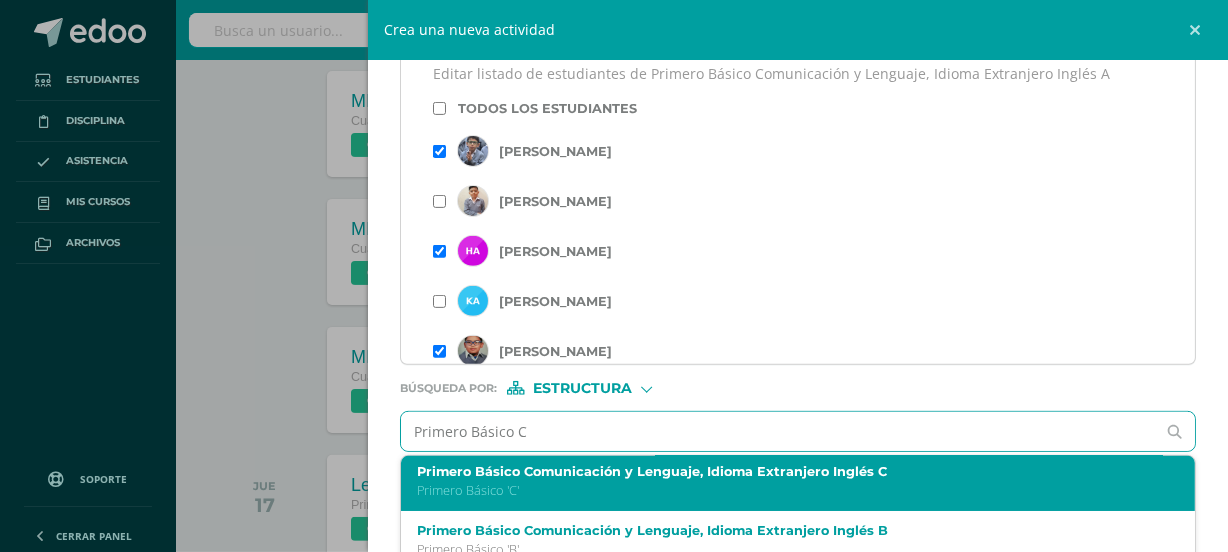 click on "Primero Básico 'C'" at bounding box center [780, 490] 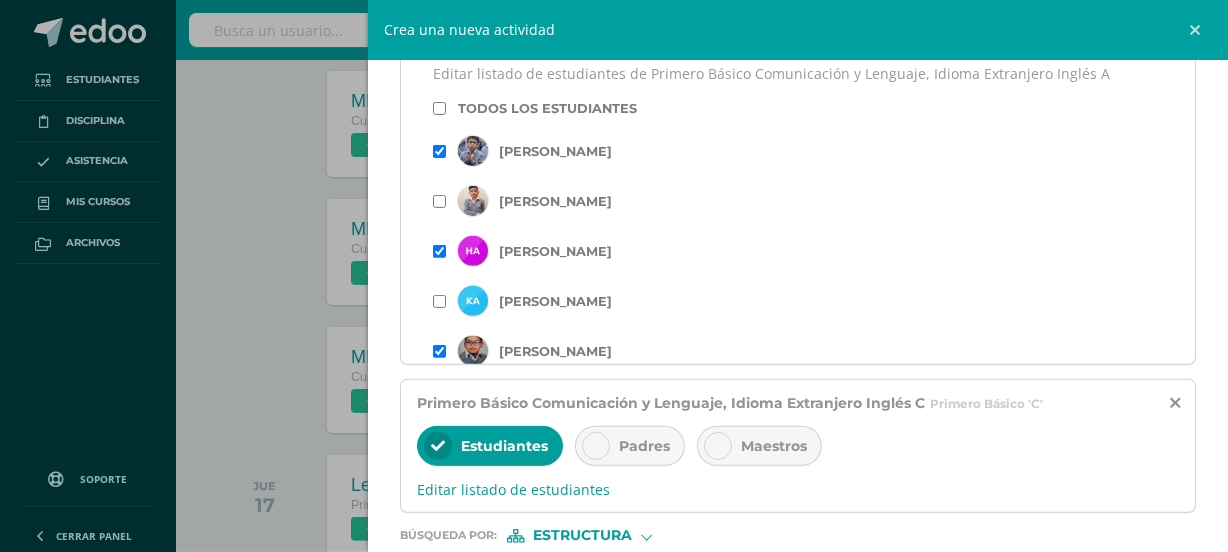 click at bounding box center [596, 446] 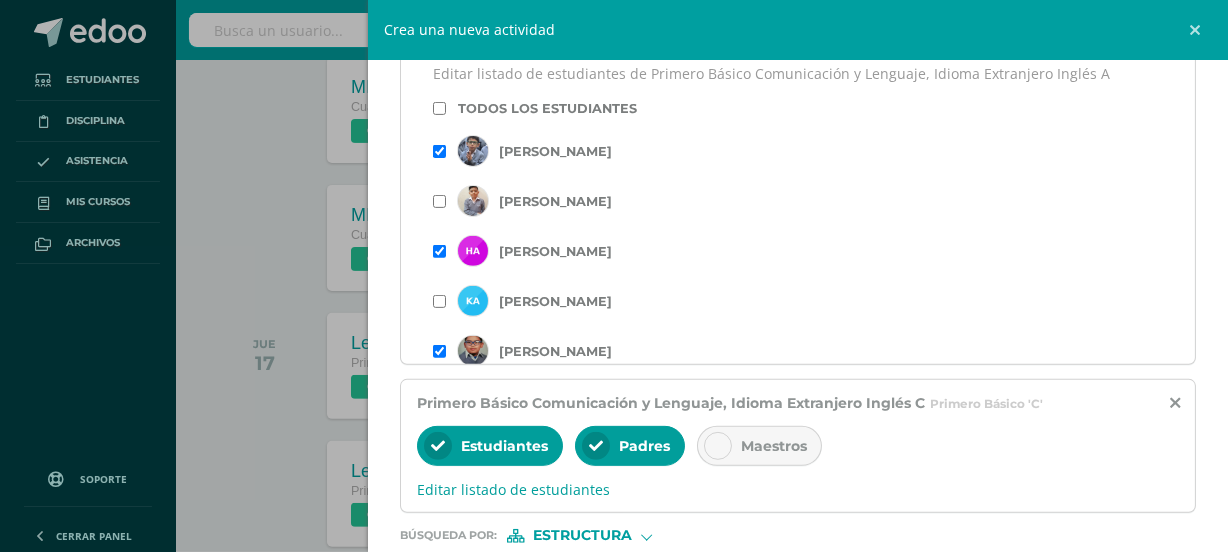 scroll, scrollTop: 565, scrollLeft: 0, axis: vertical 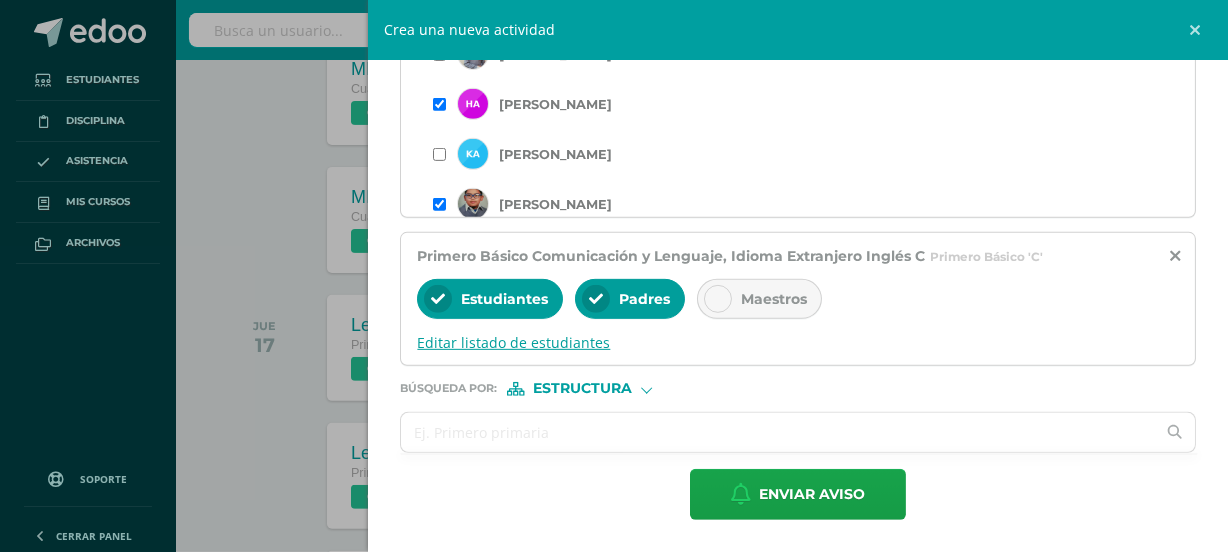 click on "Editar listado de estudiantes" at bounding box center [798, 342] 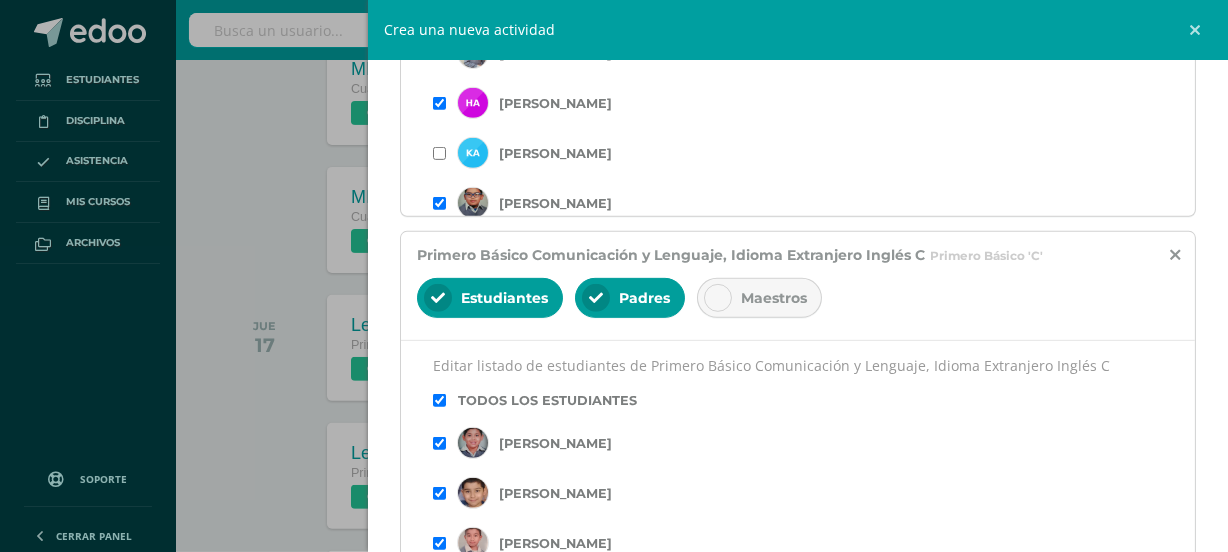 click at bounding box center [439, 400] 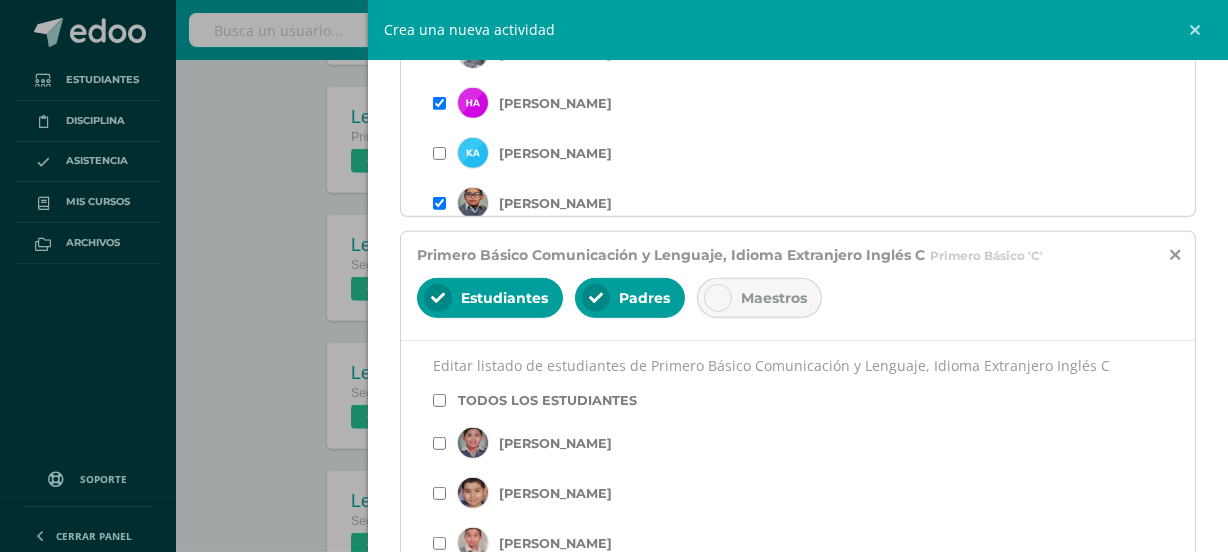 scroll, scrollTop: 1339, scrollLeft: 0, axis: vertical 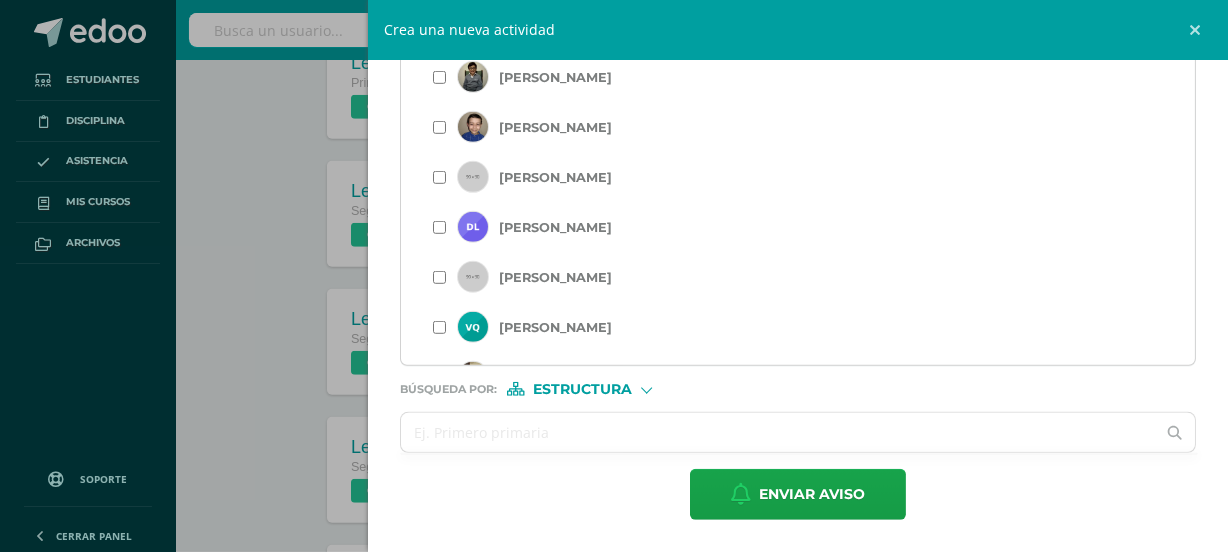 click at bounding box center [439, 277] 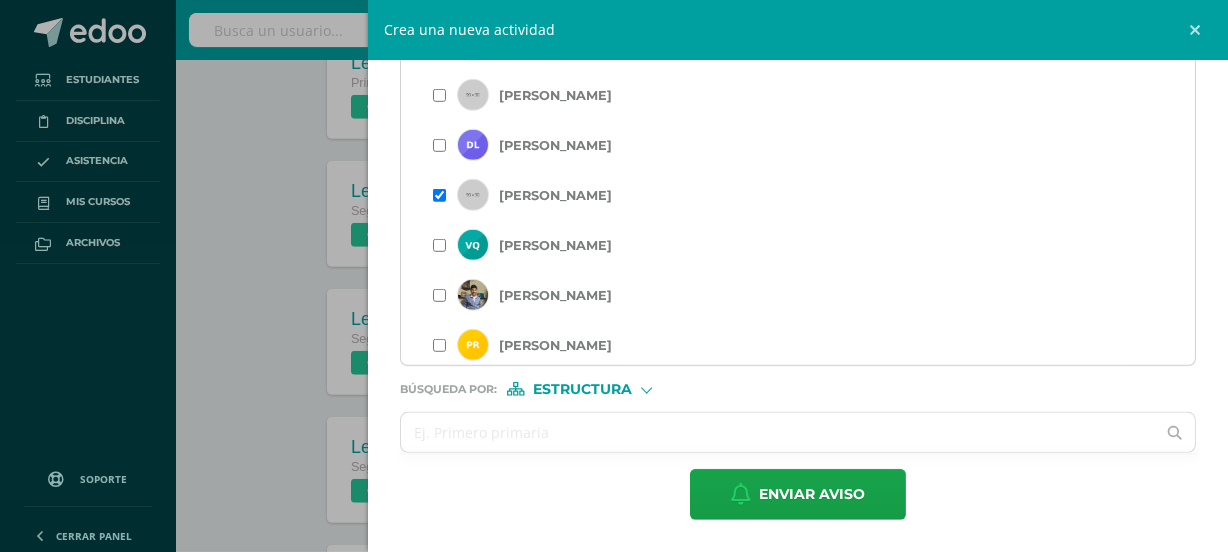 scroll, scrollTop: 1342, scrollLeft: 0, axis: vertical 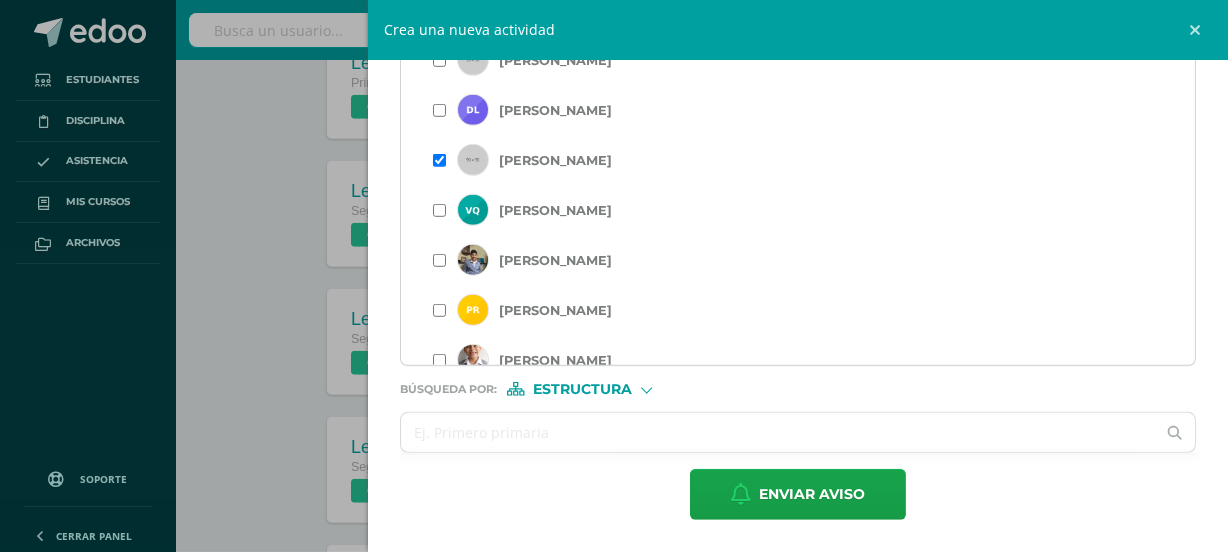 click on "Estructura" at bounding box center (582, 389) 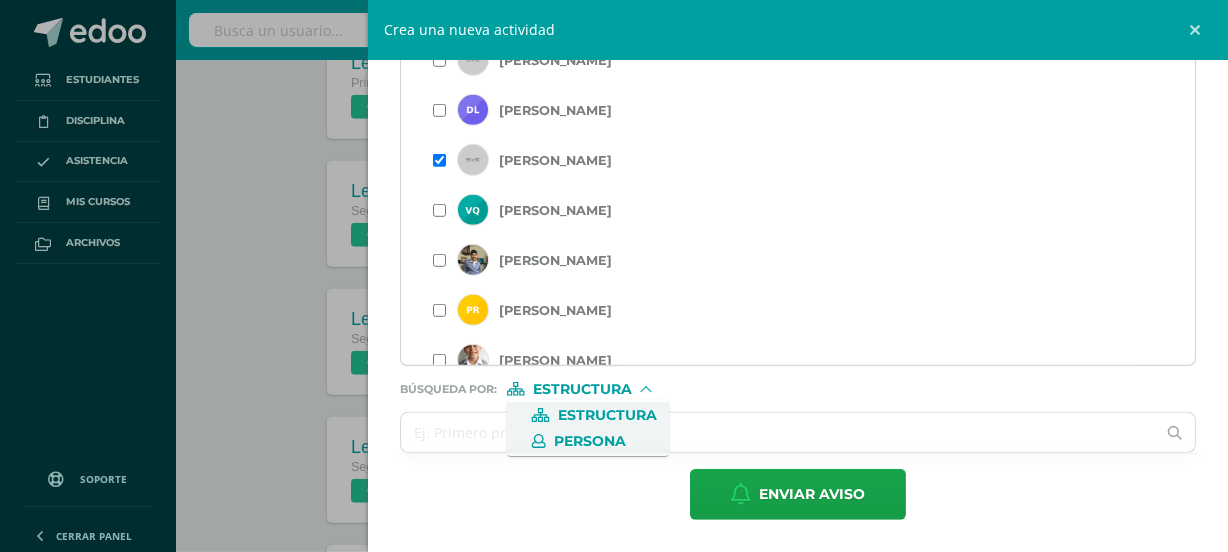 click on "Persona" at bounding box center [590, 441] 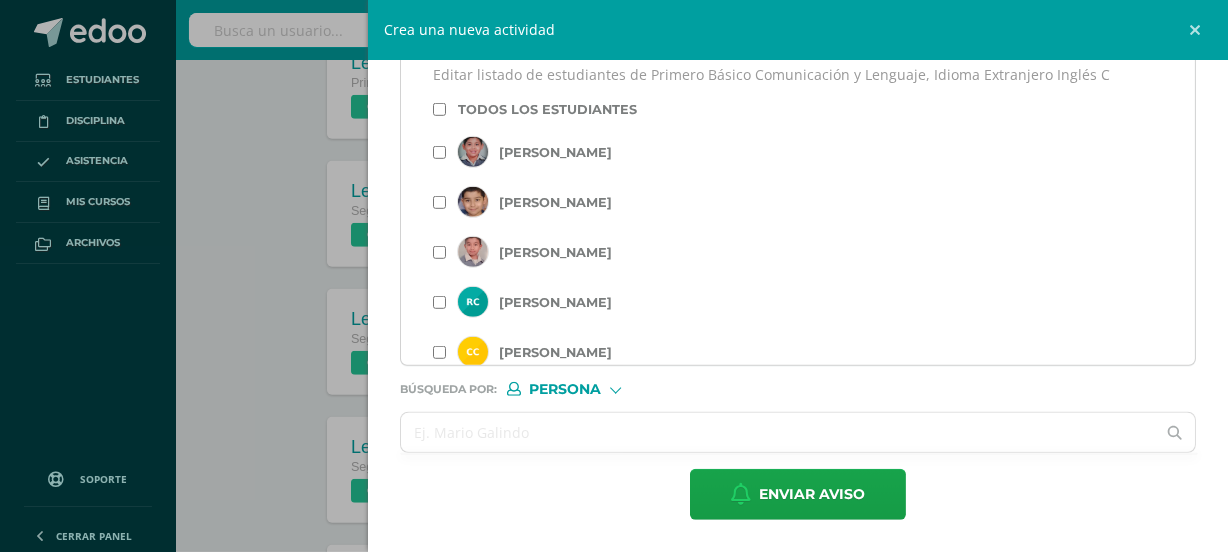 click at bounding box center [778, 432] 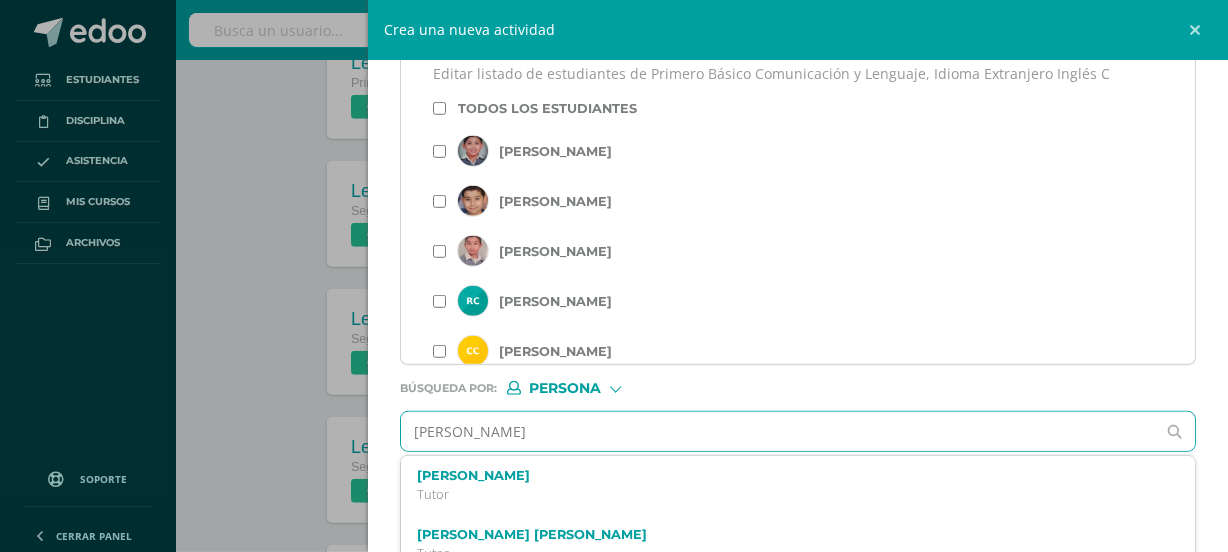 type on "[PERSON_NAME]" 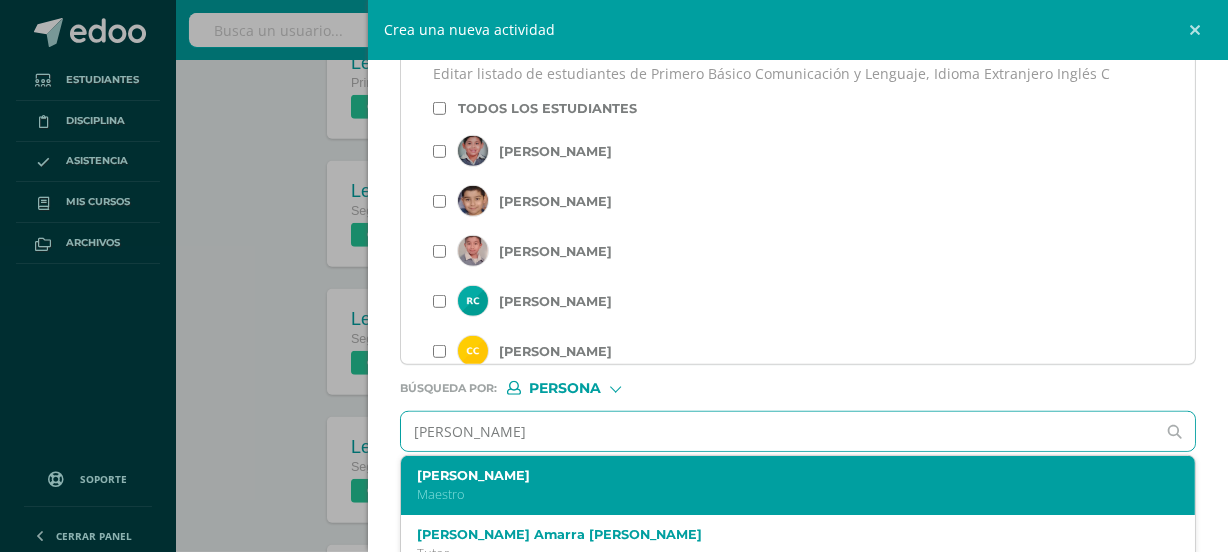 click on "[PERSON_NAME]" at bounding box center (780, 475) 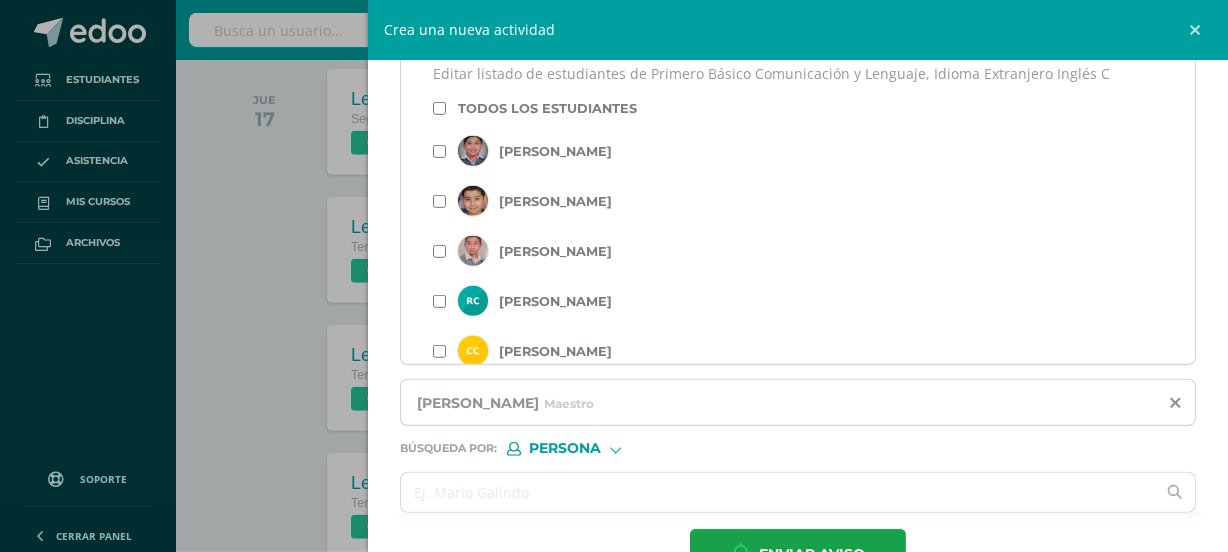 scroll, scrollTop: 2004, scrollLeft: 0, axis: vertical 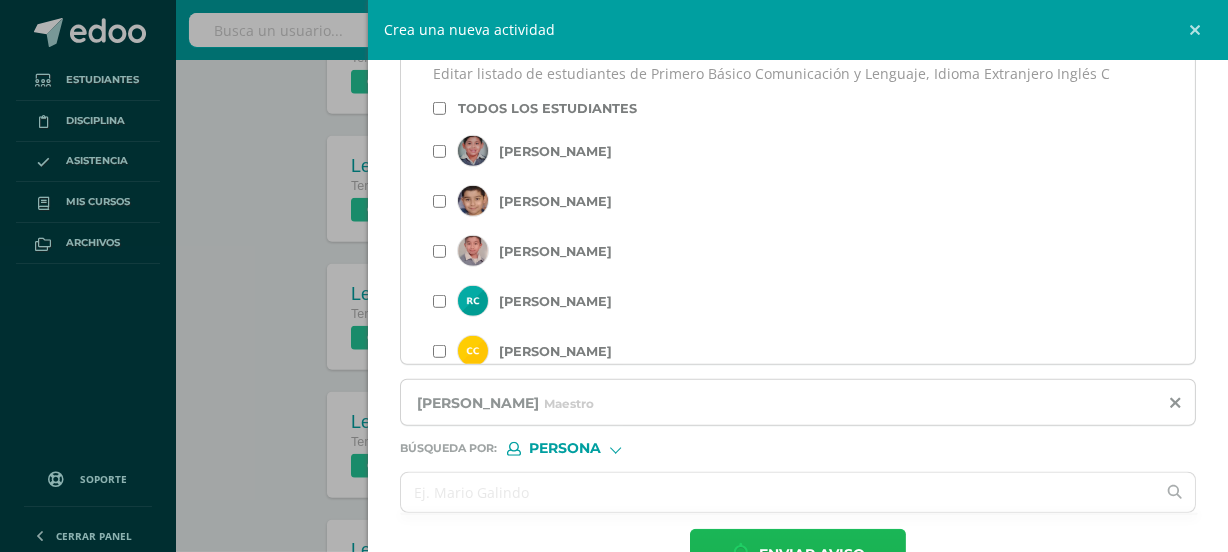click on "Enviar aviso" at bounding box center (812, 554) 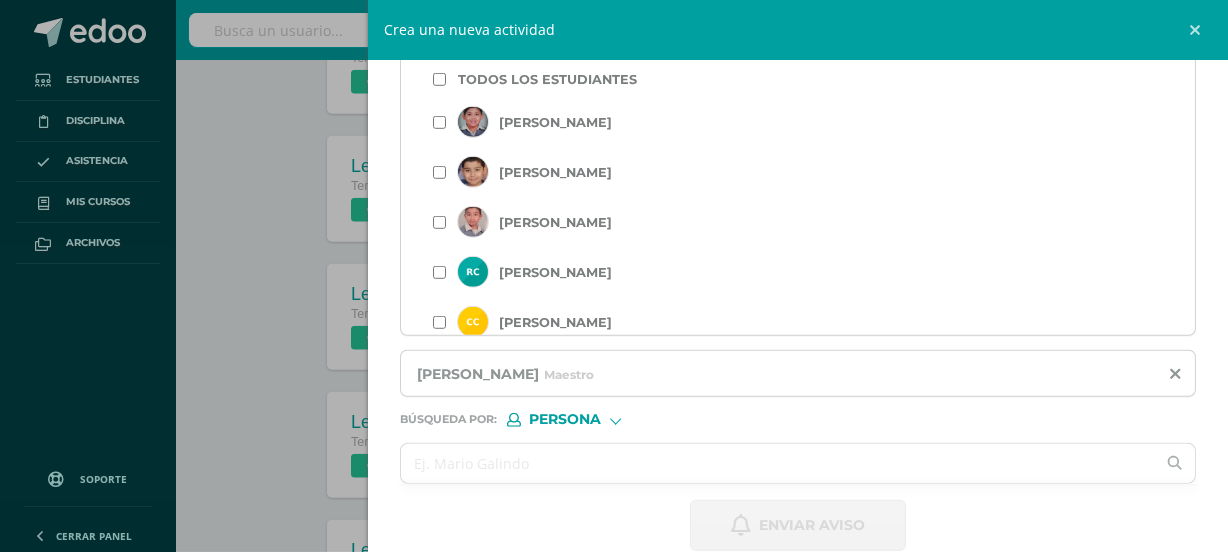 scroll, scrollTop: 1110, scrollLeft: 0, axis: vertical 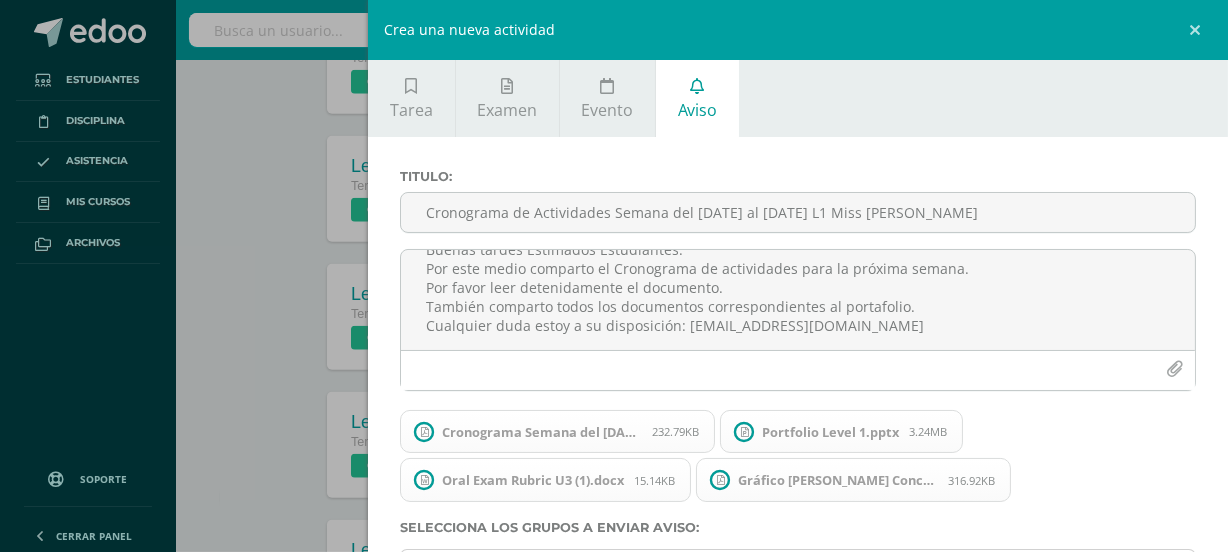 type 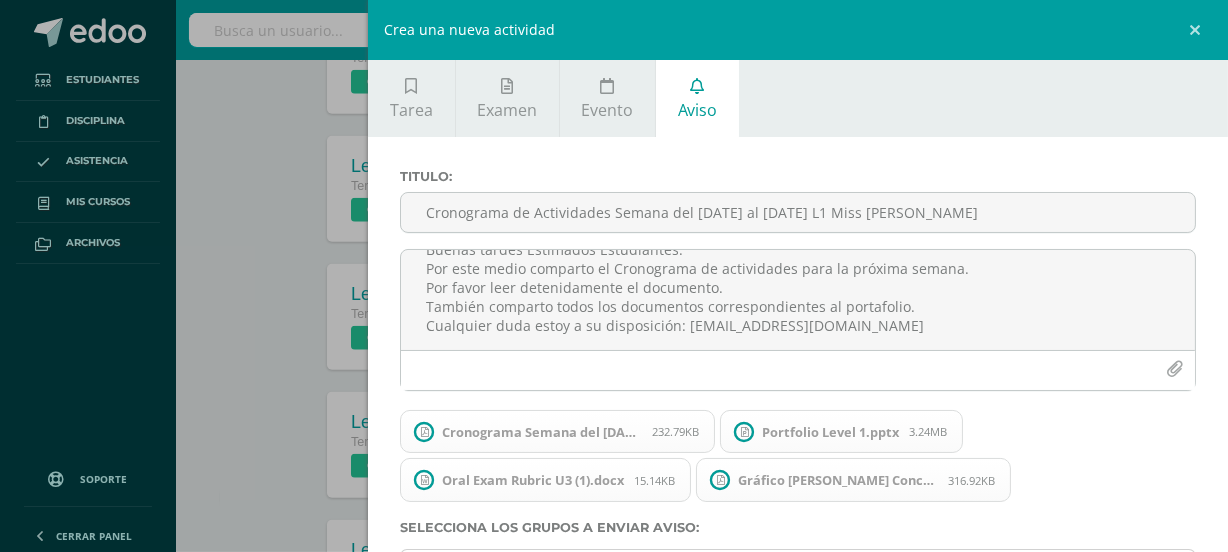type 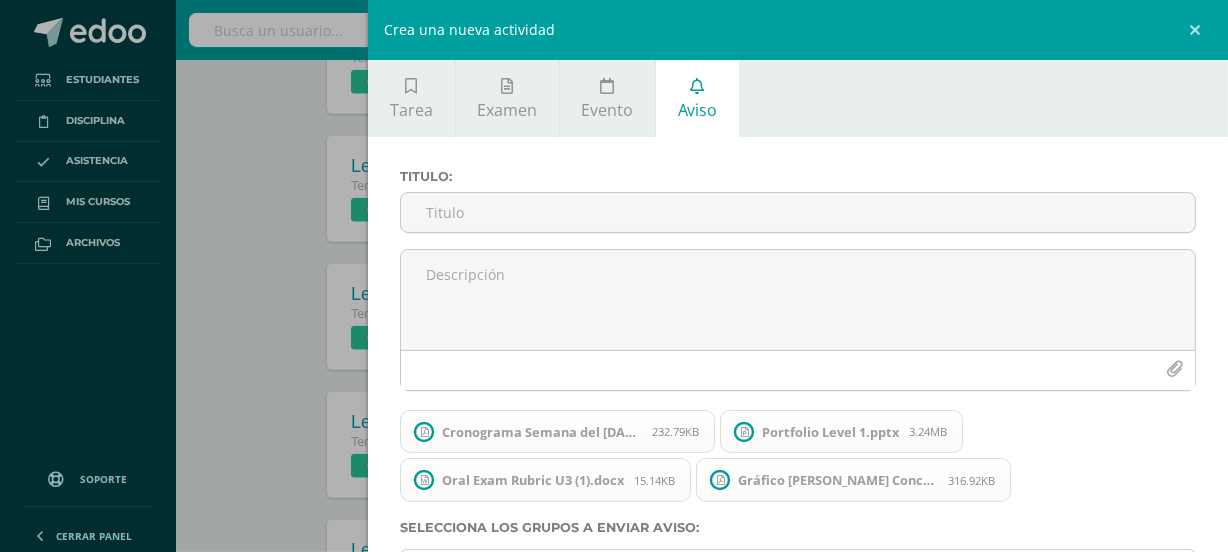 scroll, scrollTop: 0, scrollLeft: 0, axis: both 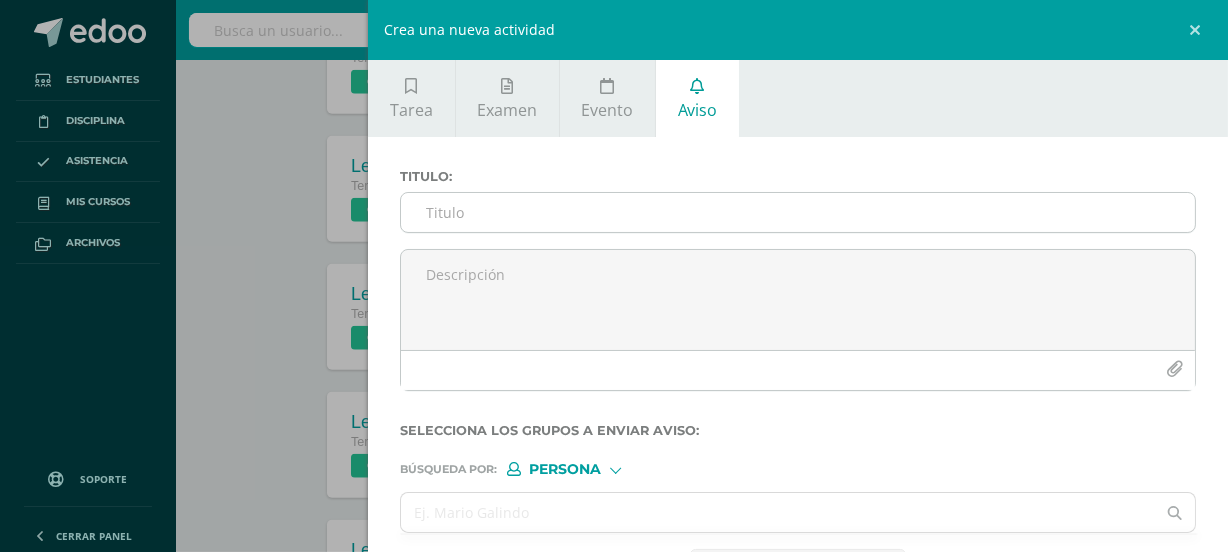 click on "Titulo :" at bounding box center (798, 212) 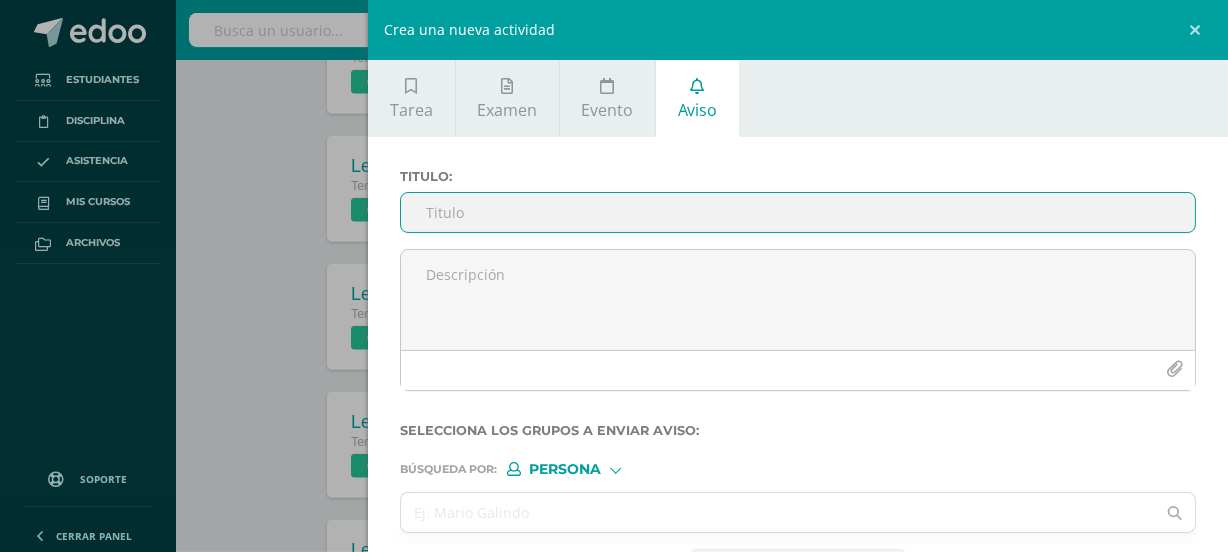 paste on "Cronograma de Actividades Semana del [DATE] al [DATE] L1 Miss [PERSON_NAME]" 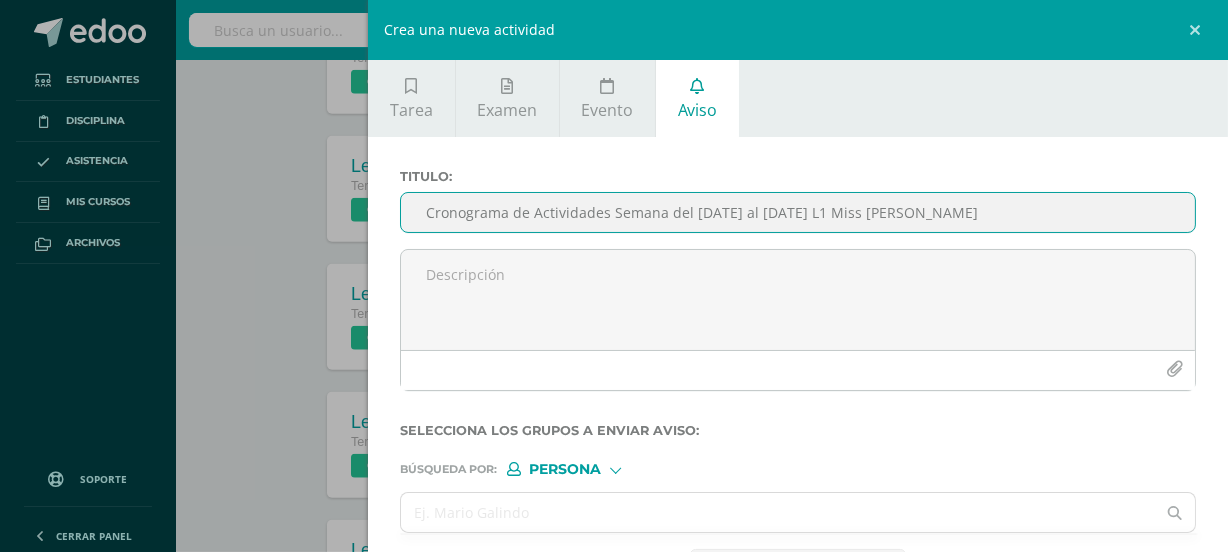 click on "Cronograma de Actividades Semana del [DATE] al [DATE] L1 Miss [PERSON_NAME]" at bounding box center (798, 212) 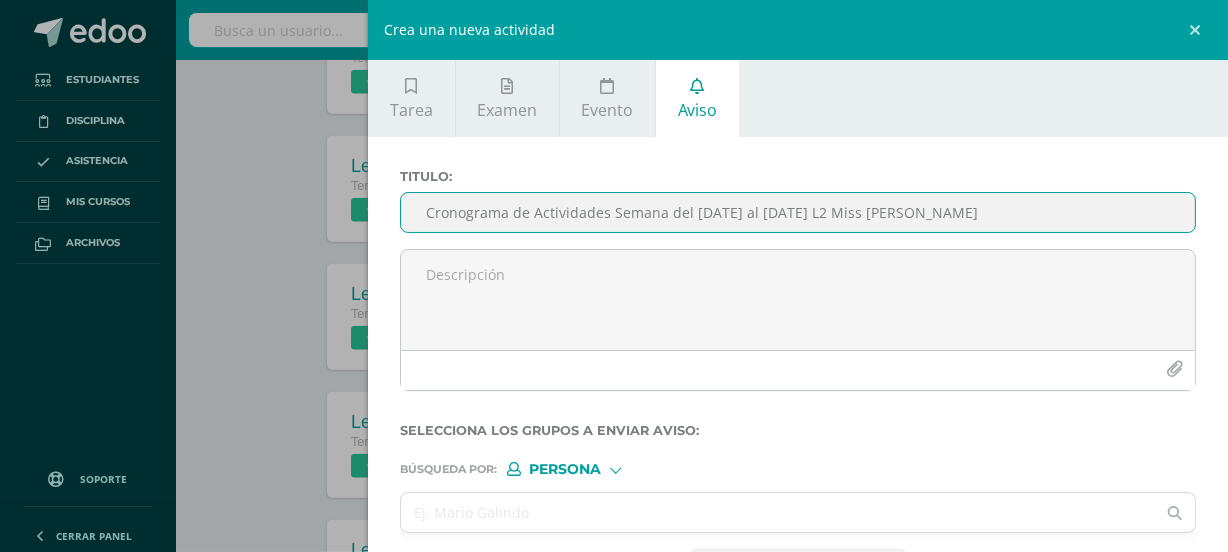 type on "Cronograma de Actividades Semana del [DATE] al [DATE] L2 Miss [PERSON_NAME]" 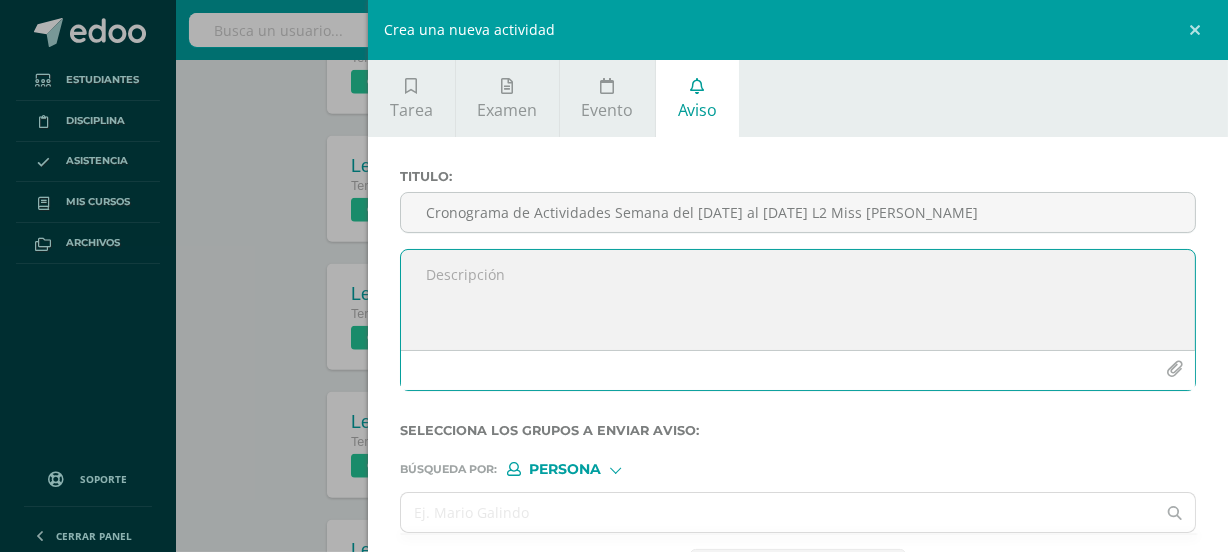 click at bounding box center [798, 300] 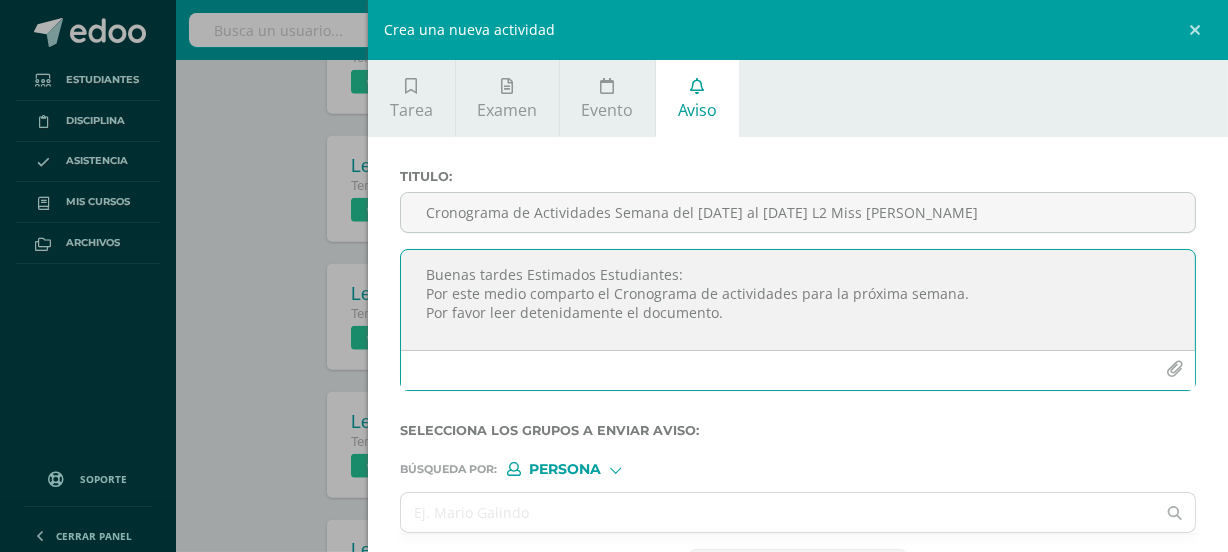 click on "Buenas tardes Estimados Estudiantes:
Por este medio comparto el Cronograma de actividades para la próxima semana.
Por favor leer detenidamente el documento." at bounding box center (798, 300) 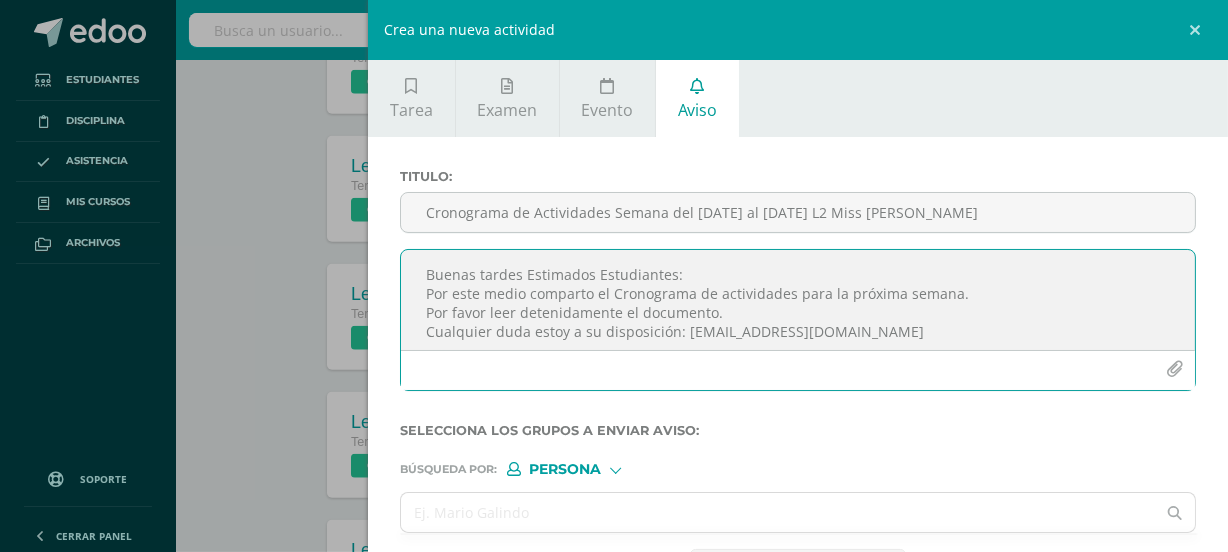type on "Buenas tardes Estimados Estudiantes:
Por este medio comparto el Cronograma de actividades para la próxima semana.
Por favor leer detenidamente el documento.
Cualquier duda estoy a su disposición: [EMAIL_ADDRESS][DOMAIN_NAME]" 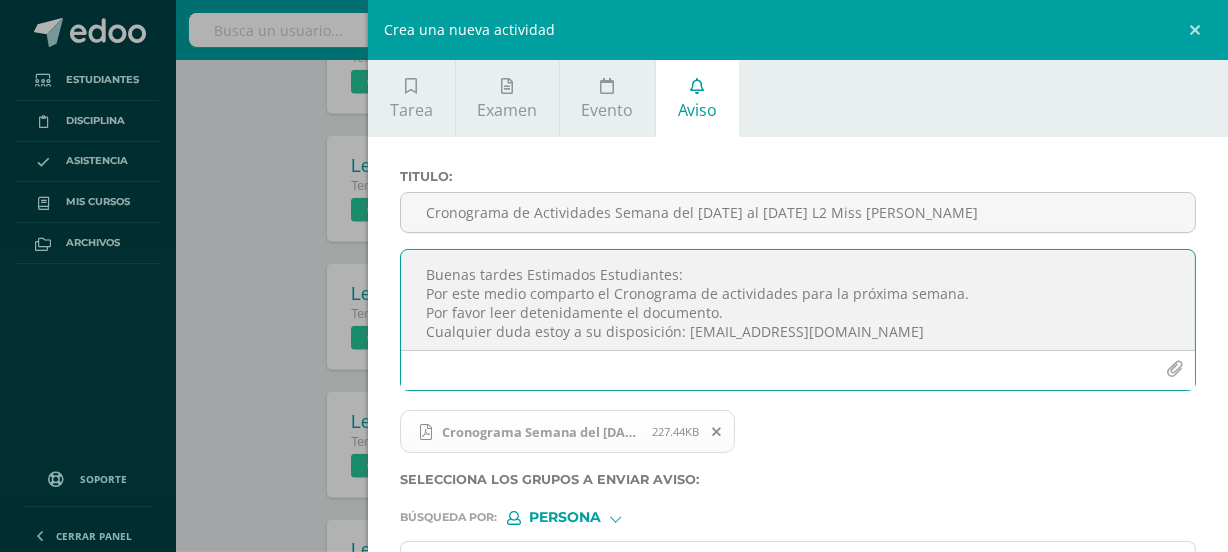 scroll, scrollTop: 130, scrollLeft: 0, axis: vertical 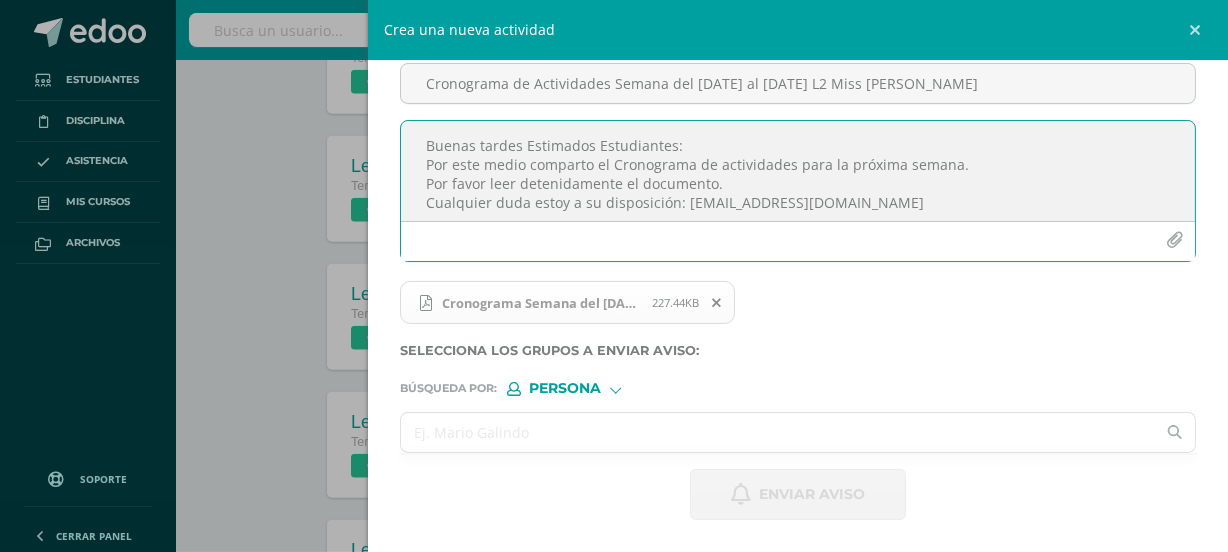 click at bounding box center (778, 432) 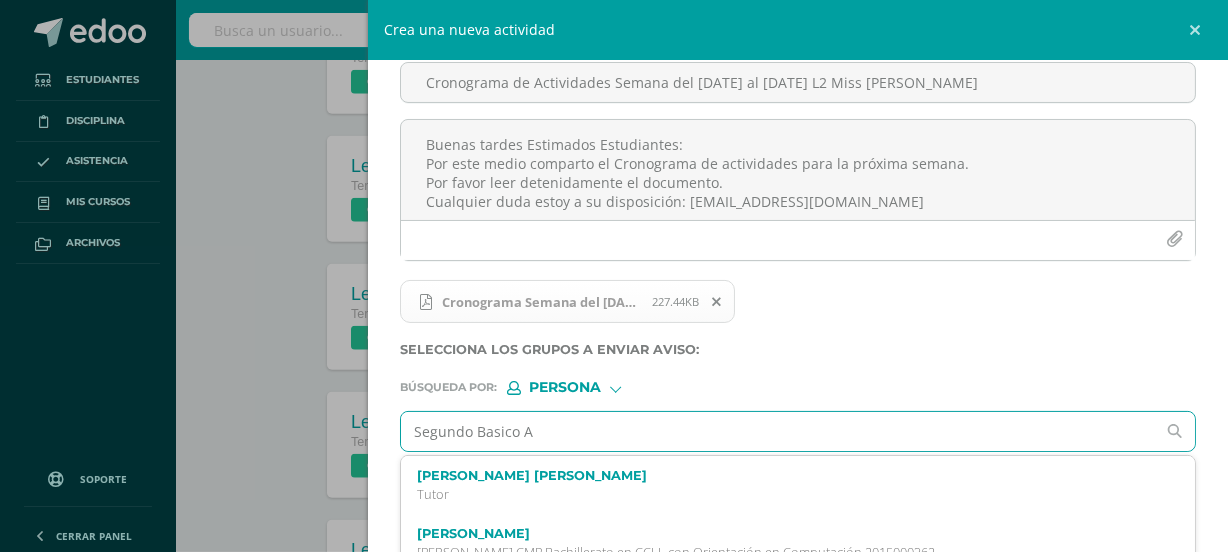 type on "Segundo Basico A" 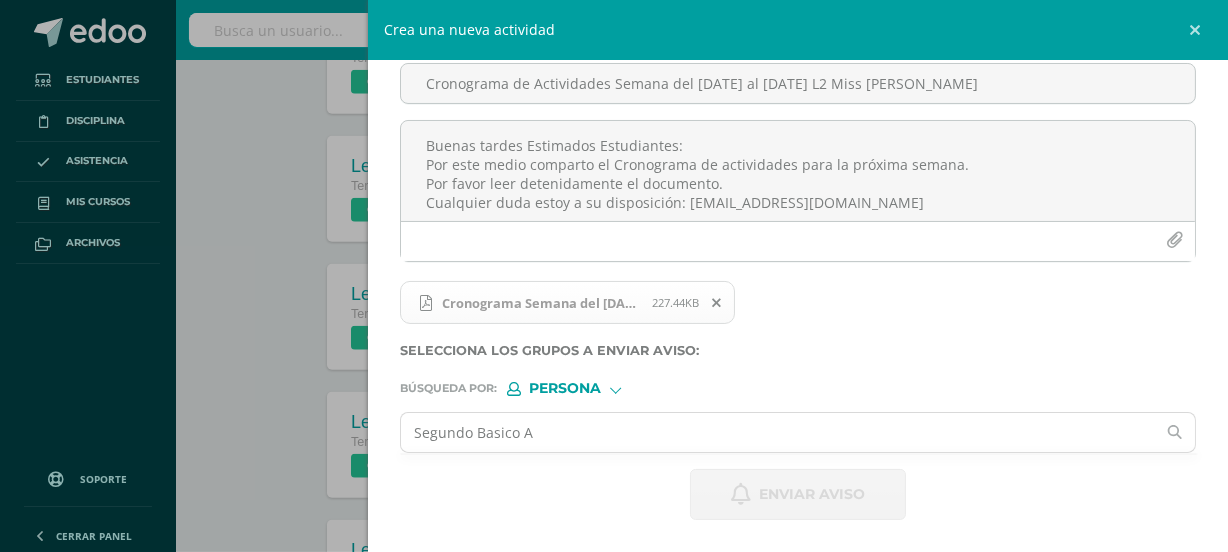click on "Persona" at bounding box center [565, 388] 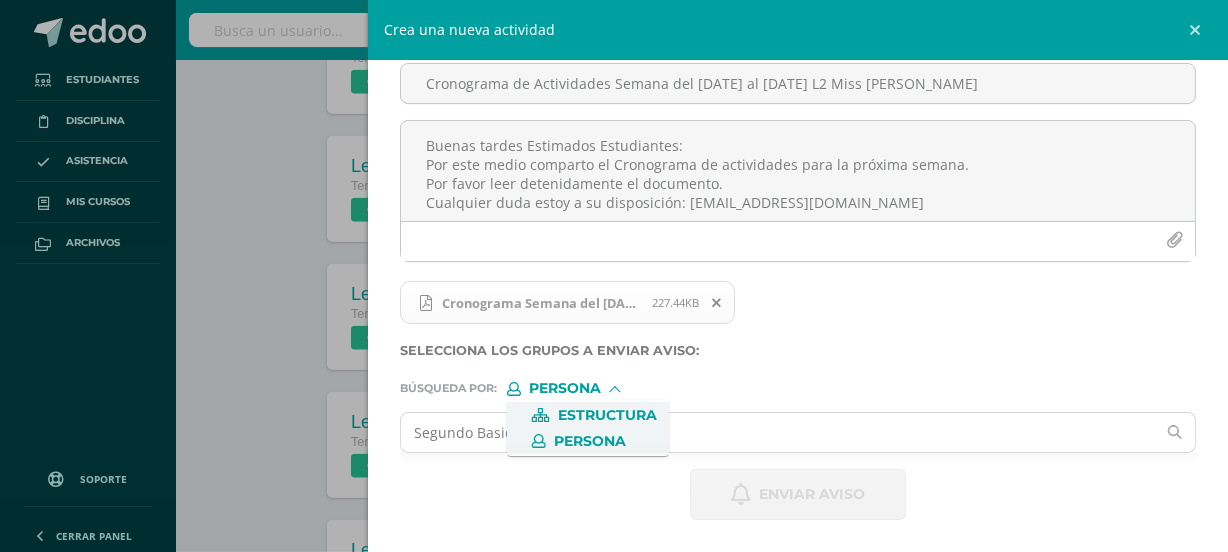 click on "Estructura" at bounding box center [607, 415] 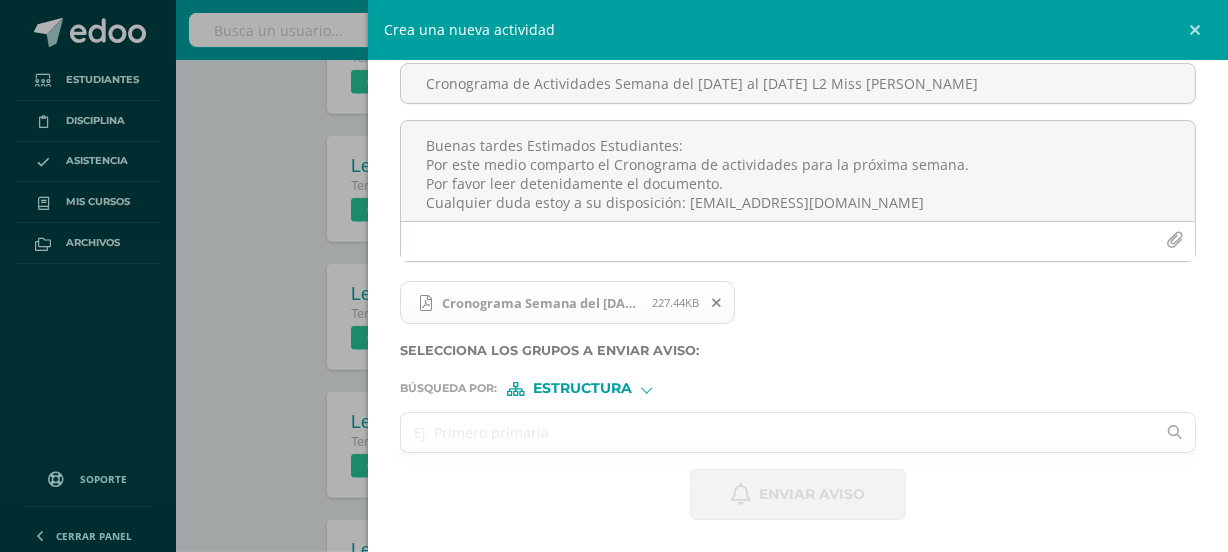 click at bounding box center [778, 432] 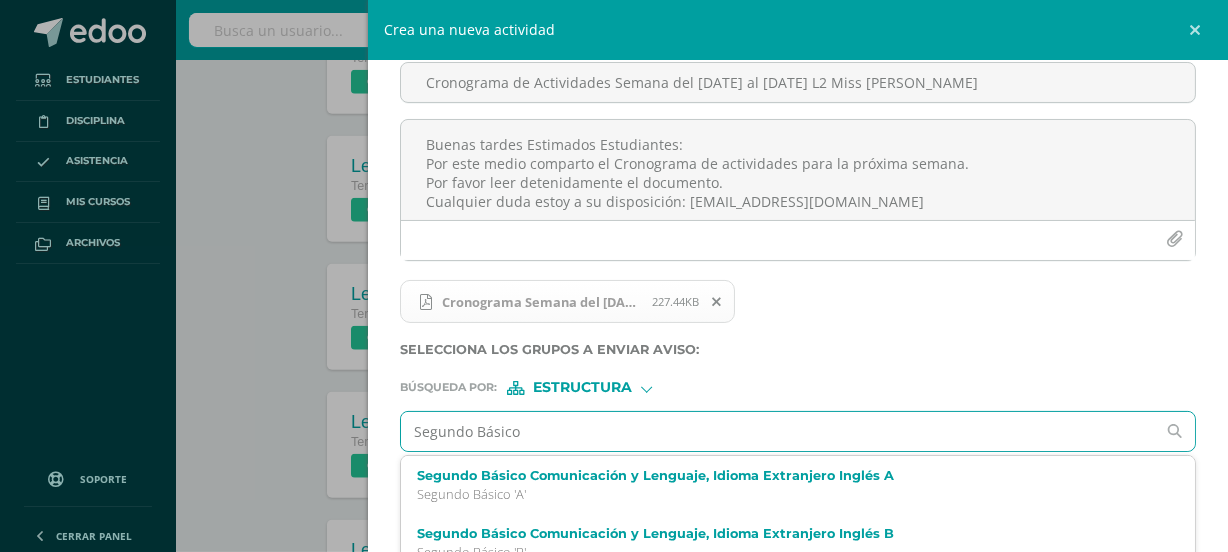 type on "Segundo Básico" 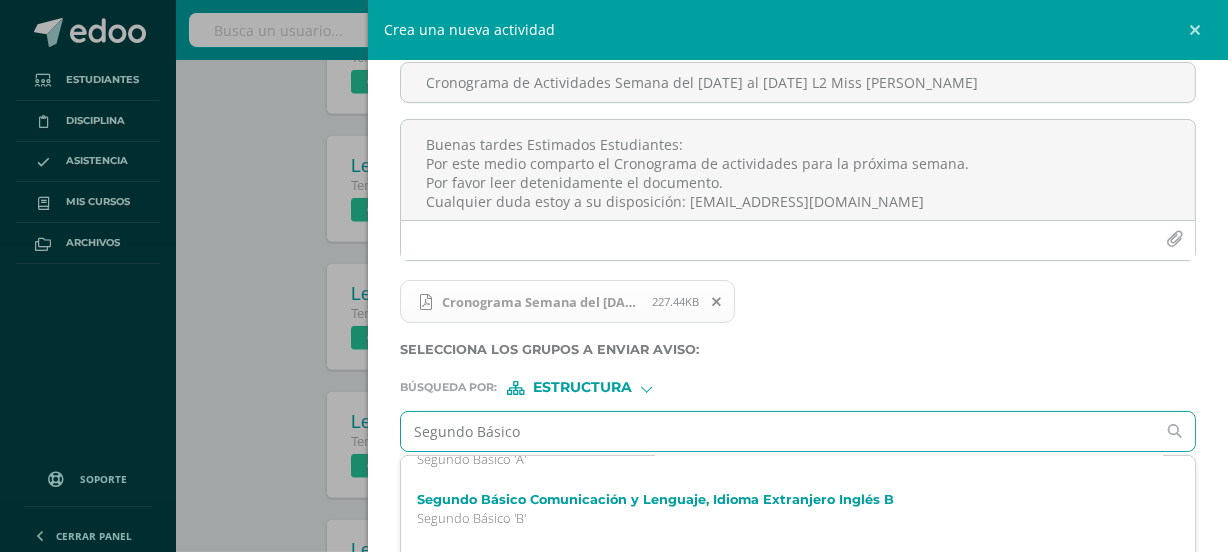 scroll, scrollTop: 241, scrollLeft: 0, axis: vertical 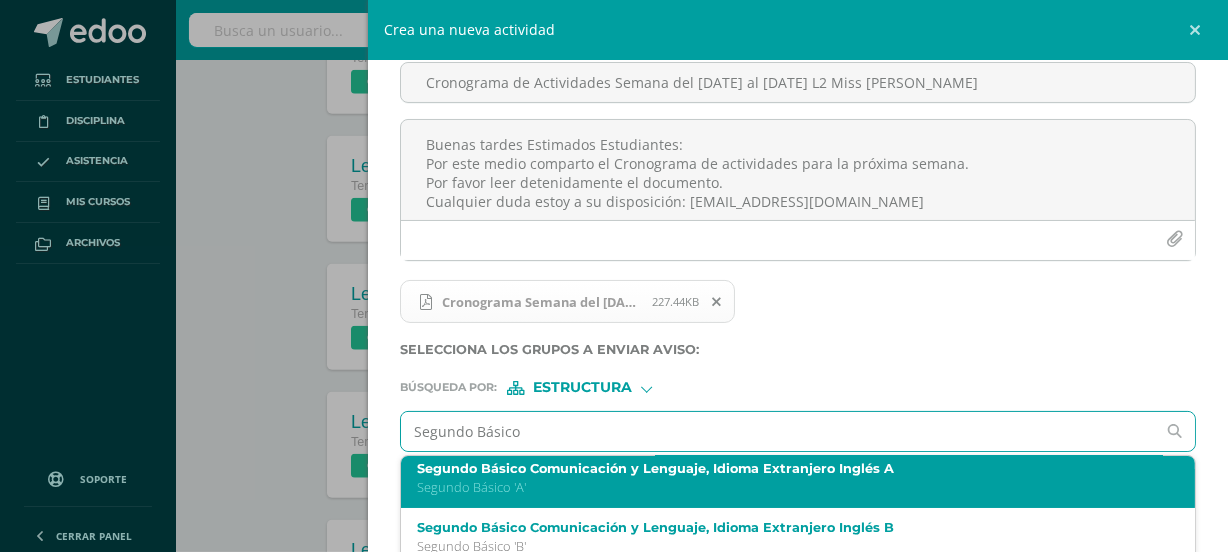 click on "Segundo Básico 'A'" at bounding box center (780, 487) 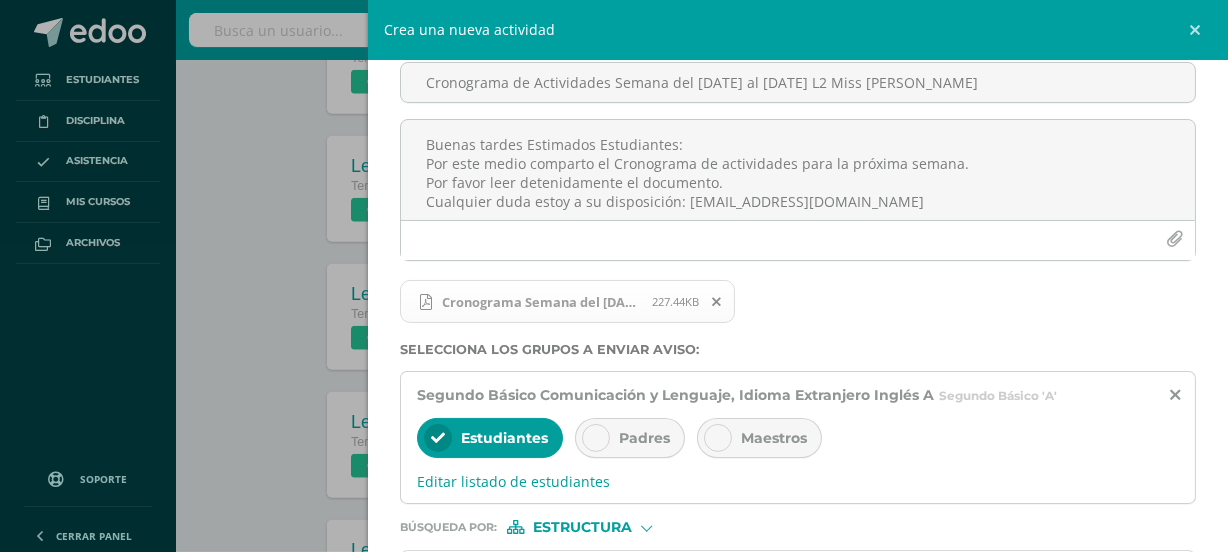 scroll, scrollTop: 0, scrollLeft: 0, axis: both 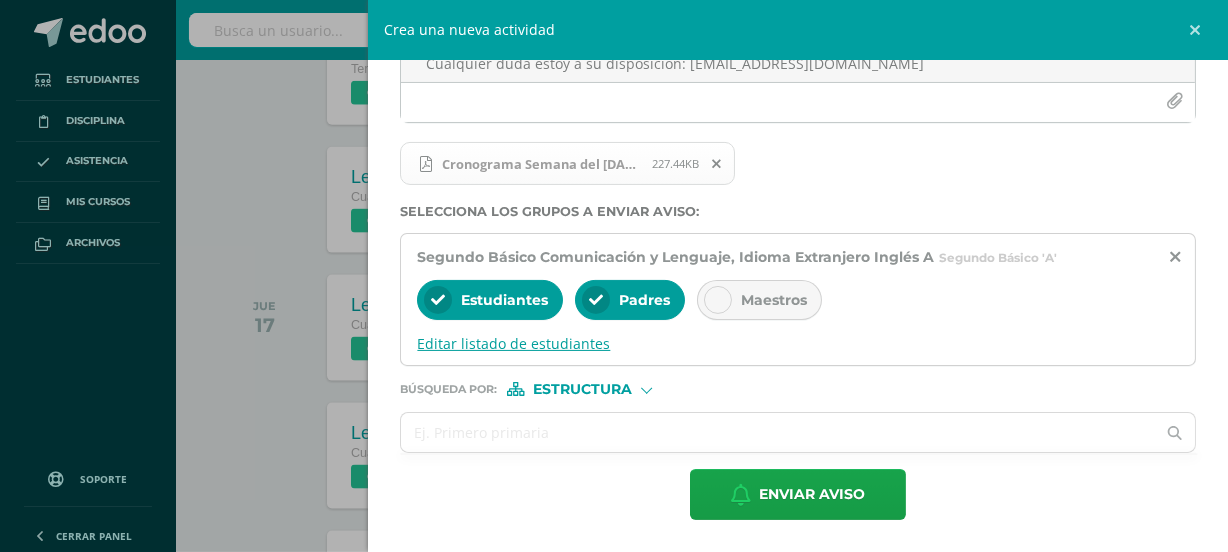 click on "Editar listado de estudiantes" at bounding box center (798, 343) 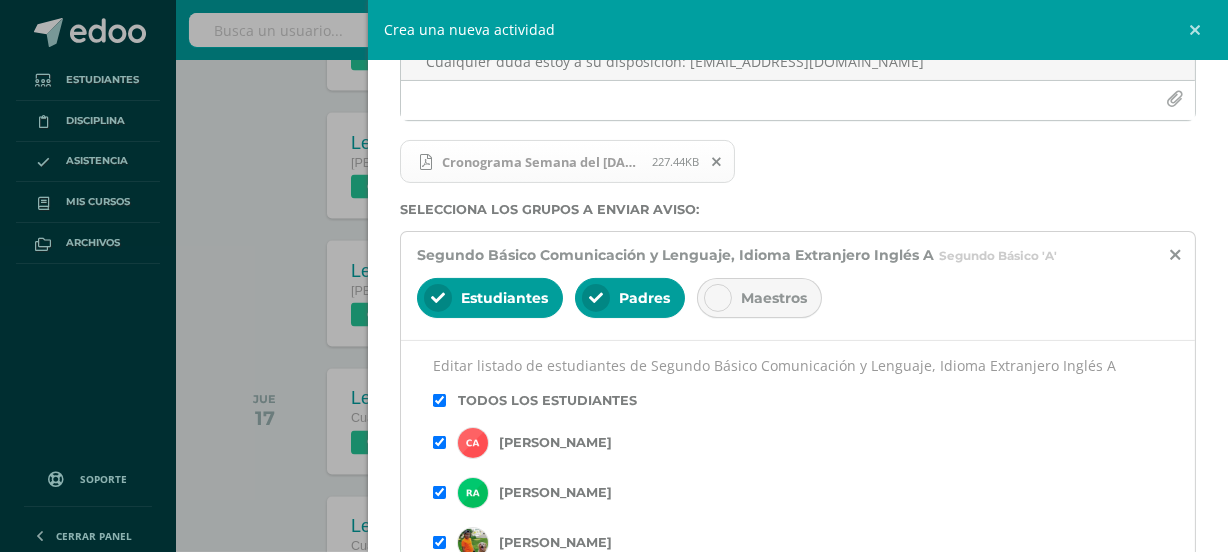 scroll, scrollTop: 3072, scrollLeft: 0, axis: vertical 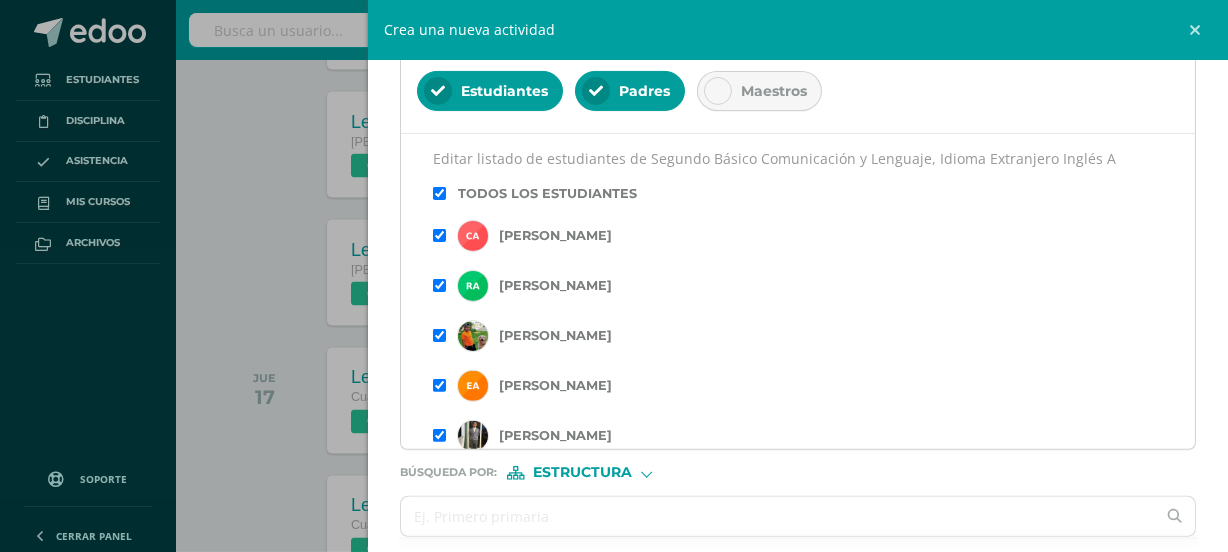 click at bounding box center [439, 193] 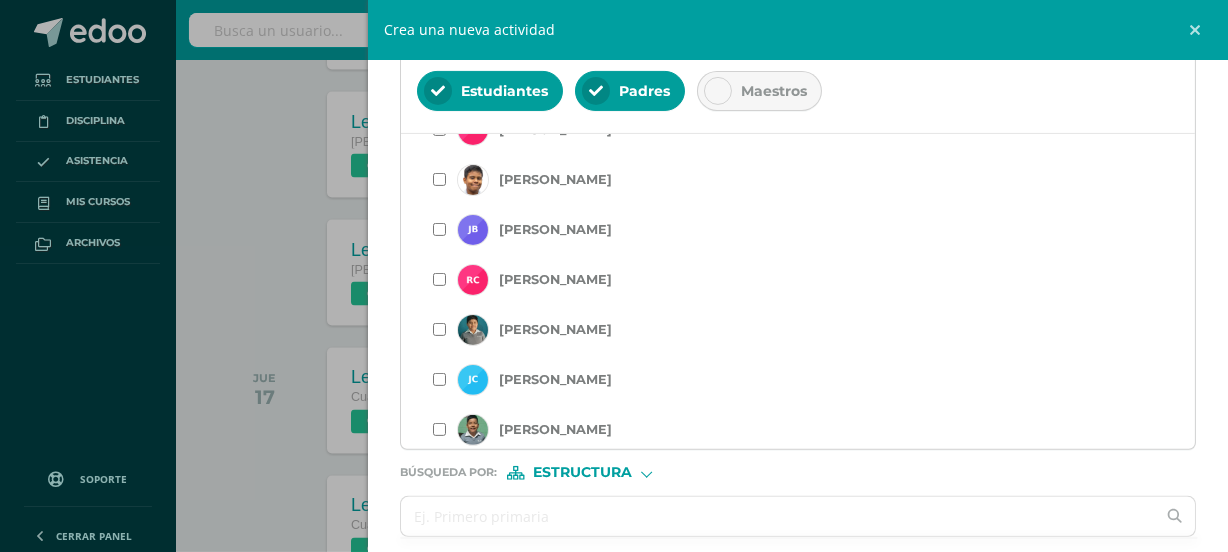 scroll, scrollTop: 1533, scrollLeft: 0, axis: vertical 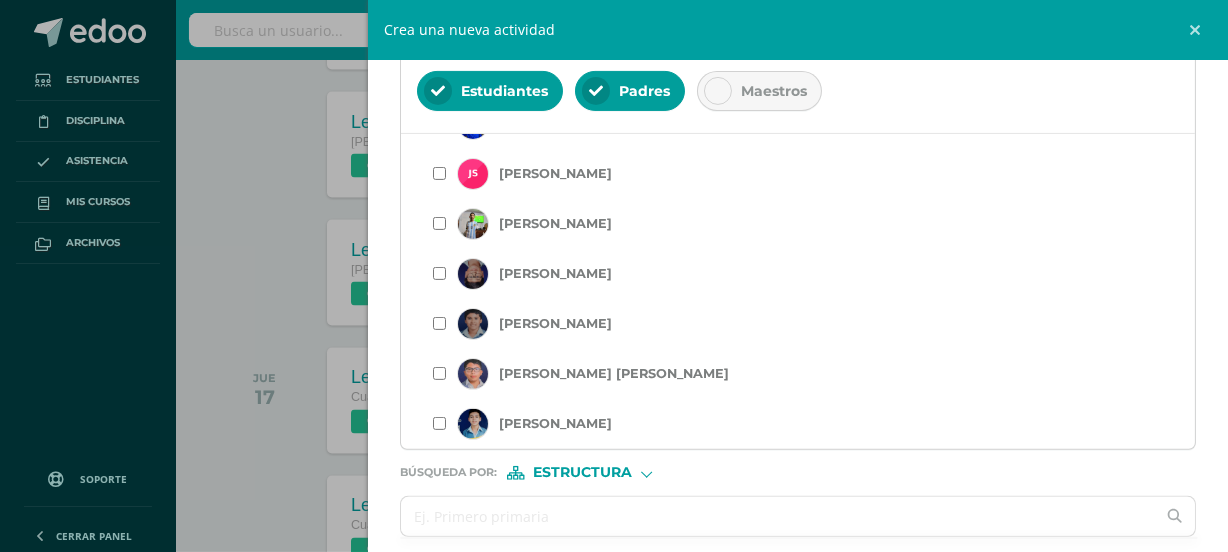 click at bounding box center (439, 423) 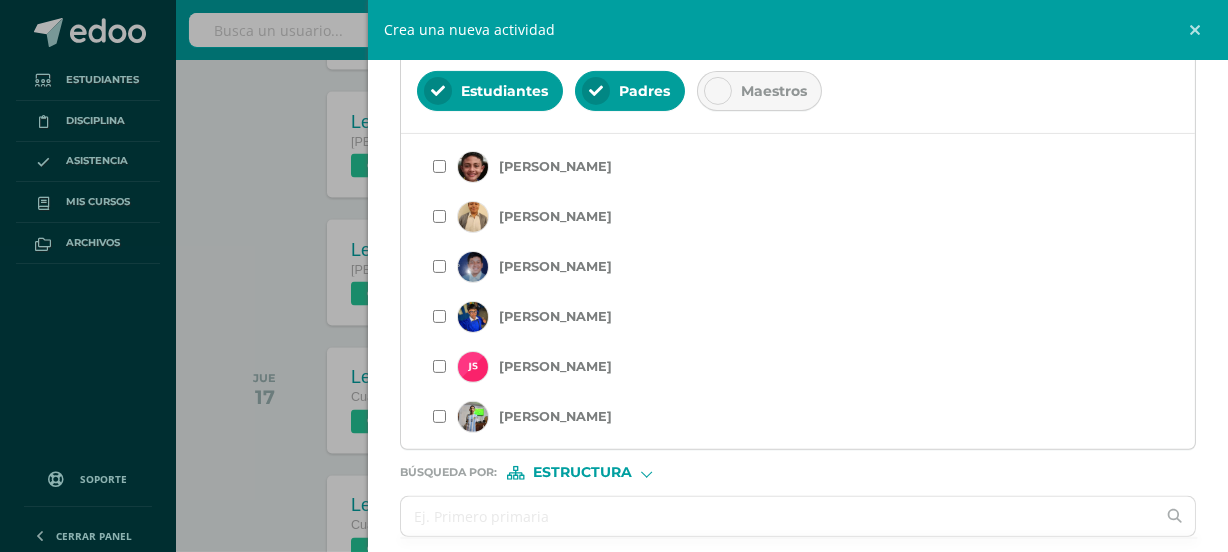 scroll, scrollTop: 1362, scrollLeft: 0, axis: vertical 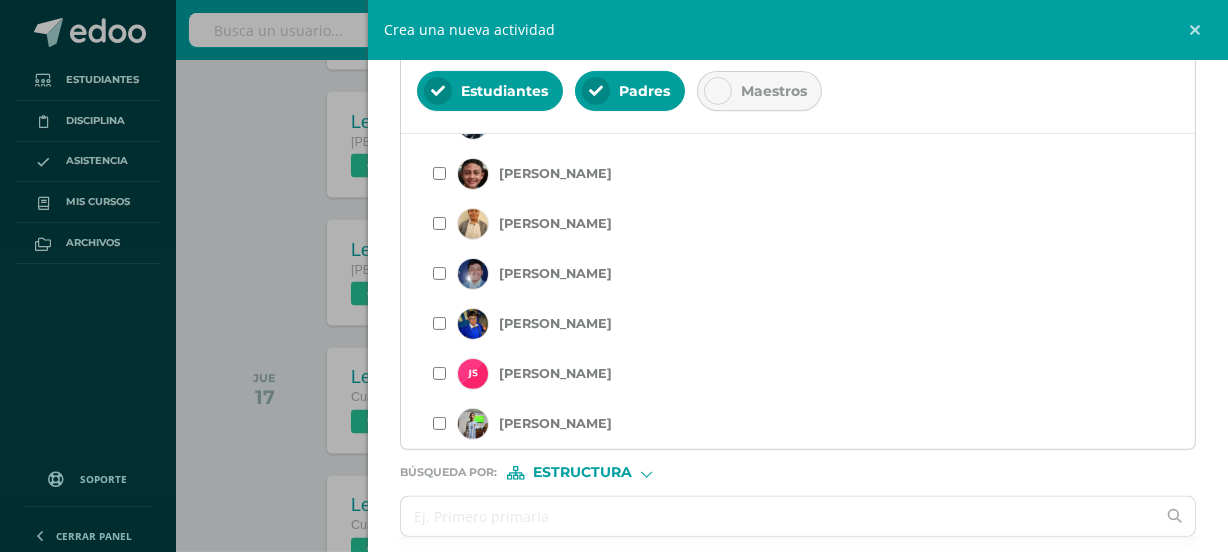 click at bounding box center (439, 323) 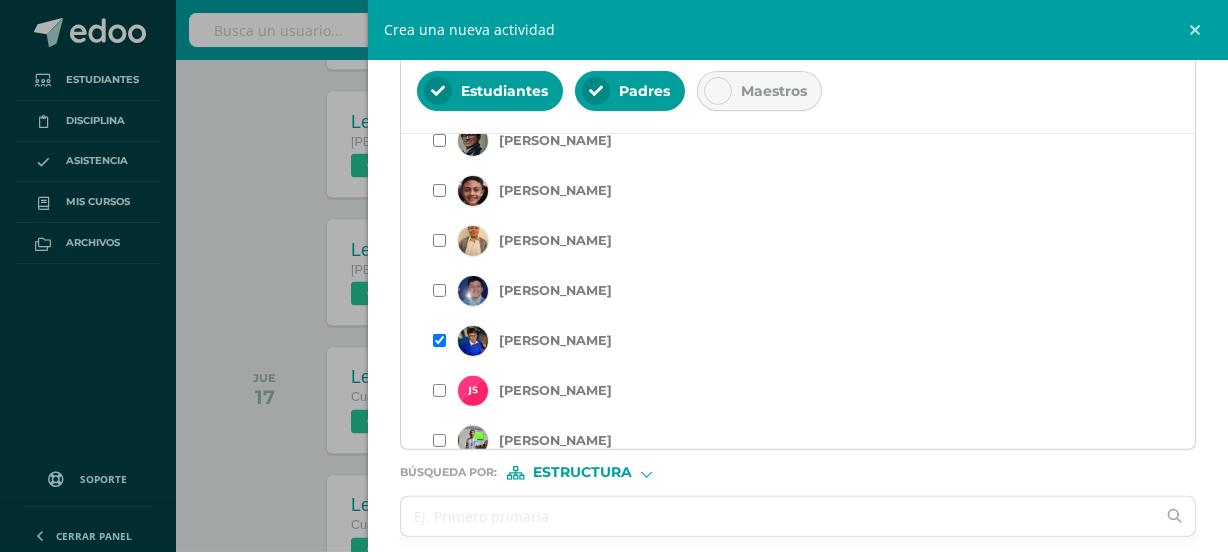 scroll, scrollTop: 1315, scrollLeft: 0, axis: vertical 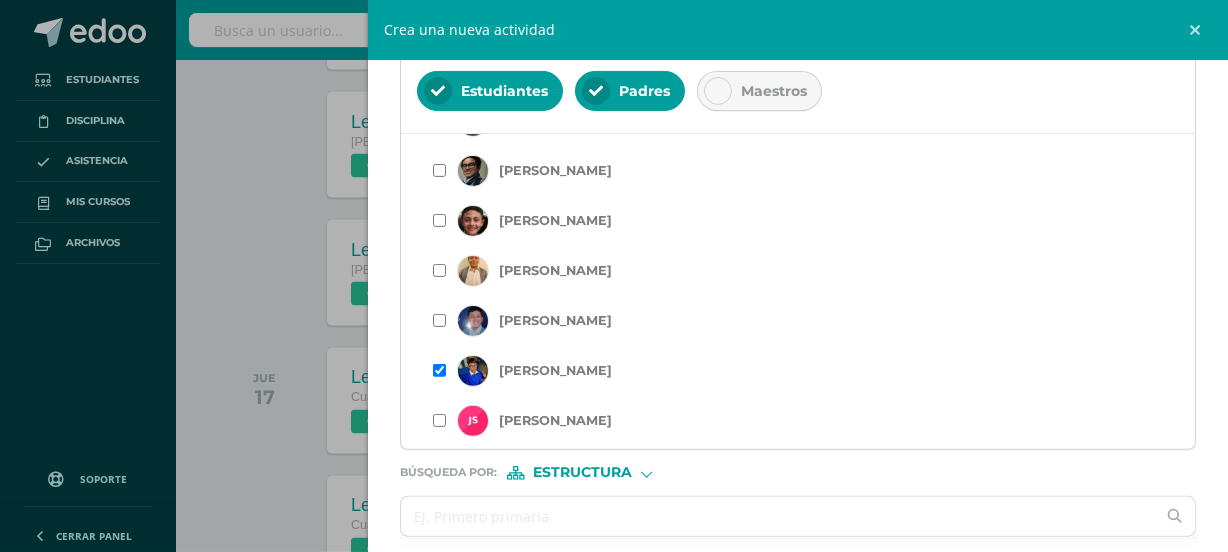 click at bounding box center [439, 270] 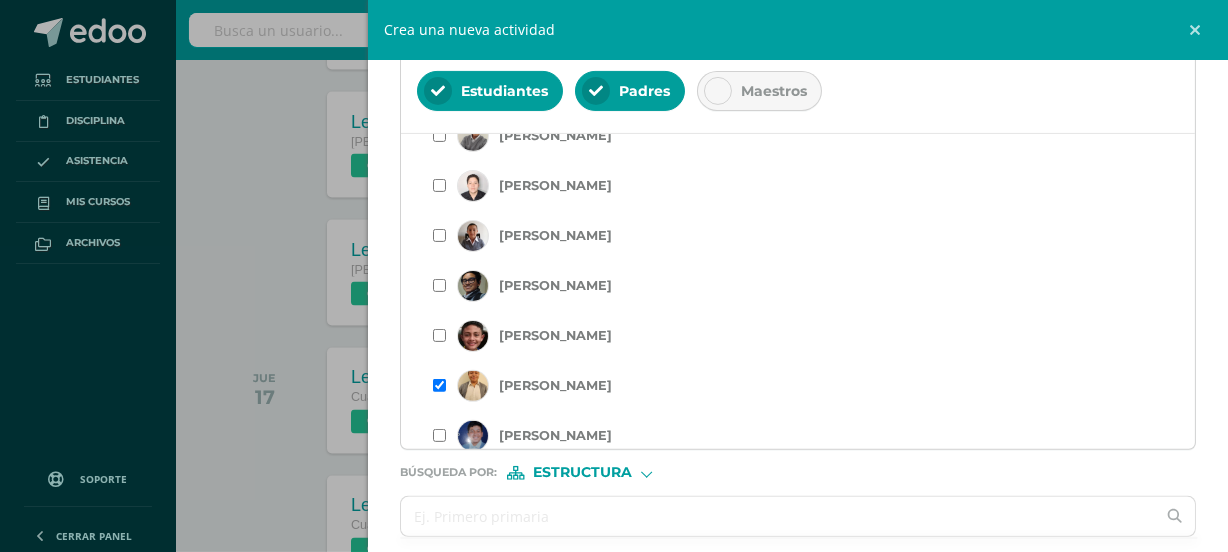 scroll, scrollTop: 1181, scrollLeft: 0, axis: vertical 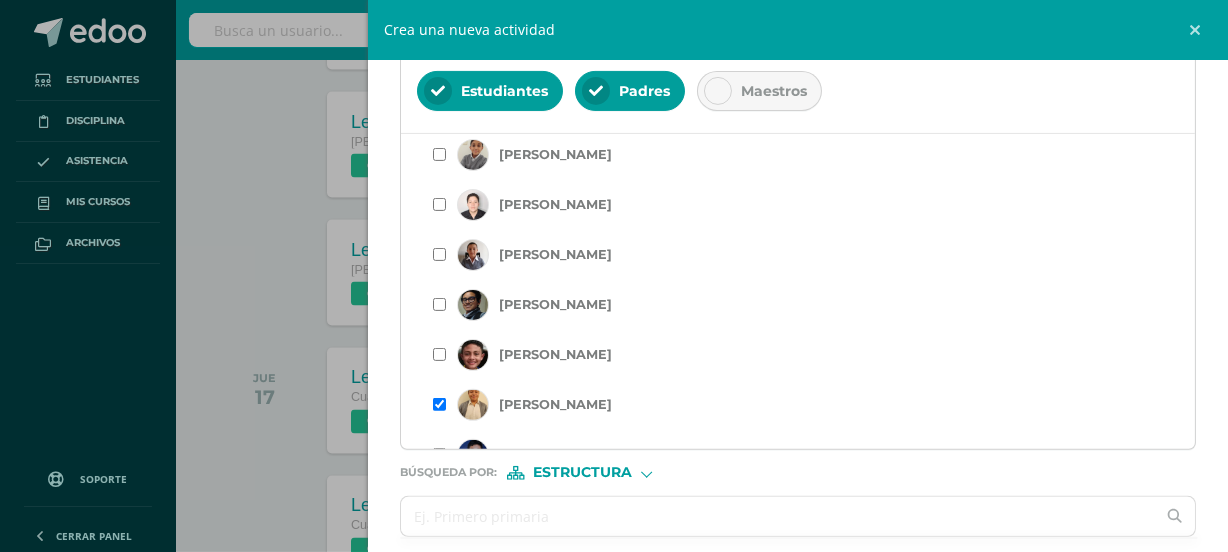 click at bounding box center [439, 354] 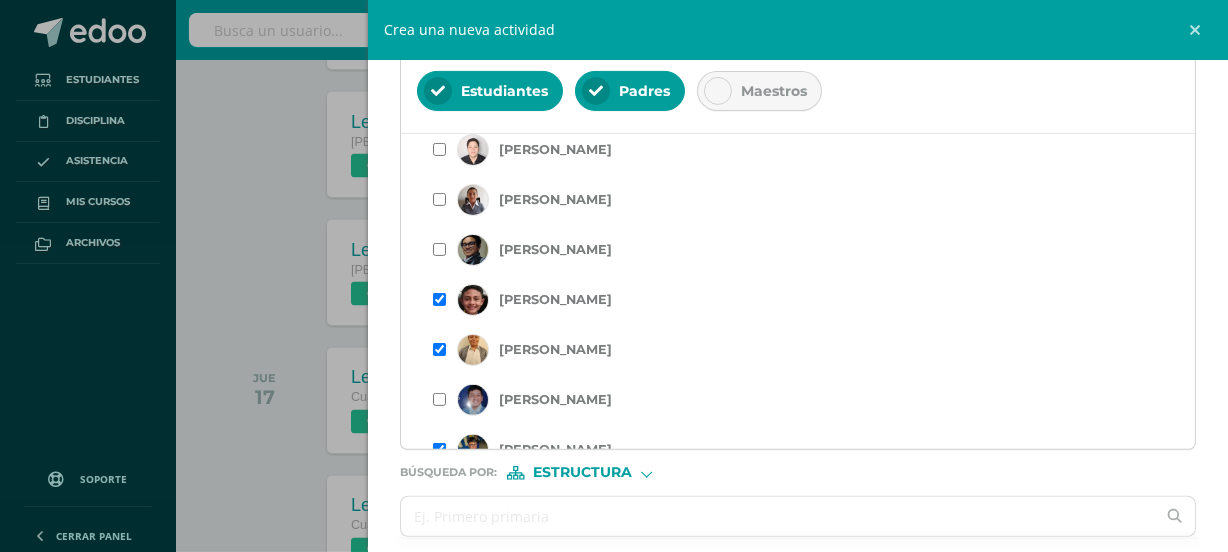 scroll, scrollTop: 1242, scrollLeft: 0, axis: vertical 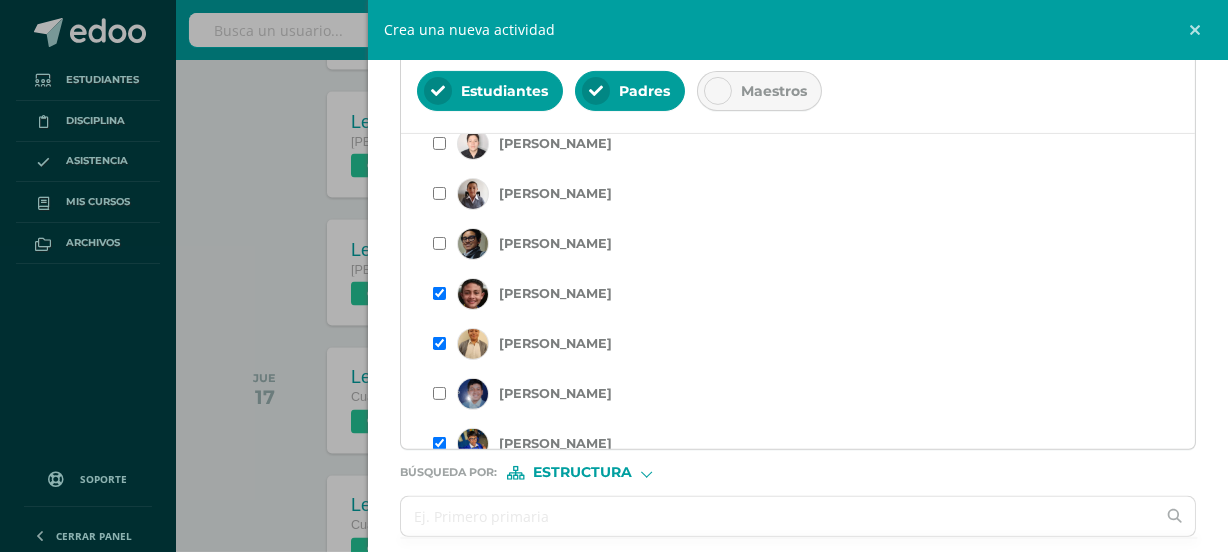 click at bounding box center [439, 243] 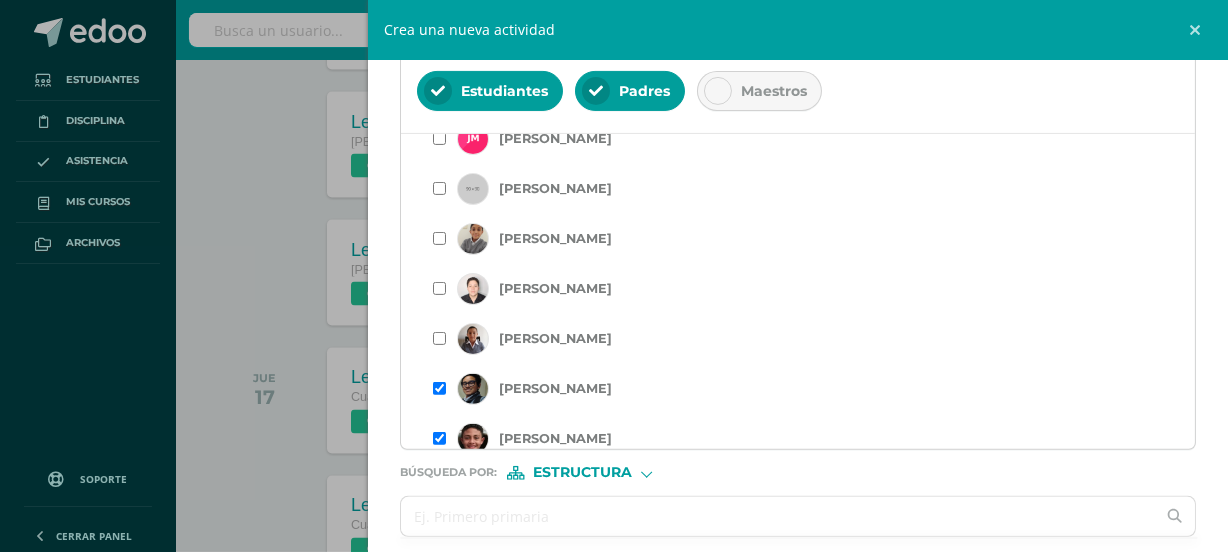 scroll, scrollTop: 1139, scrollLeft: 0, axis: vertical 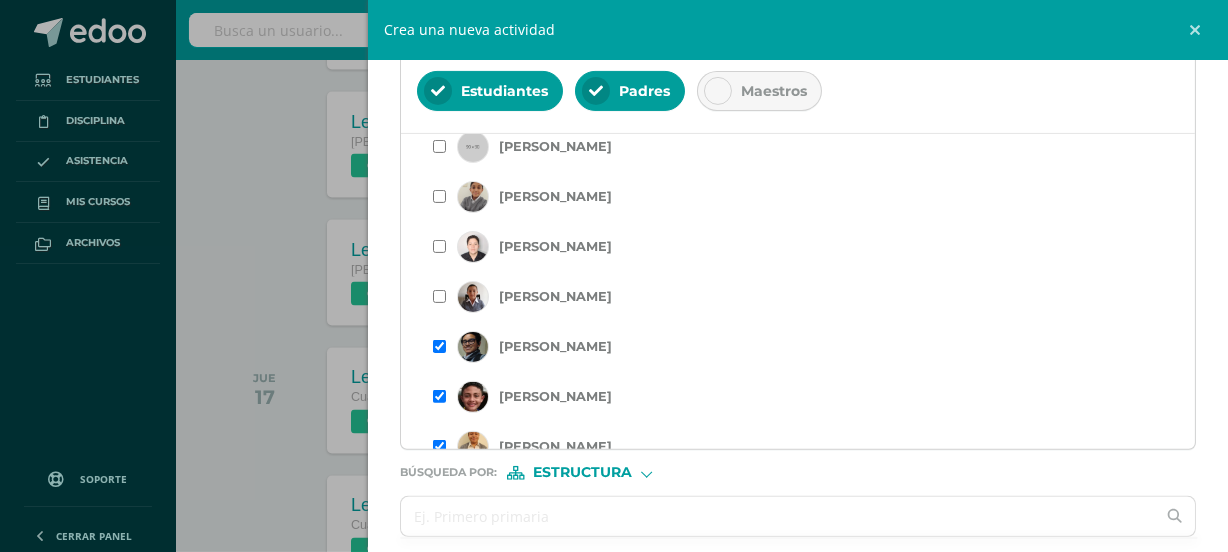 click at bounding box center (439, 246) 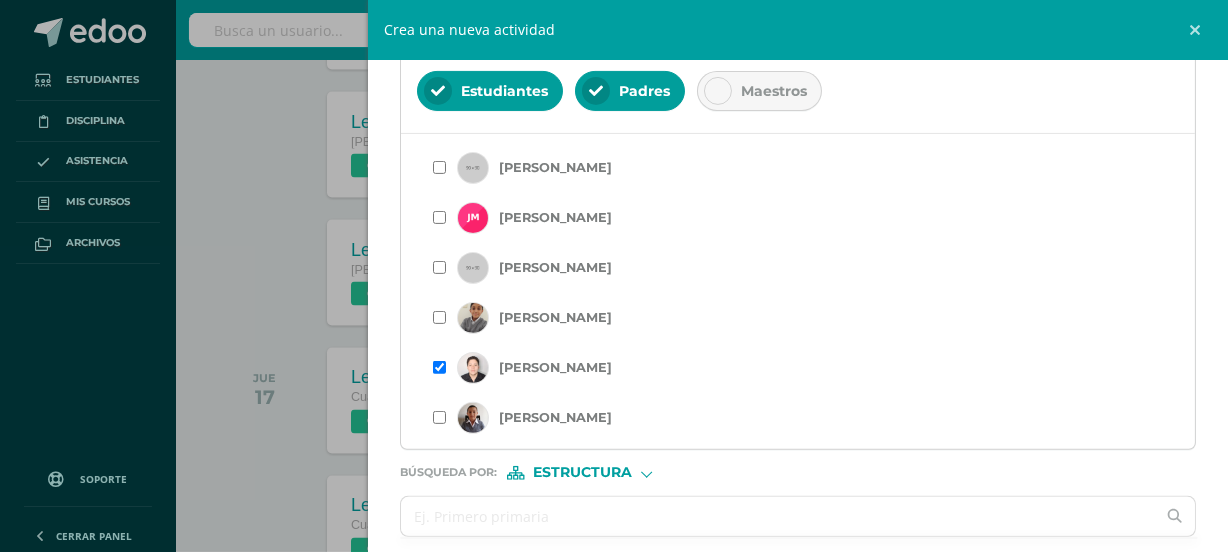 scroll, scrollTop: 1048, scrollLeft: 0, axis: vertical 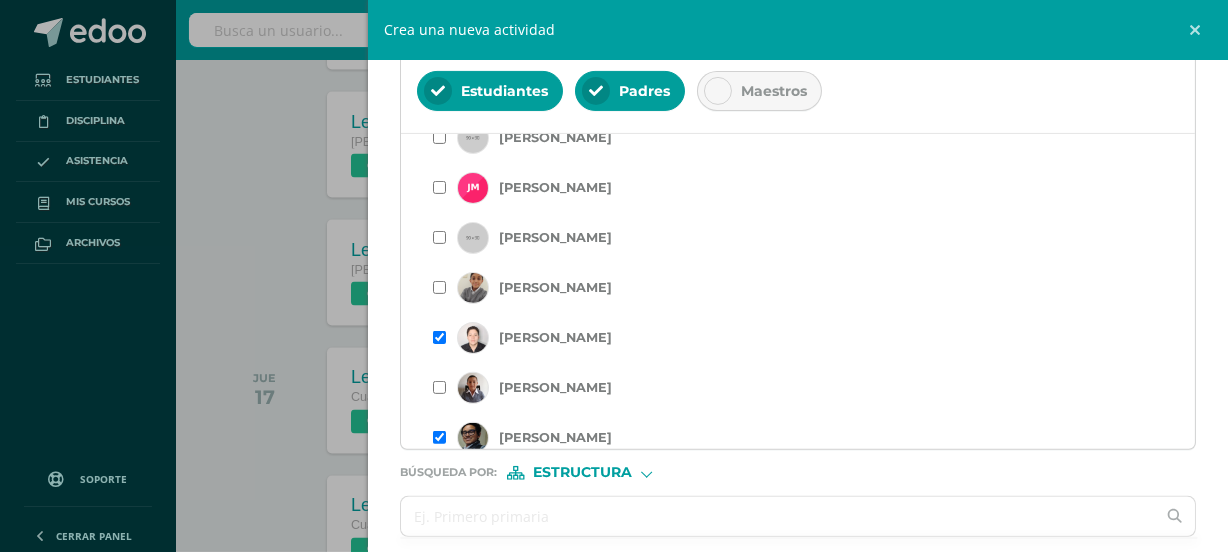 click at bounding box center [439, 287] 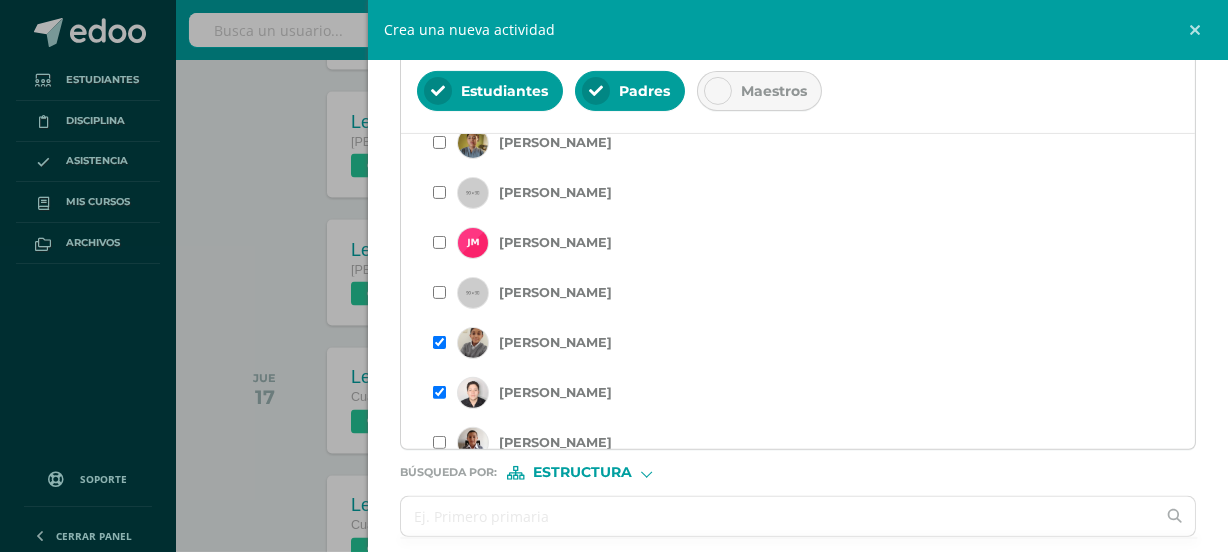 scroll, scrollTop: 988, scrollLeft: 0, axis: vertical 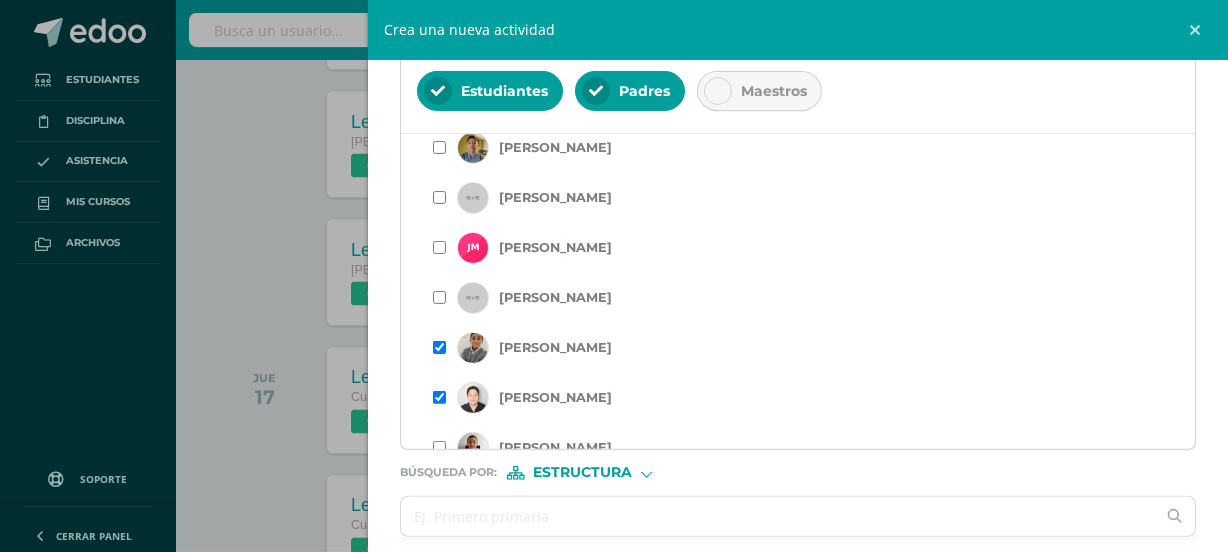 click at bounding box center (439, 247) 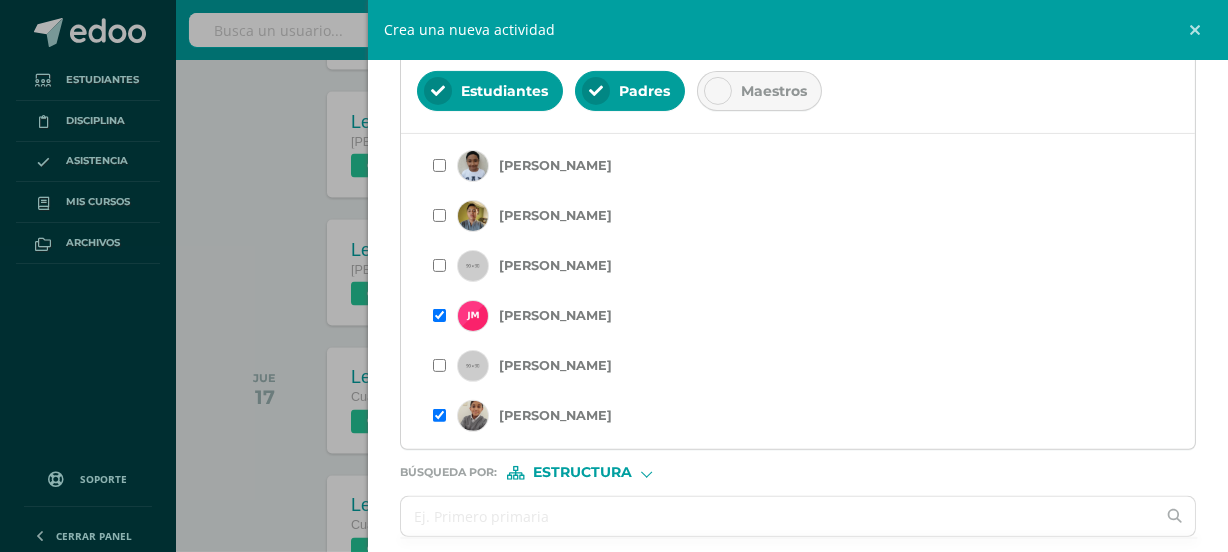 scroll, scrollTop: 963, scrollLeft: 0, axis: vertical 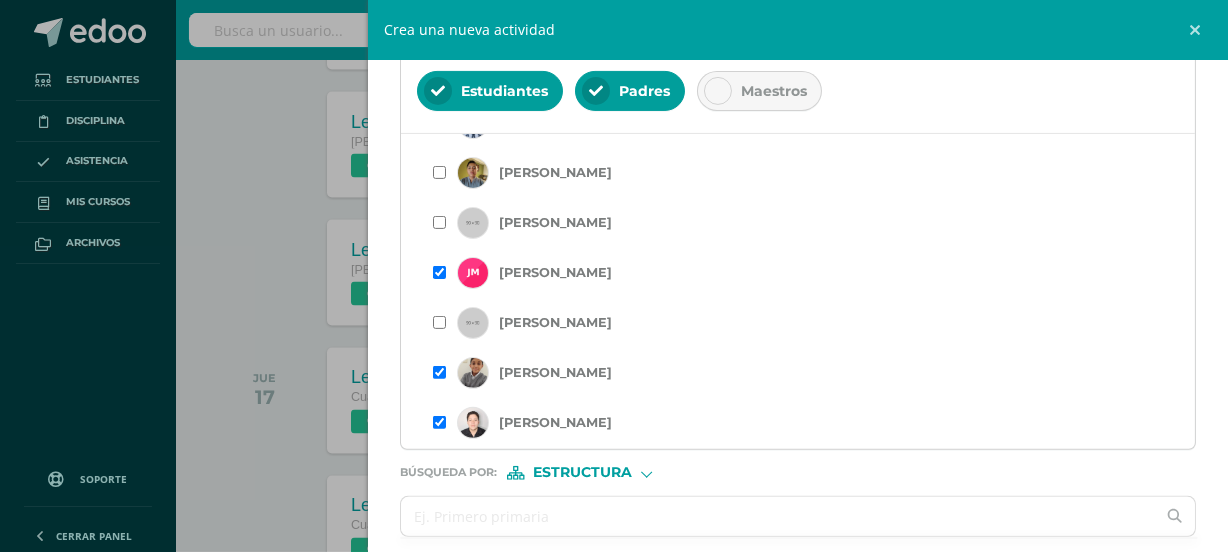 click at bounding box center [439, 222] 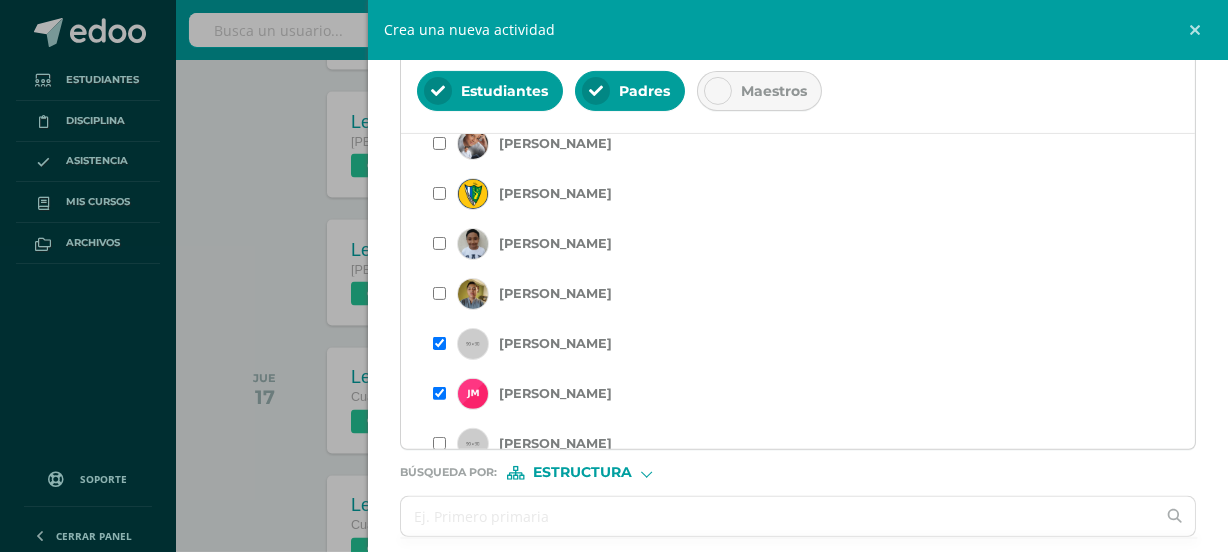 scroll, scrollTop: 860, scrollLeft: 0, axis: vertical 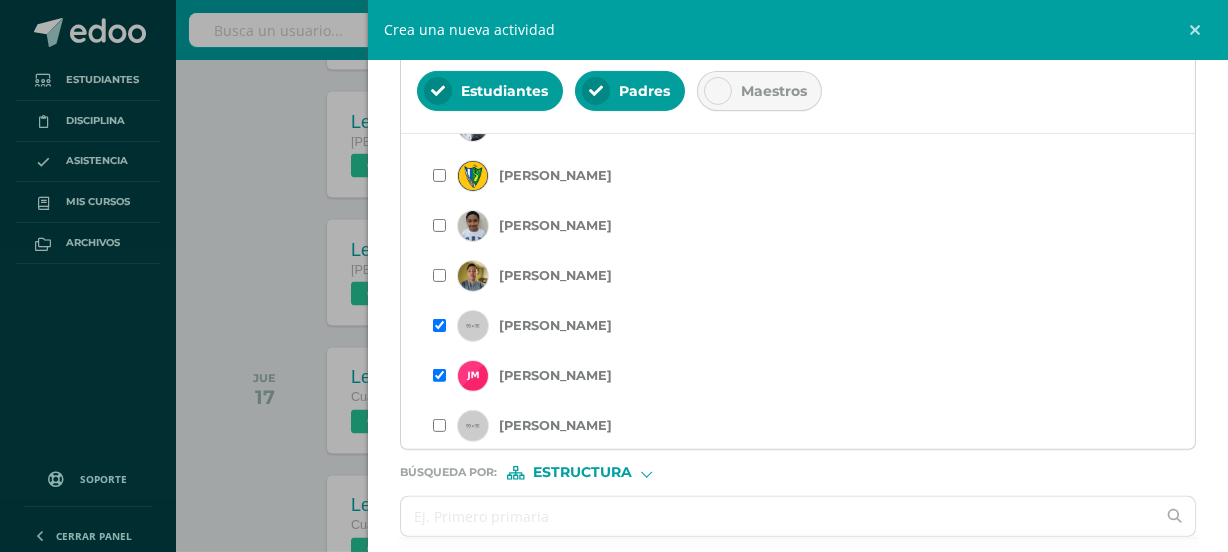 click at bounding box center [439, 275] 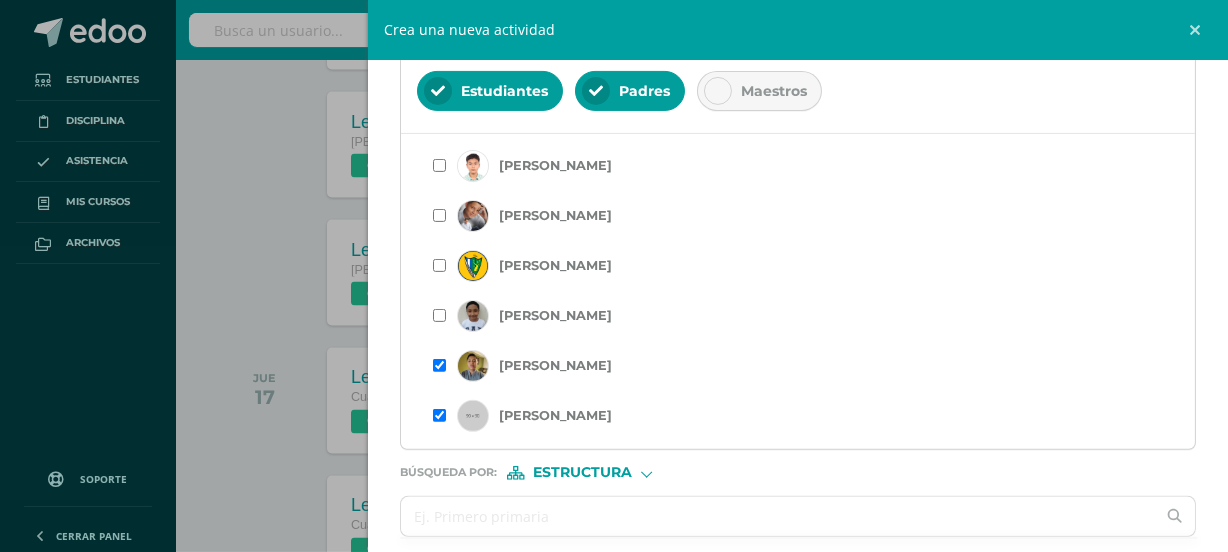 scroll, scrollTop: 763, scrollLeft: 0, axis: vertical 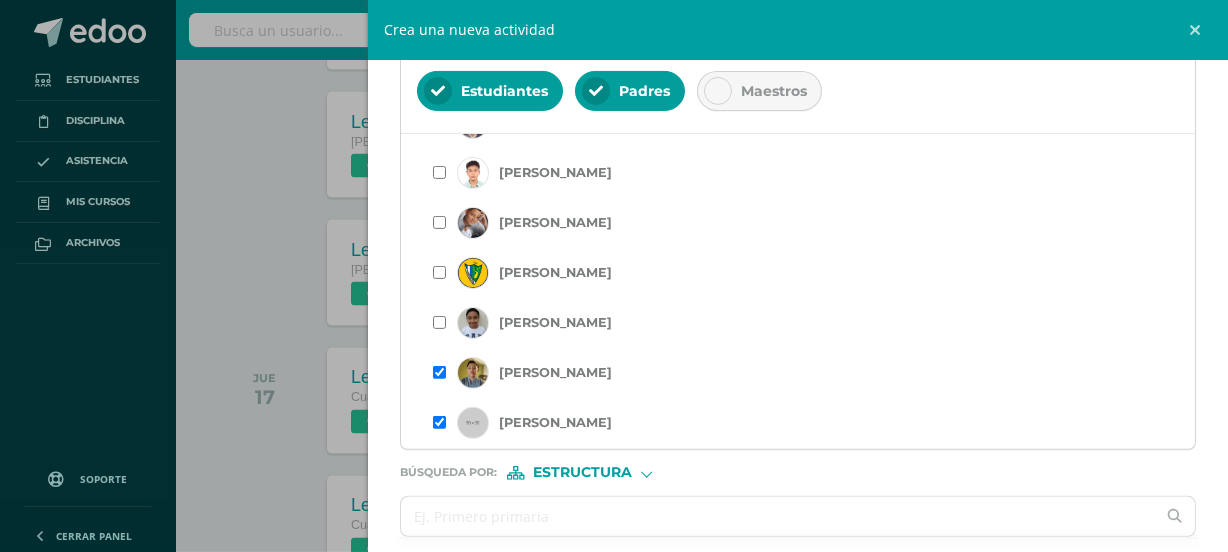 click at bounding box center (439, 172) 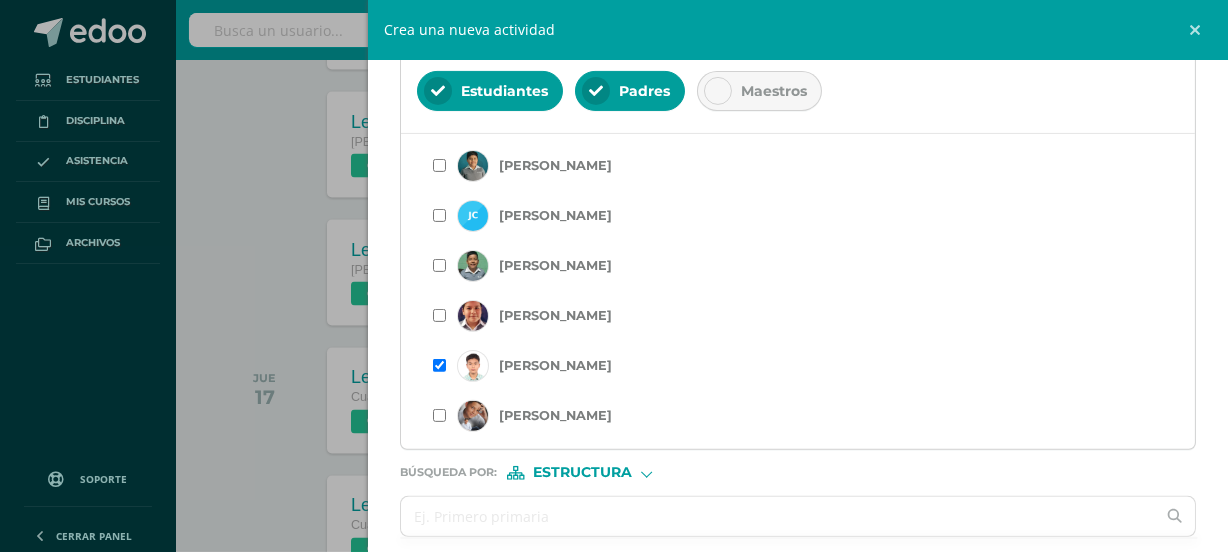 scroll, scrollTop: 588, scrollLeft: 0, axis: vertical 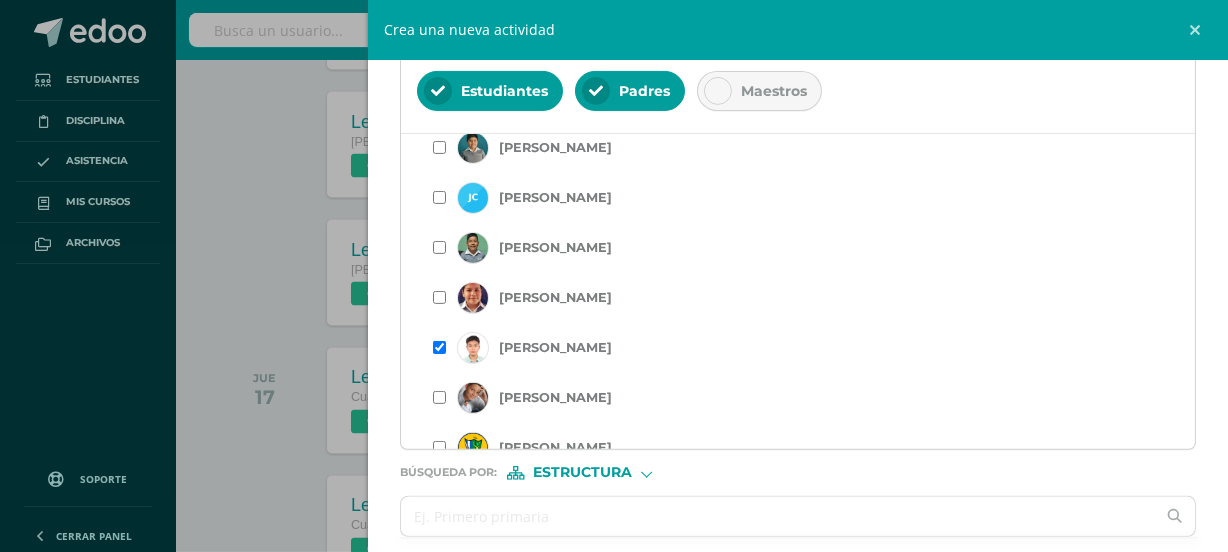 click at bounding box center (439, 297) 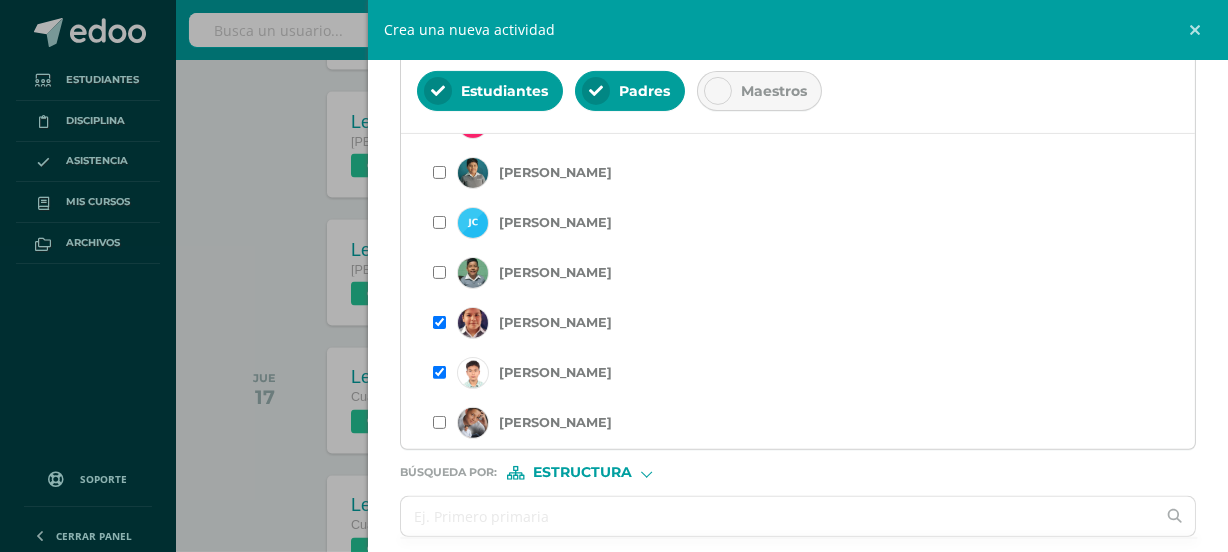 scroll, scrollTop: 575, scrollLeft: 0, axis: vertical 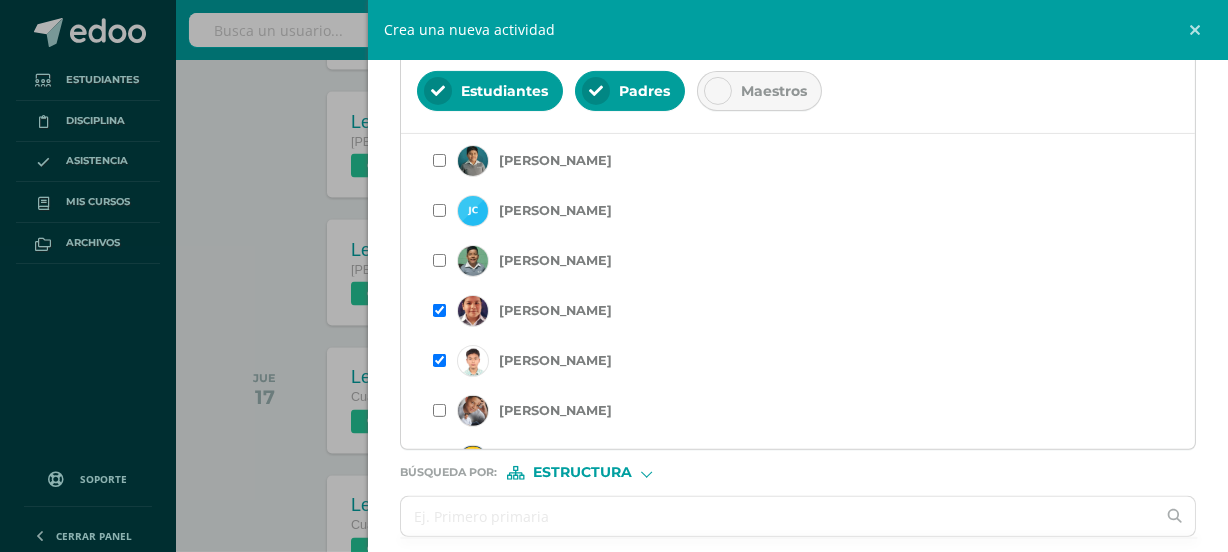 click at bounding box center [439, 260] 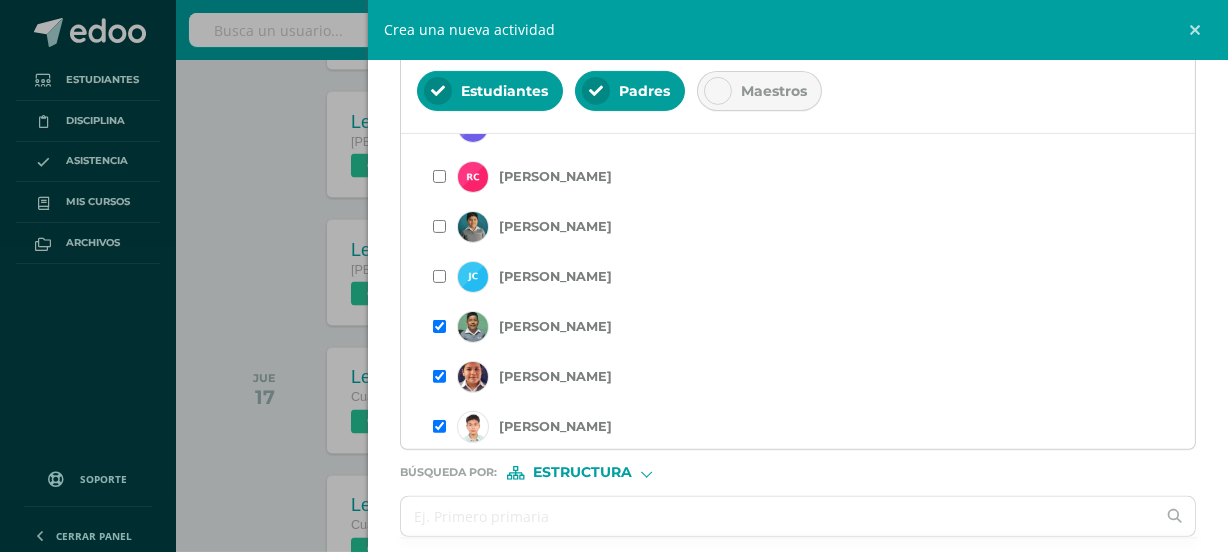 scroll, scrollTop: 520, scrollLeft: 0, axis: vertical 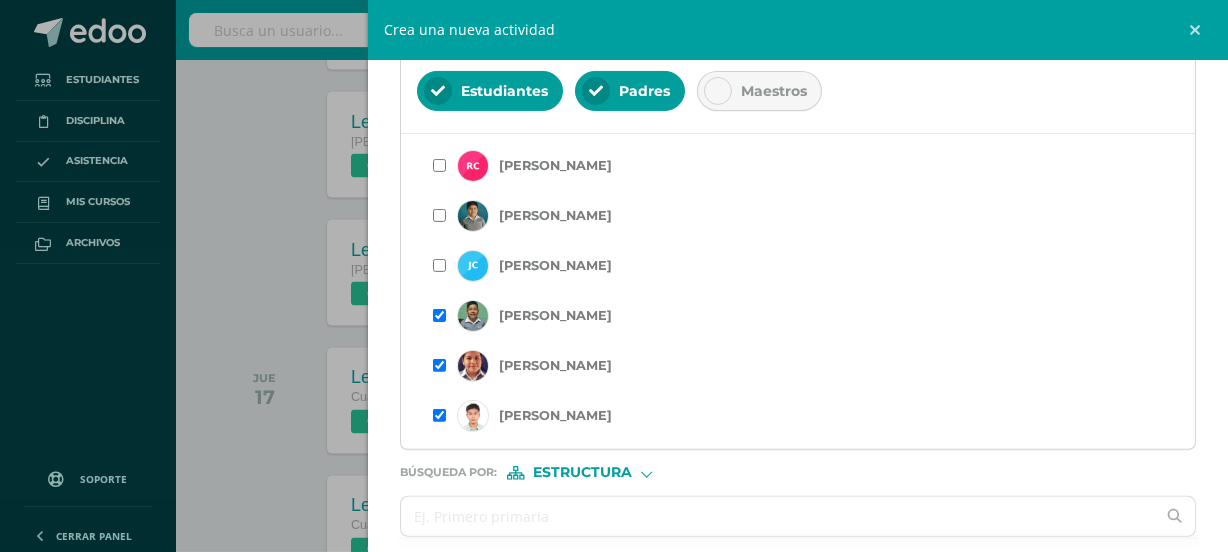 click at bounding box center (439, 265) 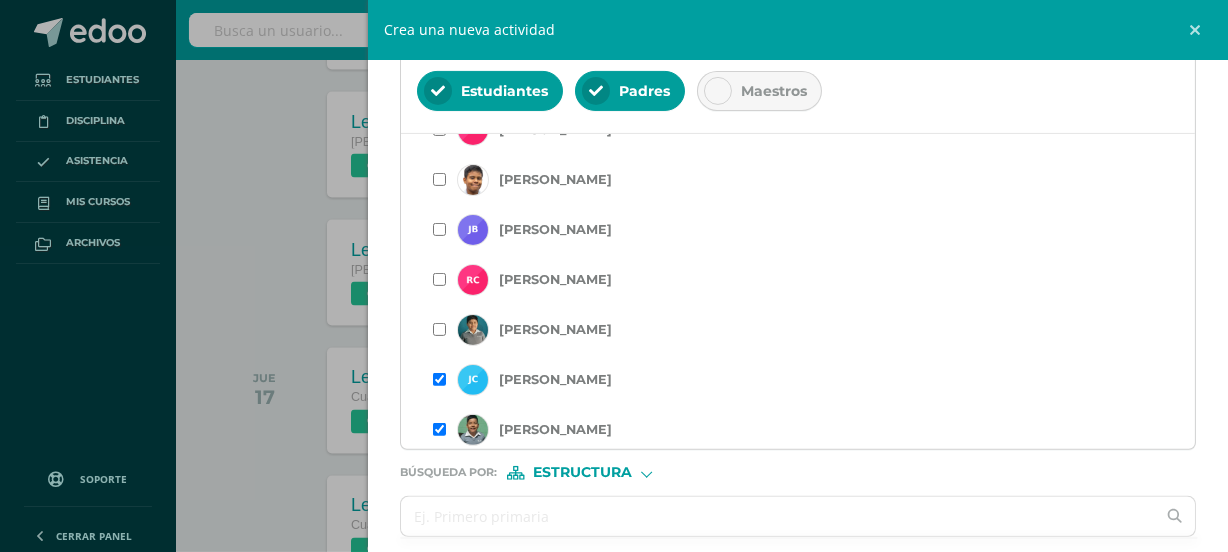 scroll, scrollTop: 448, scrollLeft: 0, axis: vertical 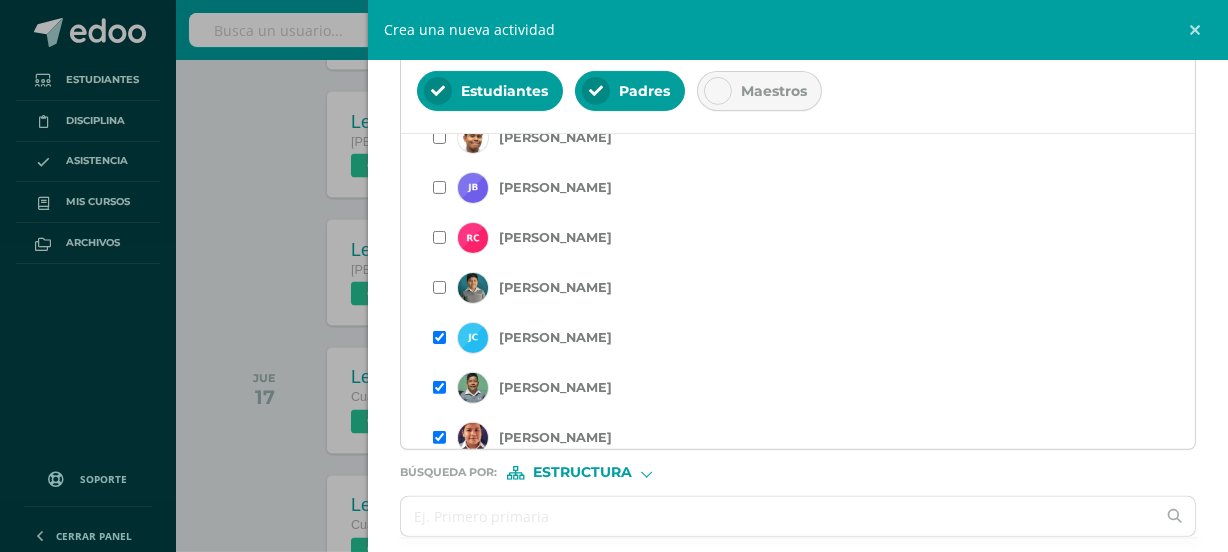 click at bounding box center [439, 237] 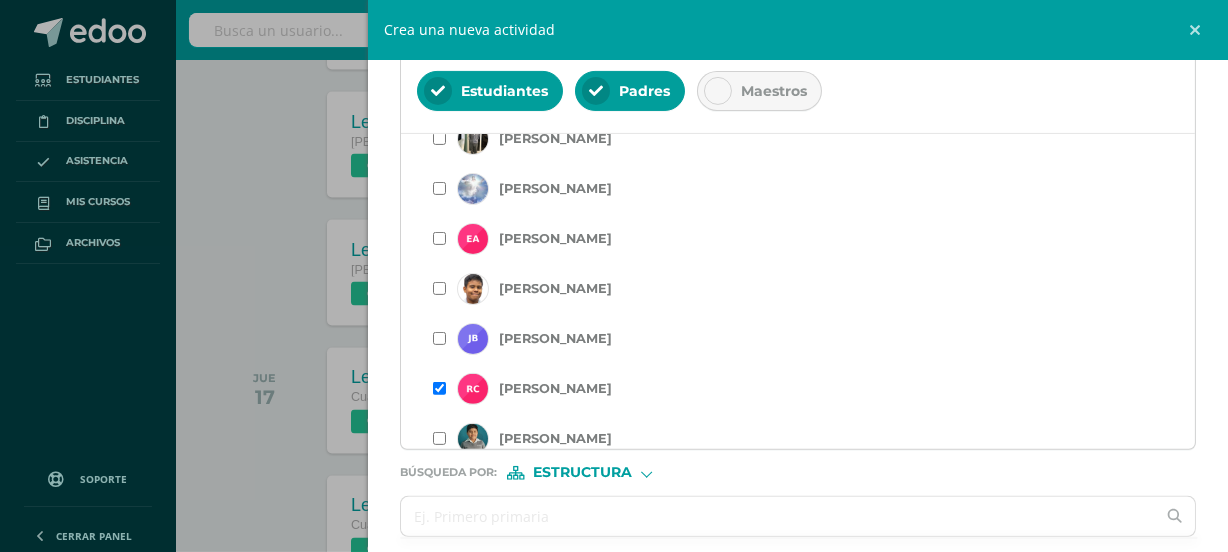 scroll, scrollTop: 302, scrollLeft: 0, axis: vertical 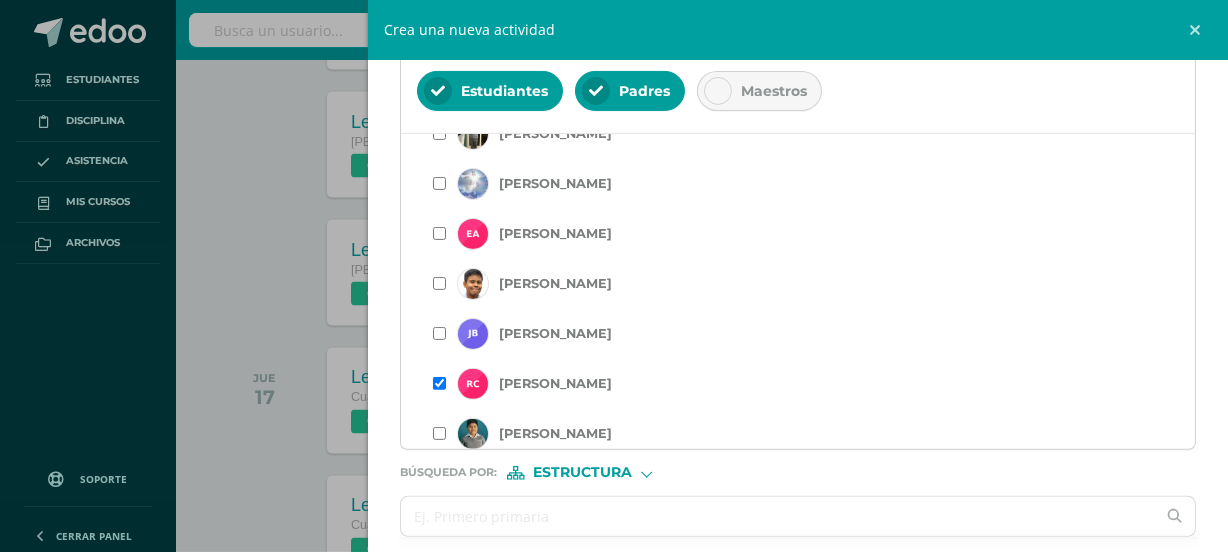 click at bounding box center [439, 333] 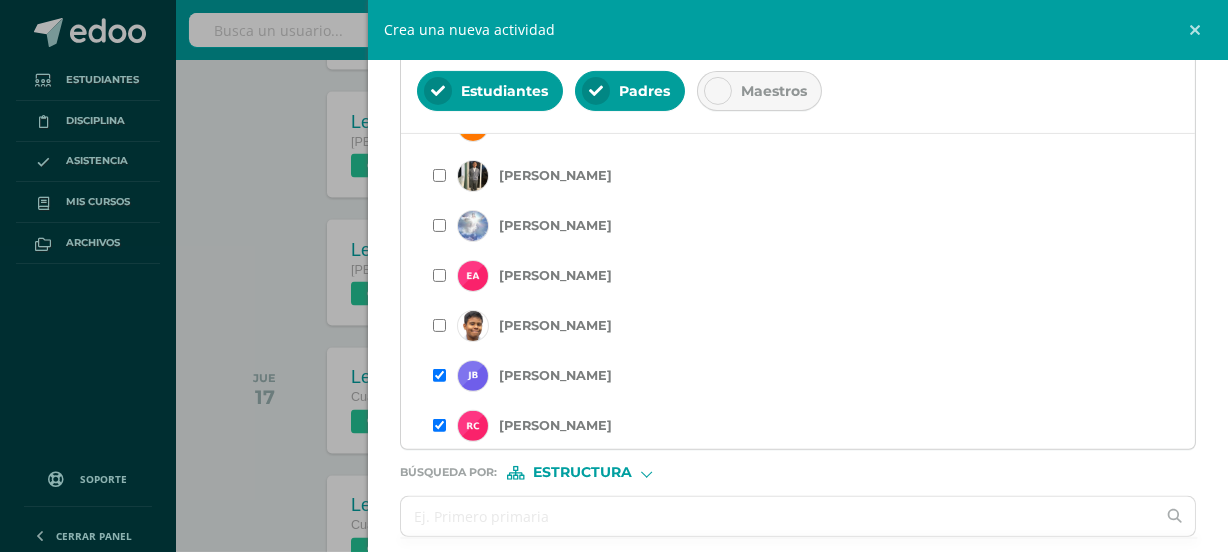 scroll, scrollTop: 254, scrollLeft: 0, axis: vertical 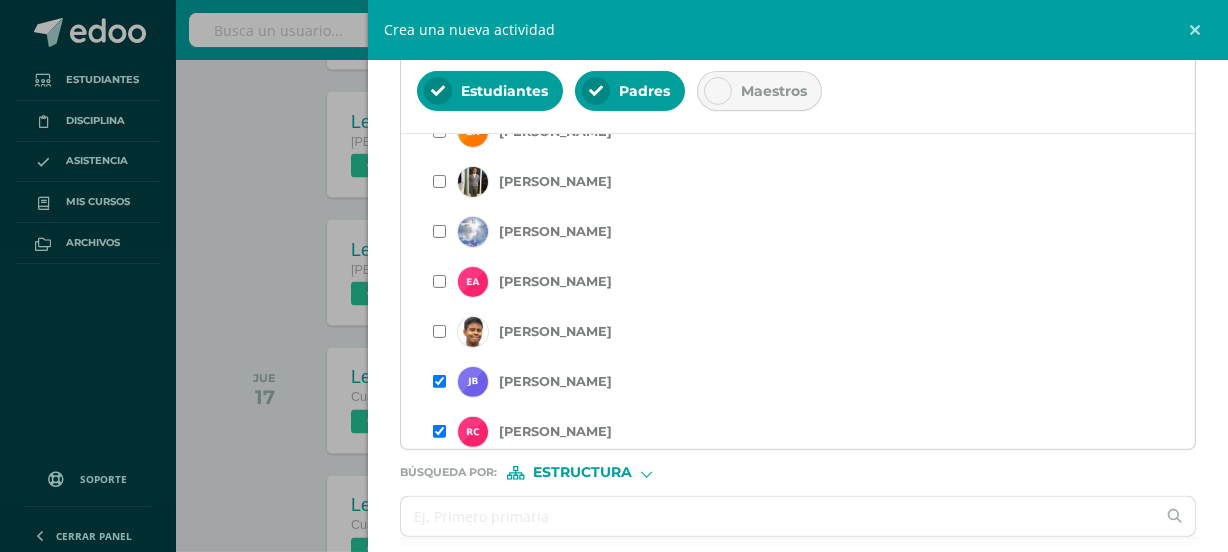 click at bounding box center (439, 331) 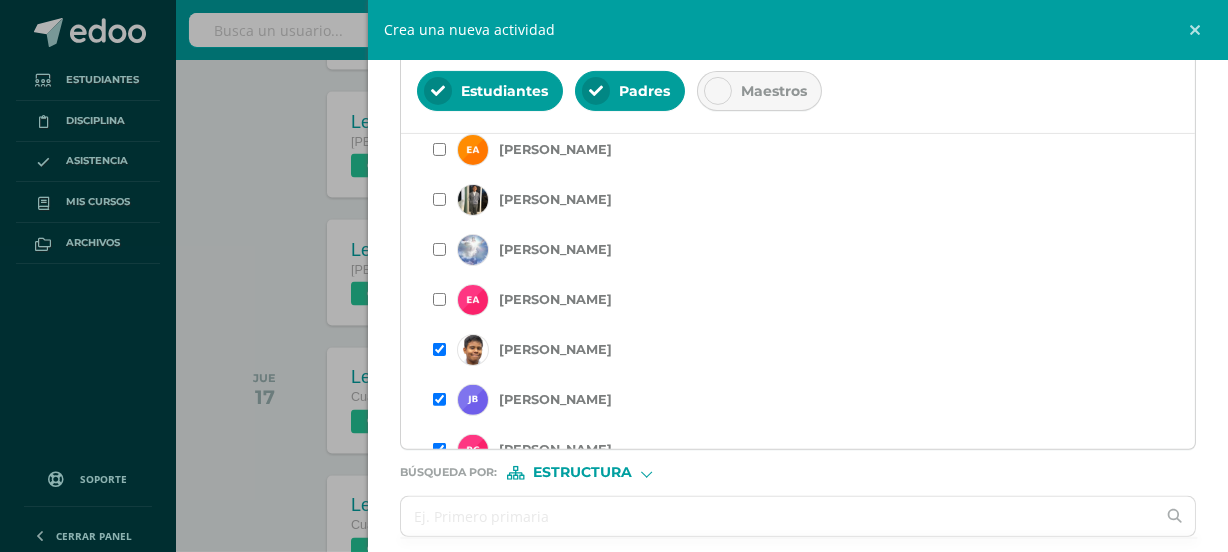 scroll, scrollTop: 254, scrollLeft: 0, axis: vertical 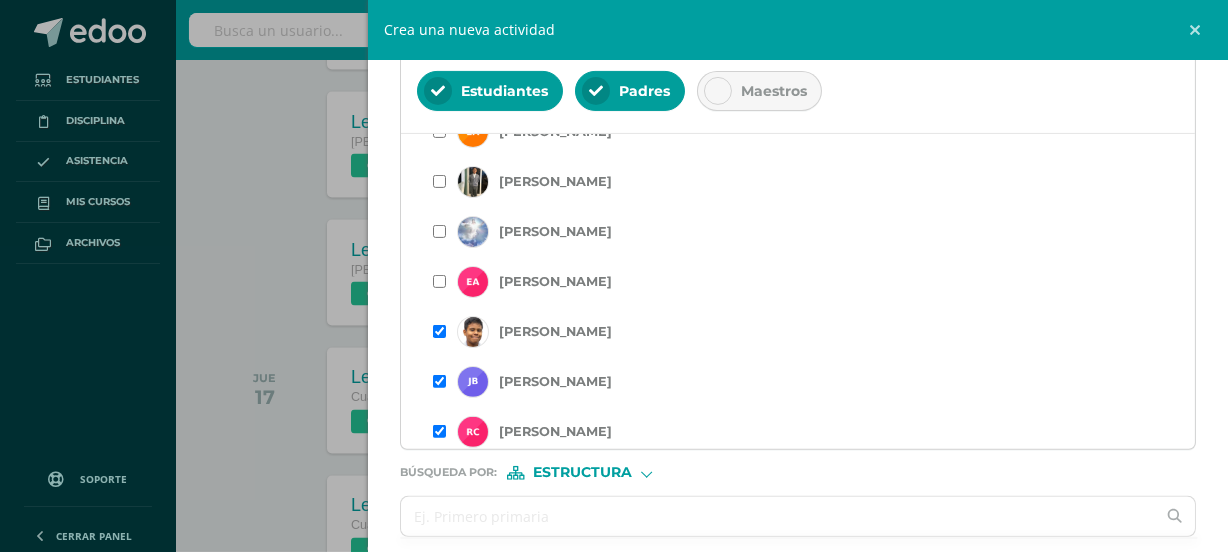click at bounding box center [439, 281] 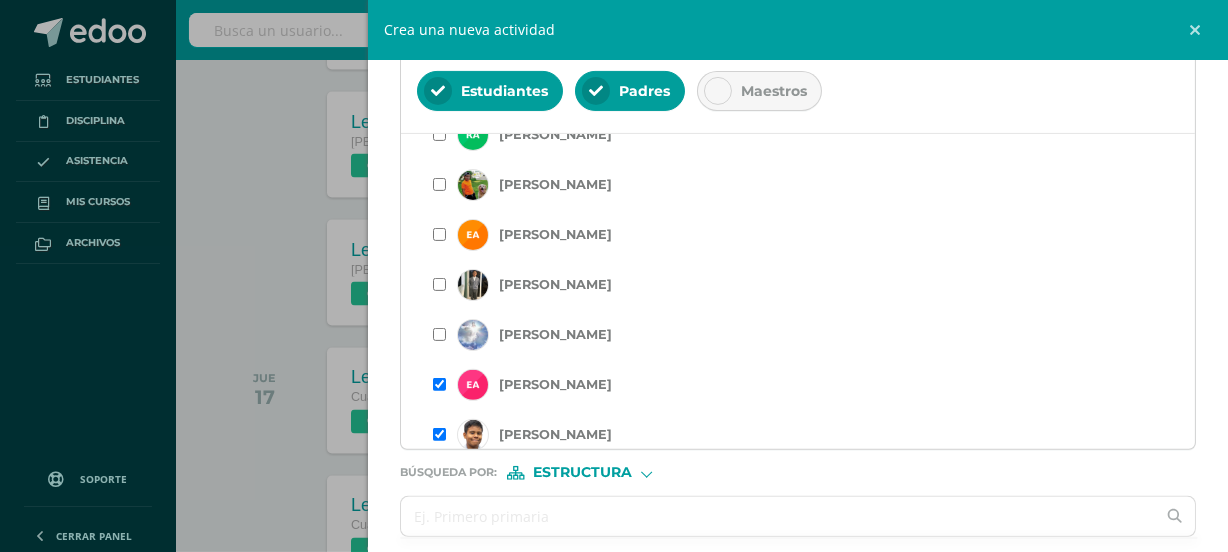 scroll, scrollTop: 127, scrollLeft: 0, axis: vertical 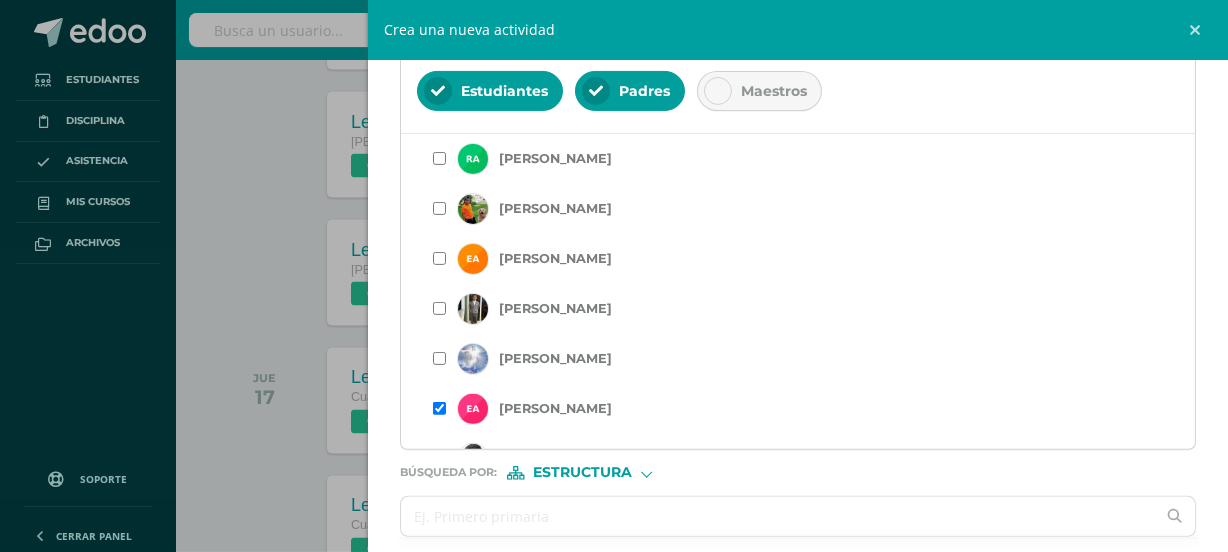click at bounding box center [439, 308] 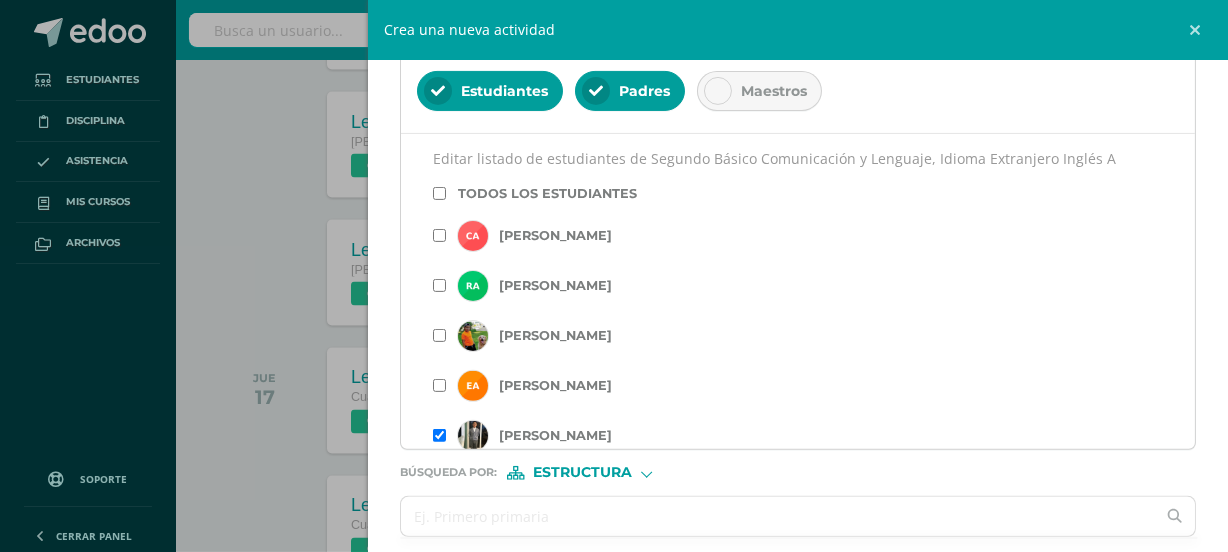 click at bounding box center [439, 285] 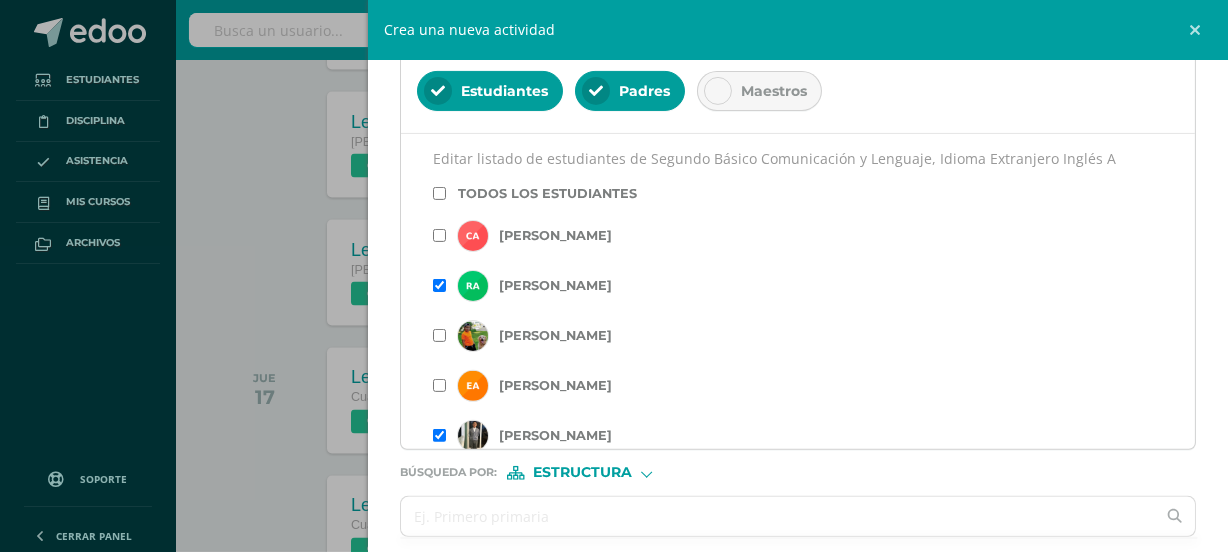 click at bounding box center [439, 235] 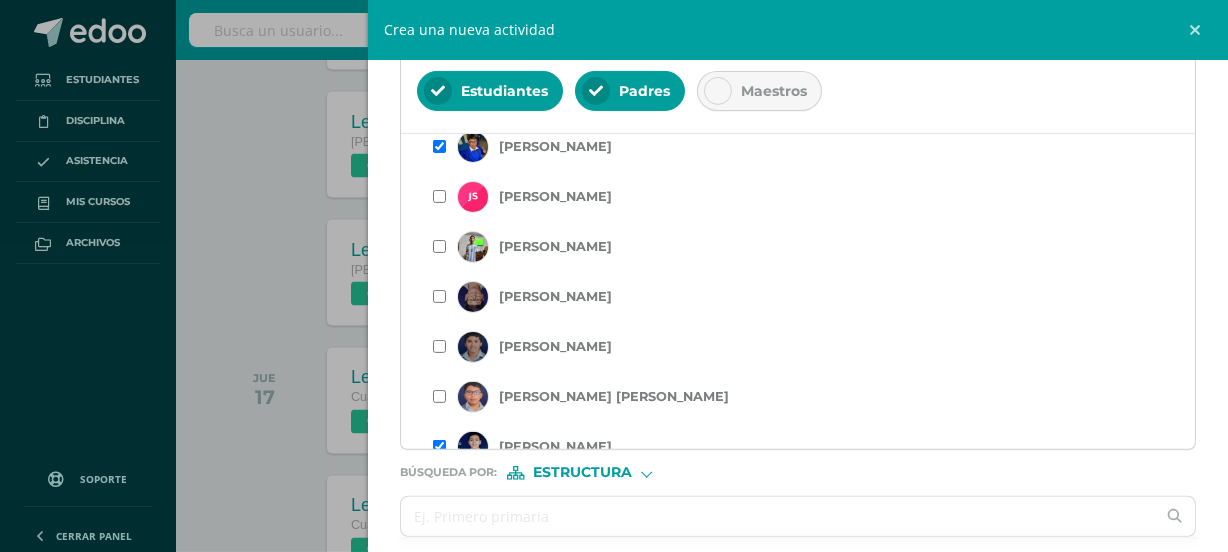 scroll, scrollTop: 1562, scrollLeft: 0, axis: vertical 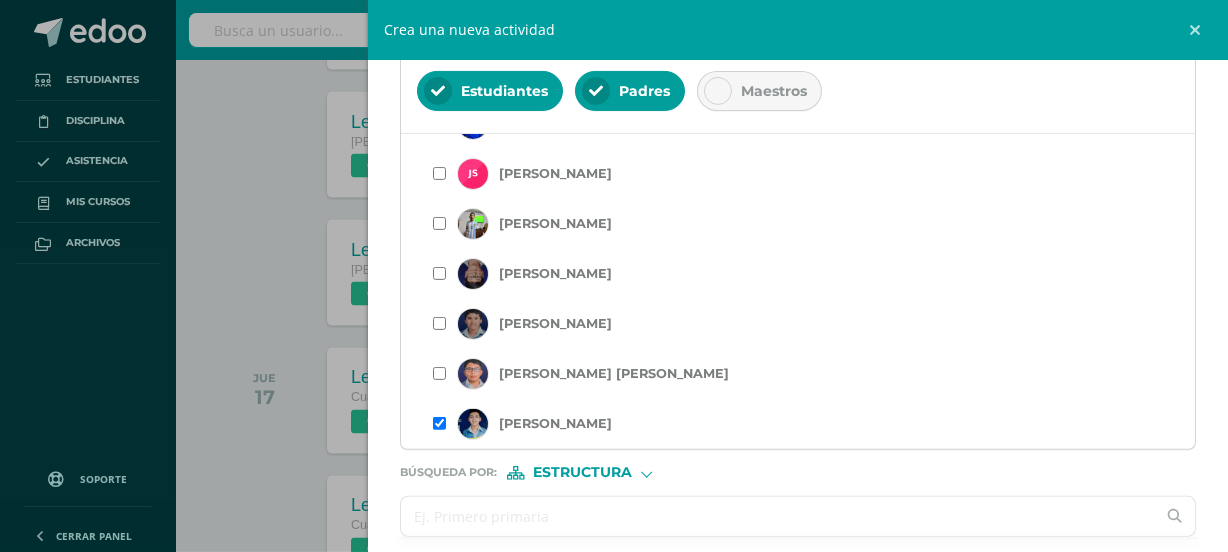 click at bounding box center (778, 516) 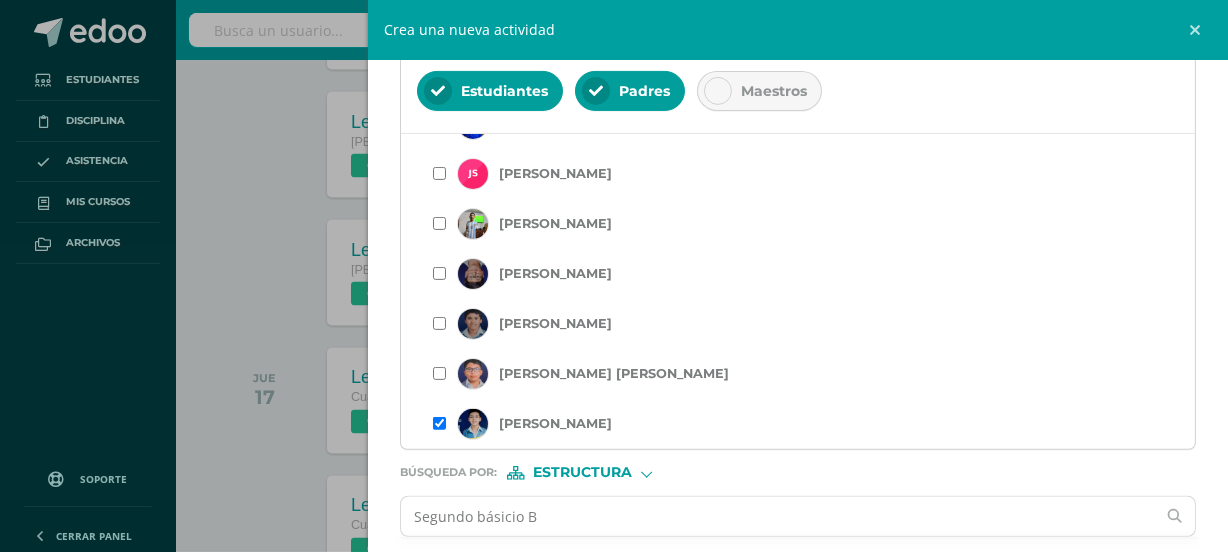 scroll, scrollTop: 562, scrollLeft: 0, axis: vertical 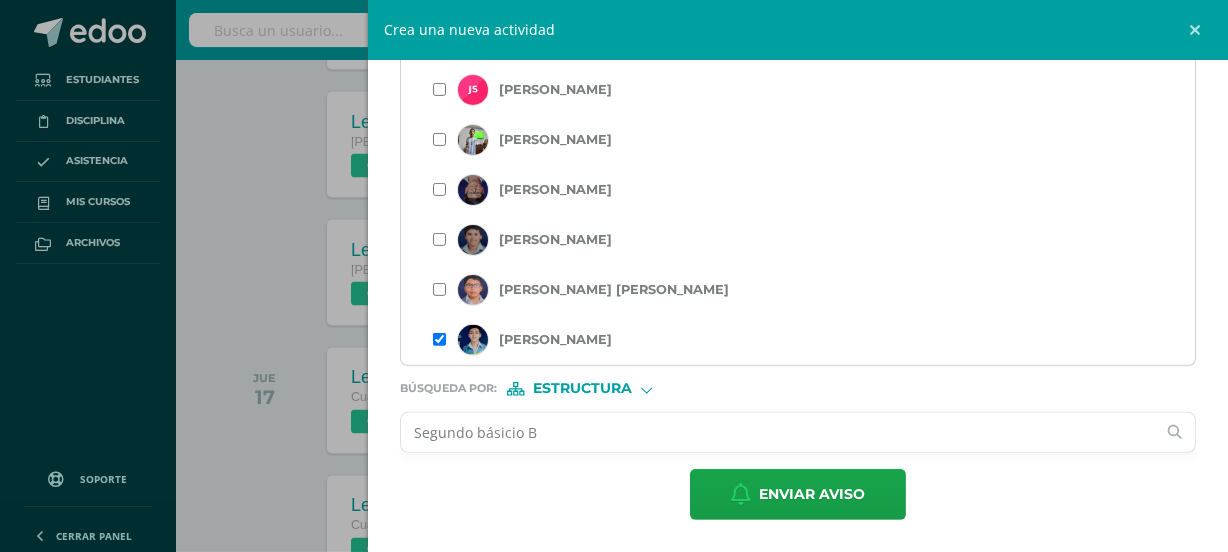 type on "Segundo básicio B" 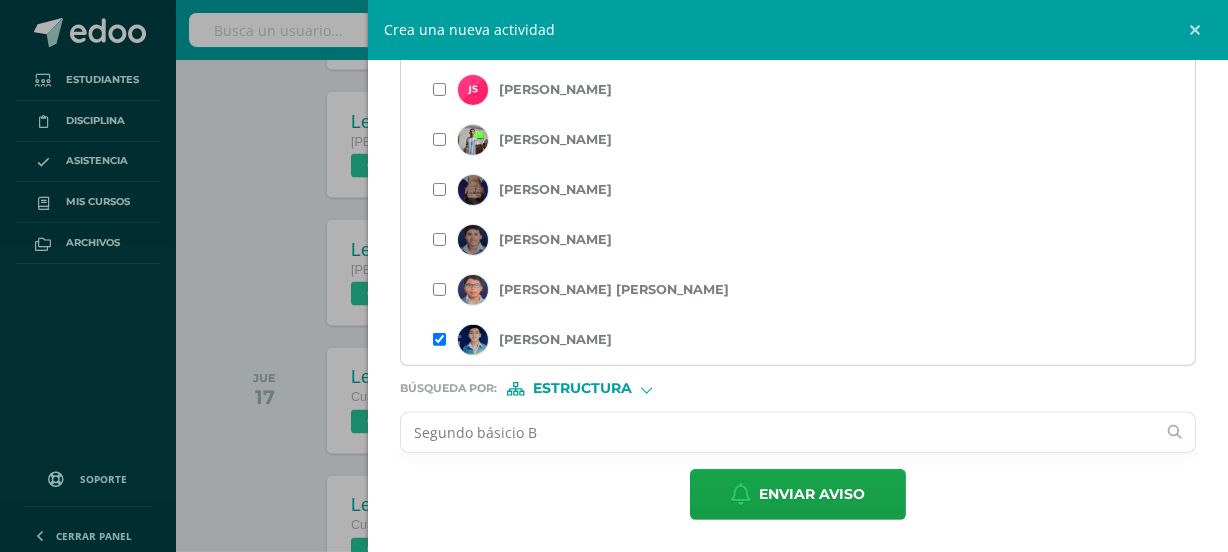 click 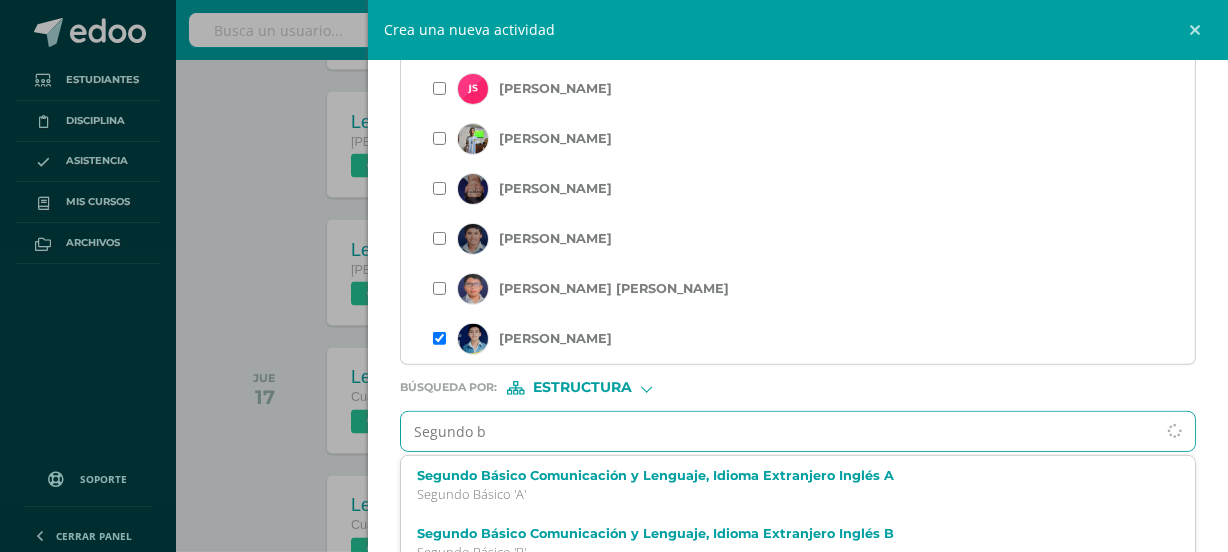 type on "[PERSON_NAME]" 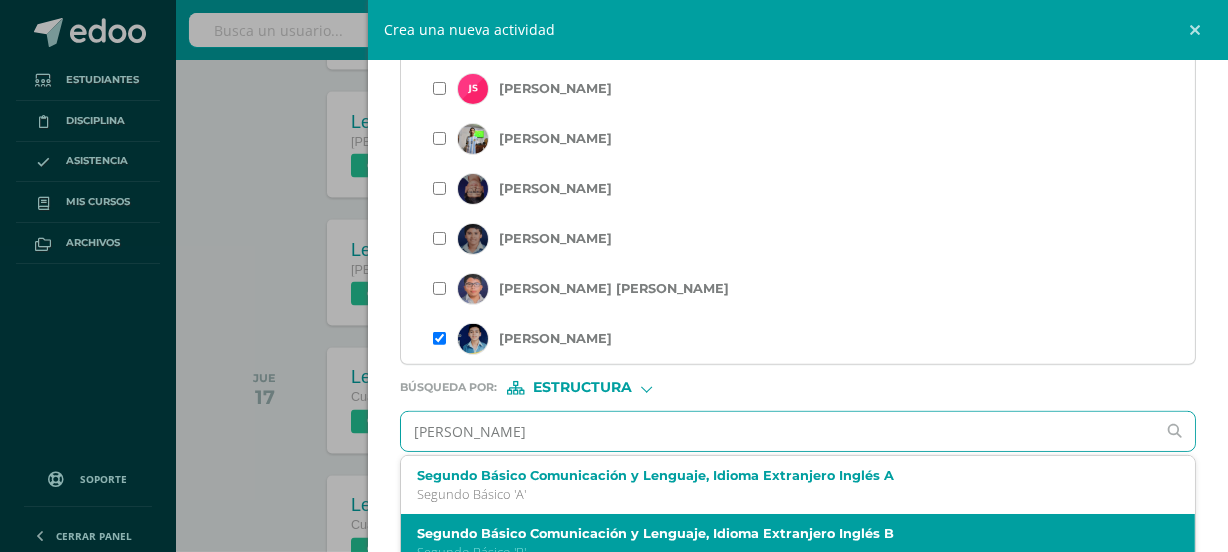 click on "Segundo Básico Comunicación y Lenguaje, Idioma Extranjero Inglés B" at bounding box center [780, 533] 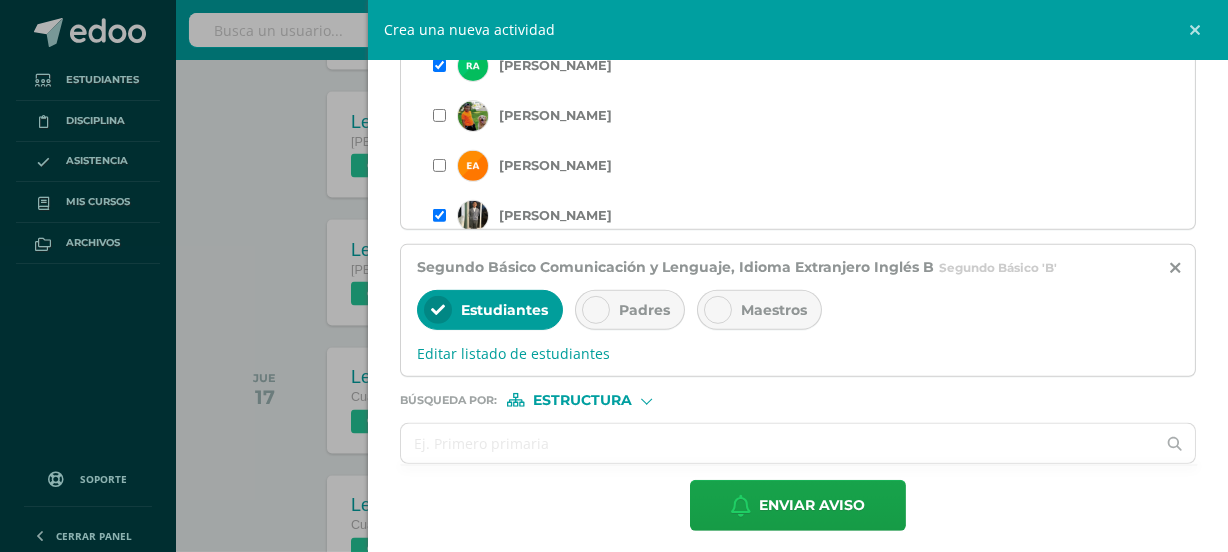 scroll, scrollTop: 710, scrollLeft: 0, axis: vertical 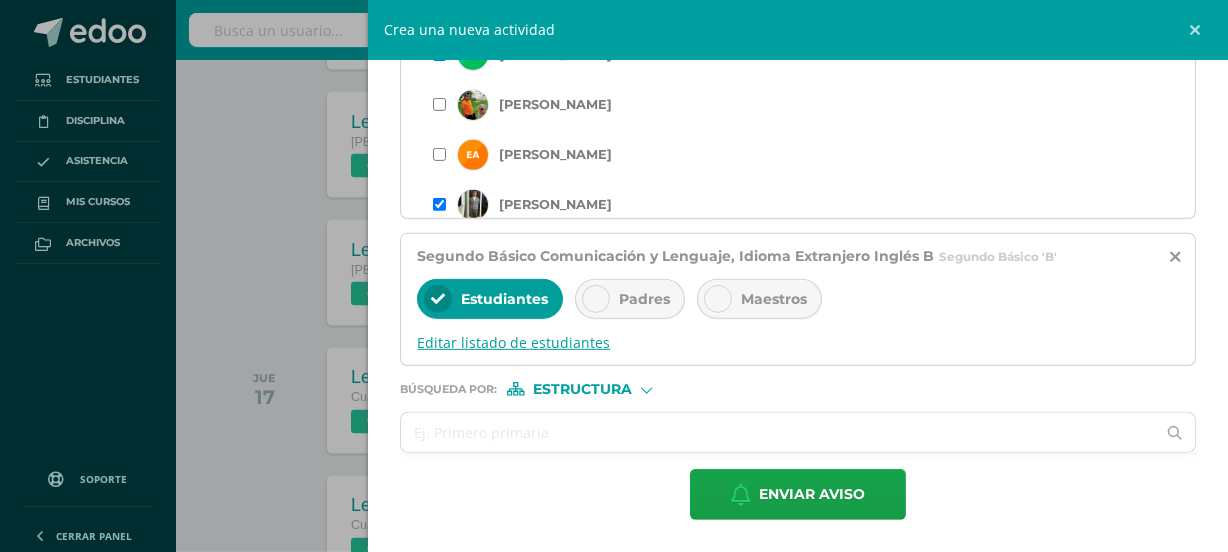 click on "Editar listado de estudiantes" at bounding box center (798, 342) 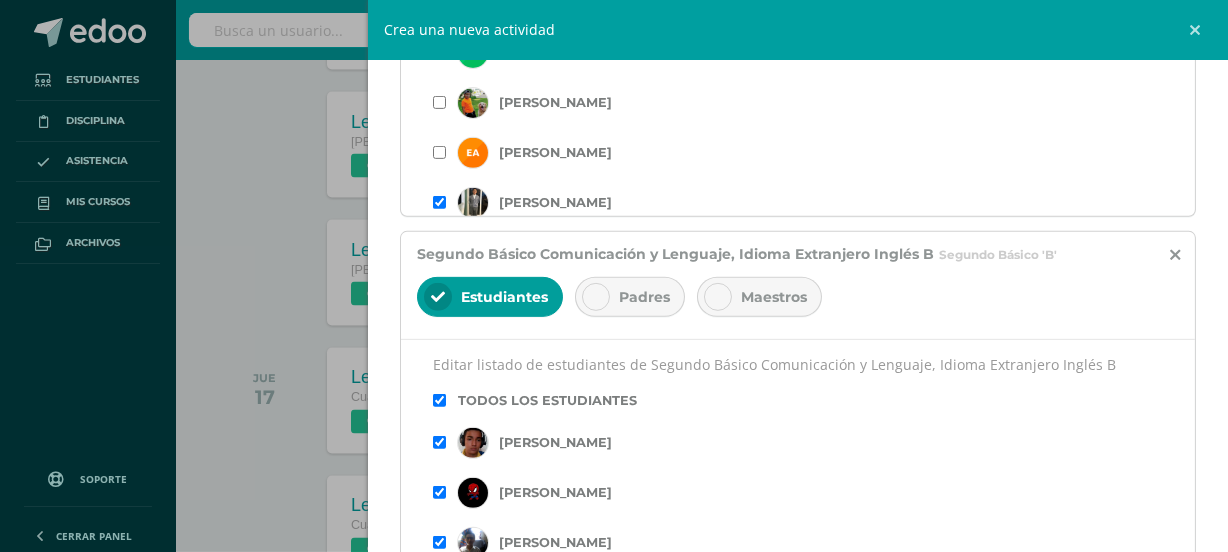 click at bounding box center [596, 297] 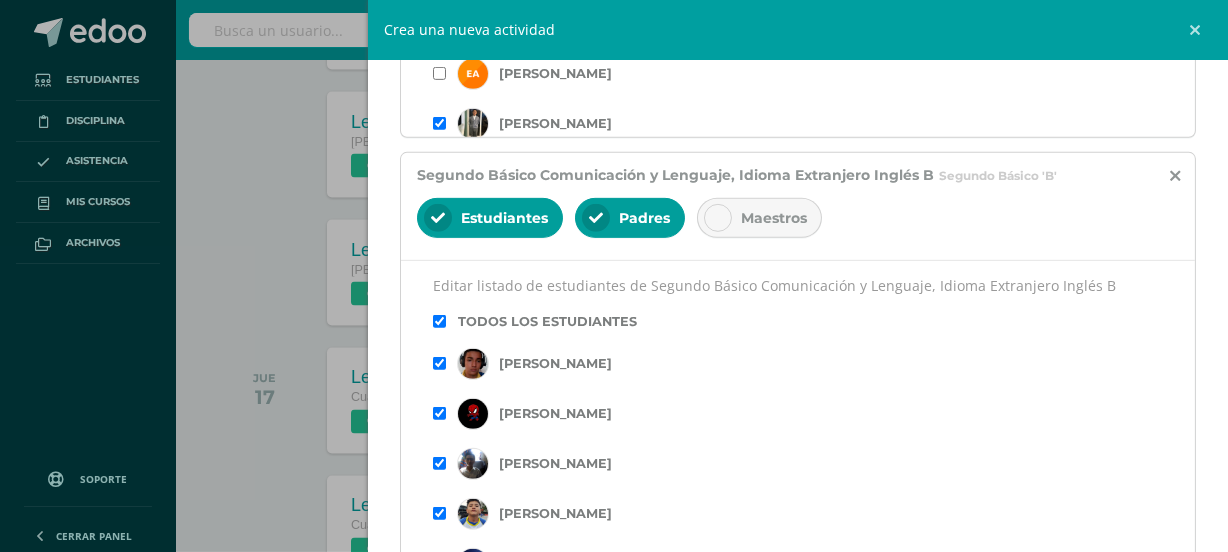 scroll, scrollTop: 870, scrollLeft: 0, axis: vertical 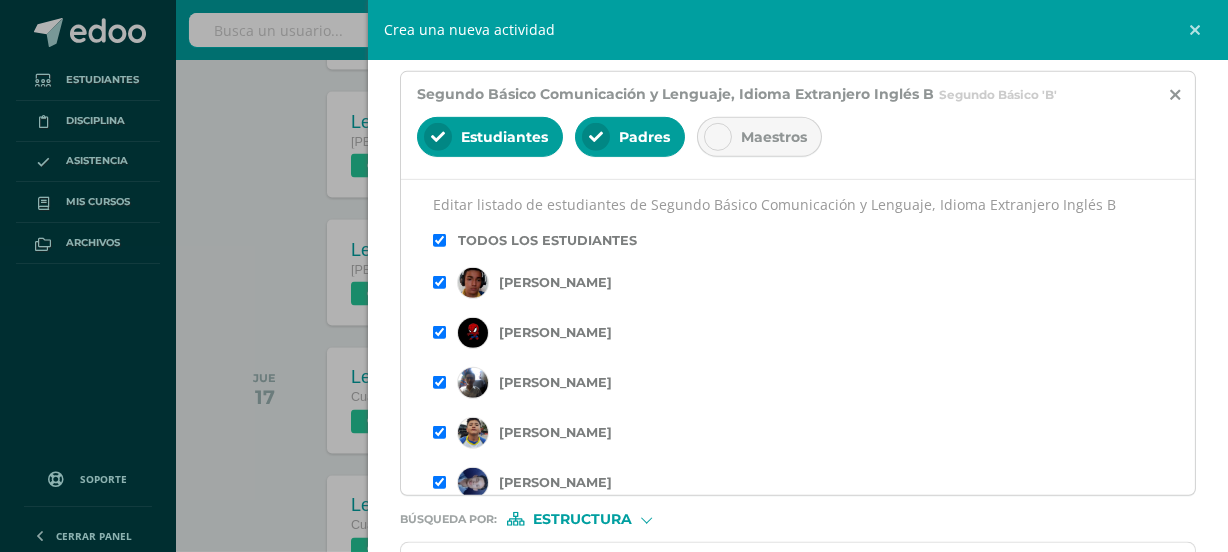 click at bounding box center (439, 240) 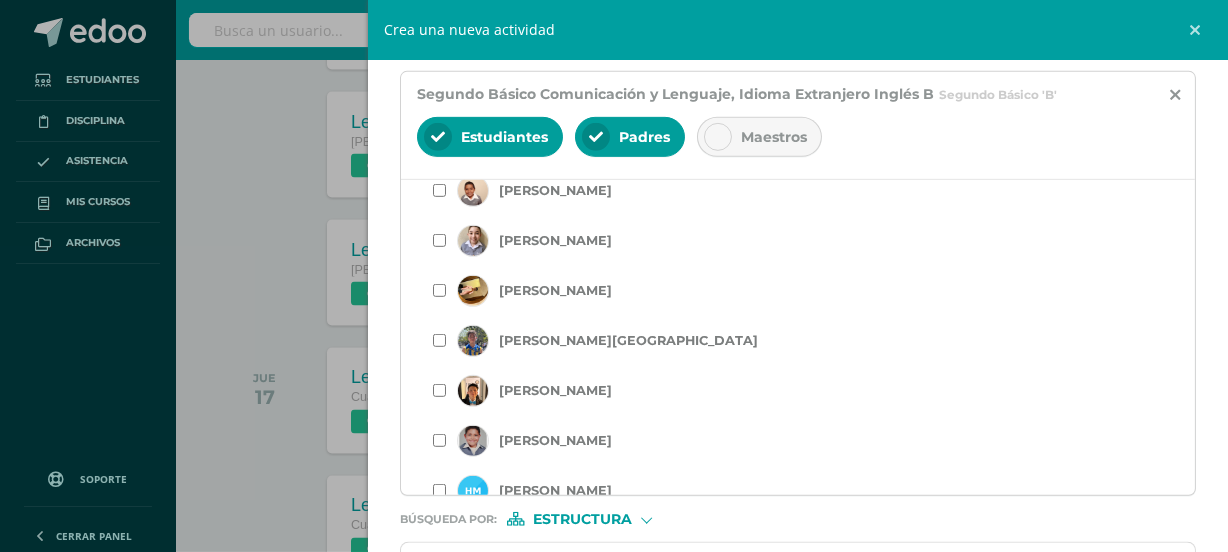 scroll, scrollTop: 1248, scrollLeft: 0, axis: vertical 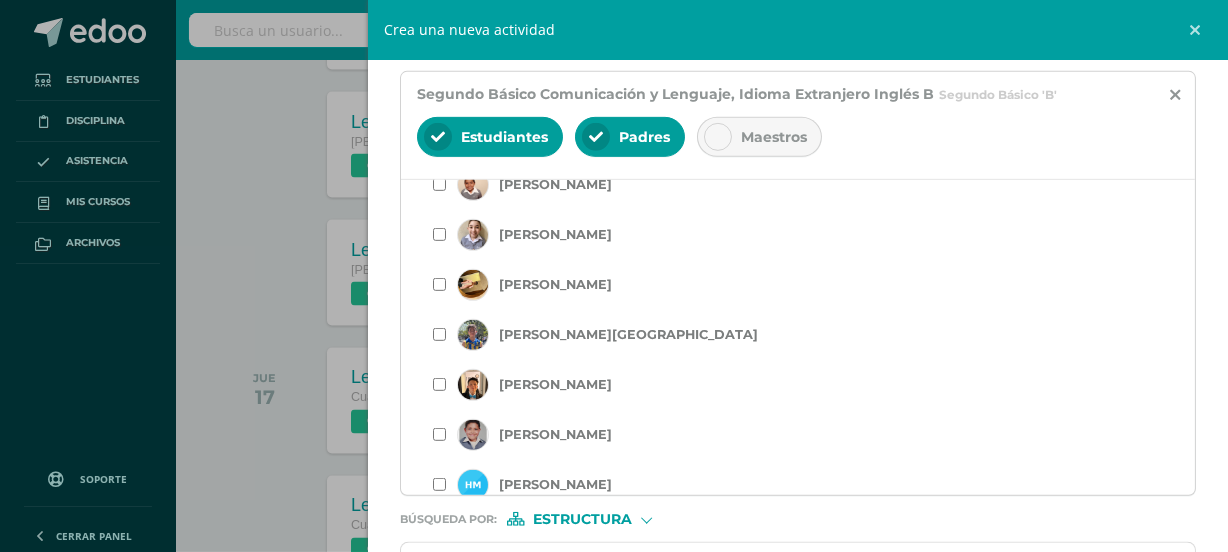 click at bounding box center (439, 434) 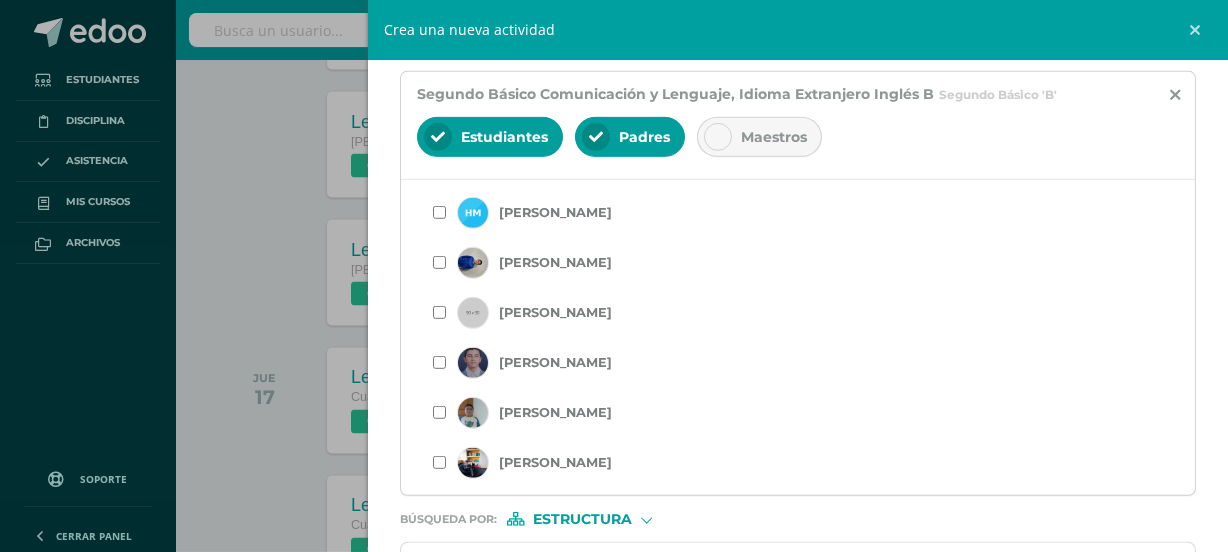 scroll, scrollTop: 1562, scrollLeft: 0, axis: vertical 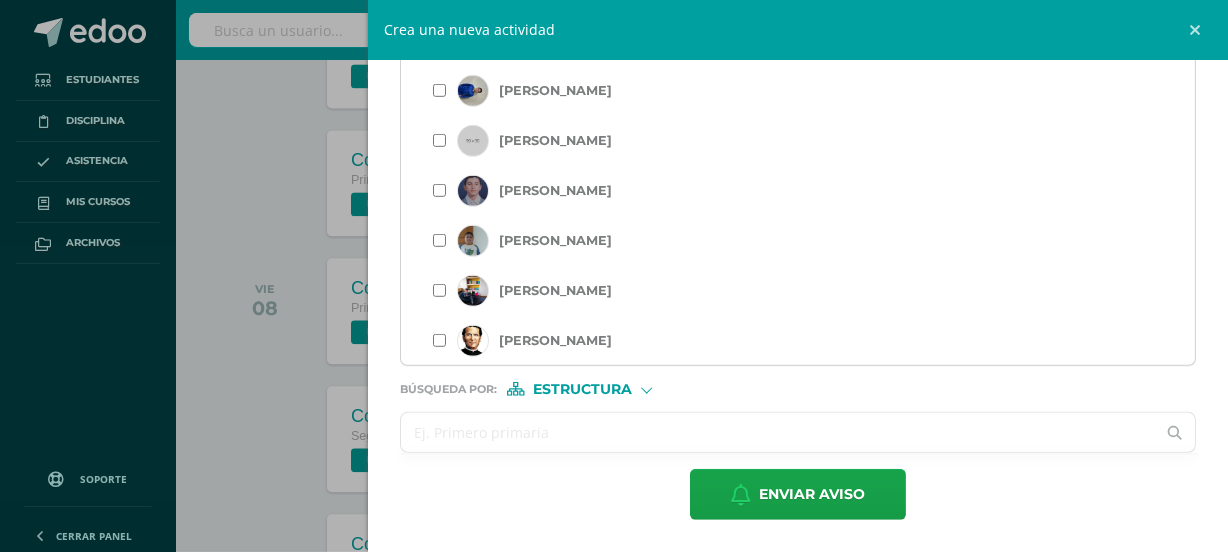 click at bounding box center (778, 432) 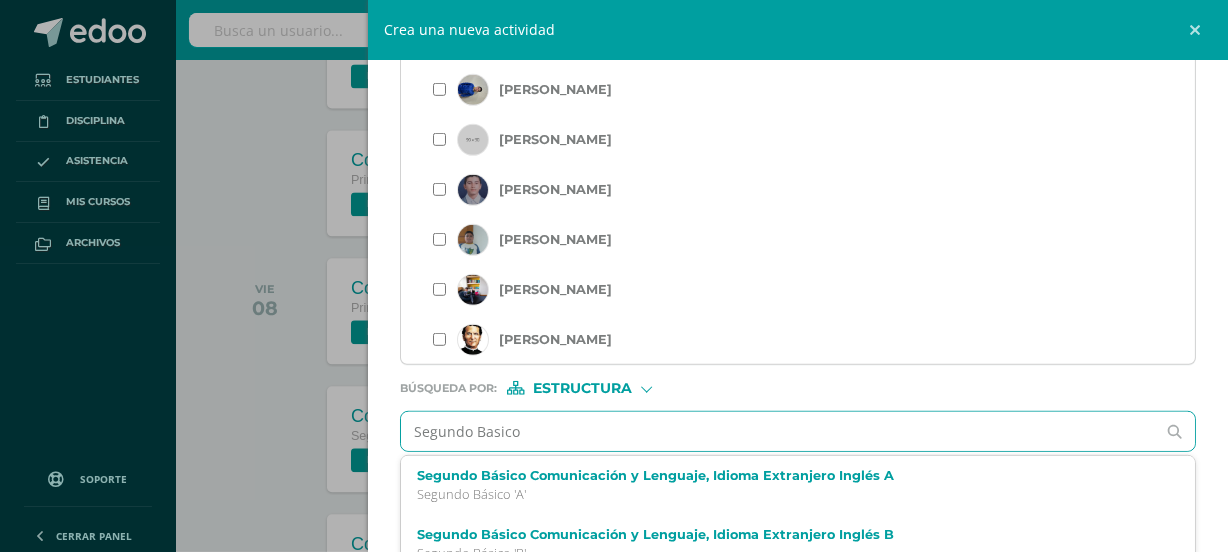 type on "Segundo Basico C" 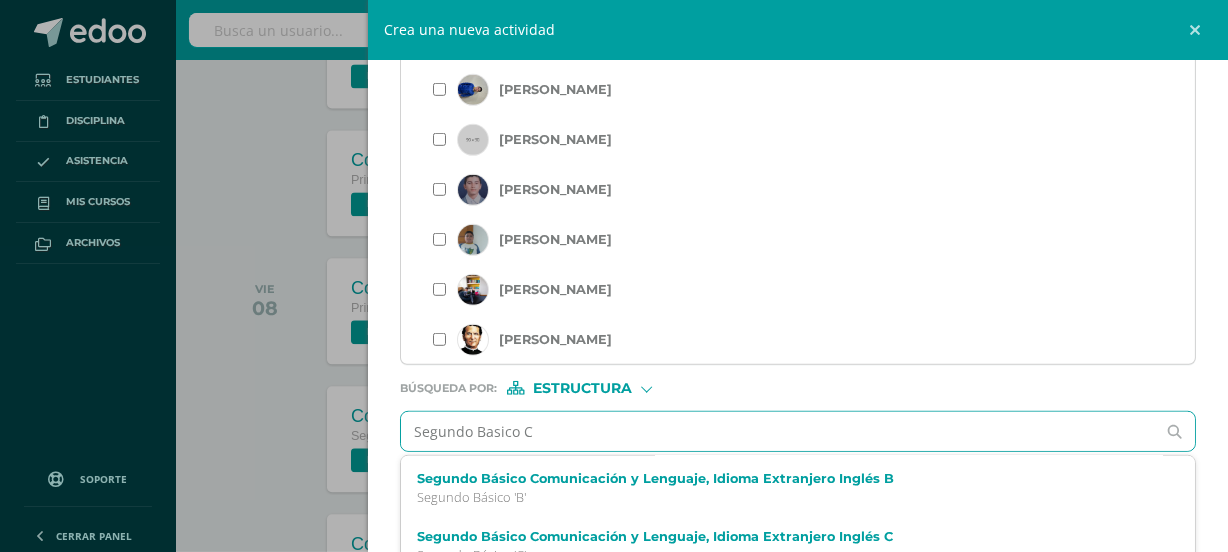 scroll, scrollTop: 301, scrollLeft: 0, axis: vertical 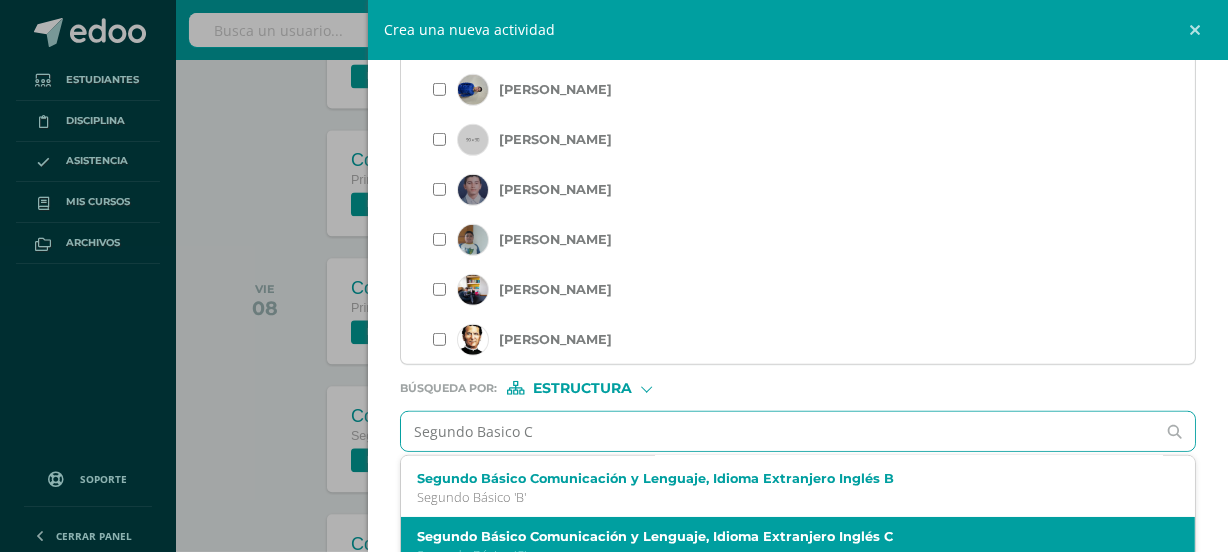 click on "Segundo Básico Comunicación y Lenguaje, Idioma Extranjero Inglés C" at bounding box center [780, 536] 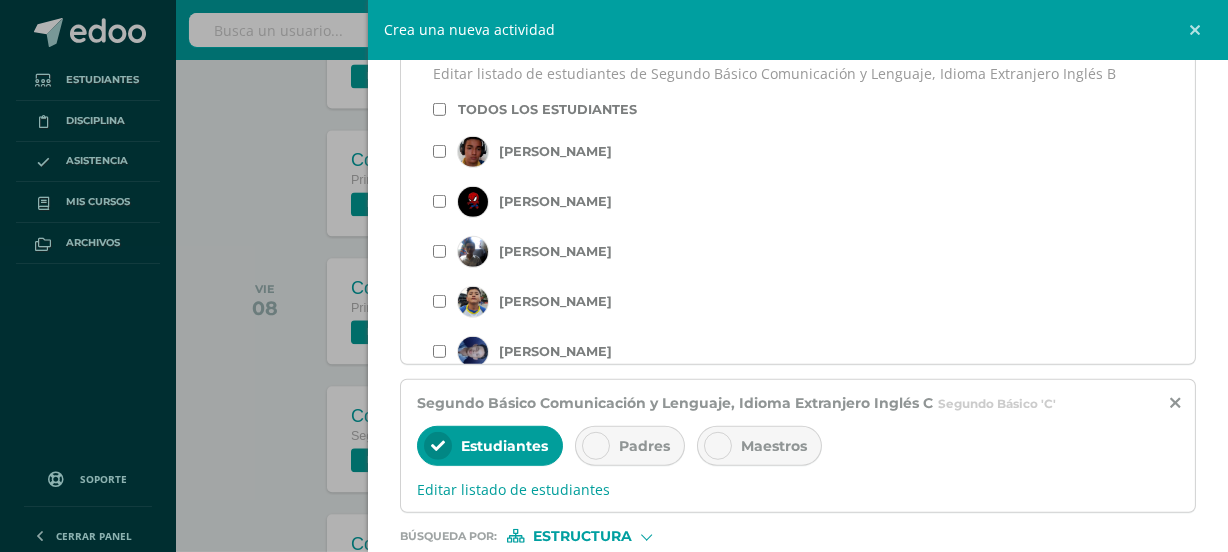 scroll, scrollTop: 0, scrollLeft: 0, axis: both 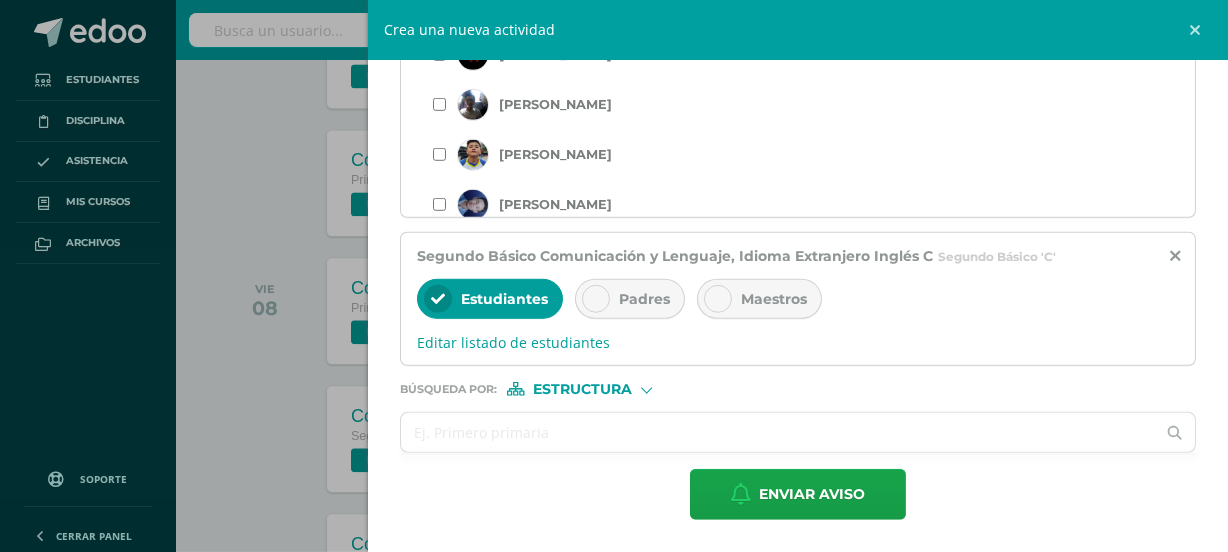 click at bounding box center (596, 299) 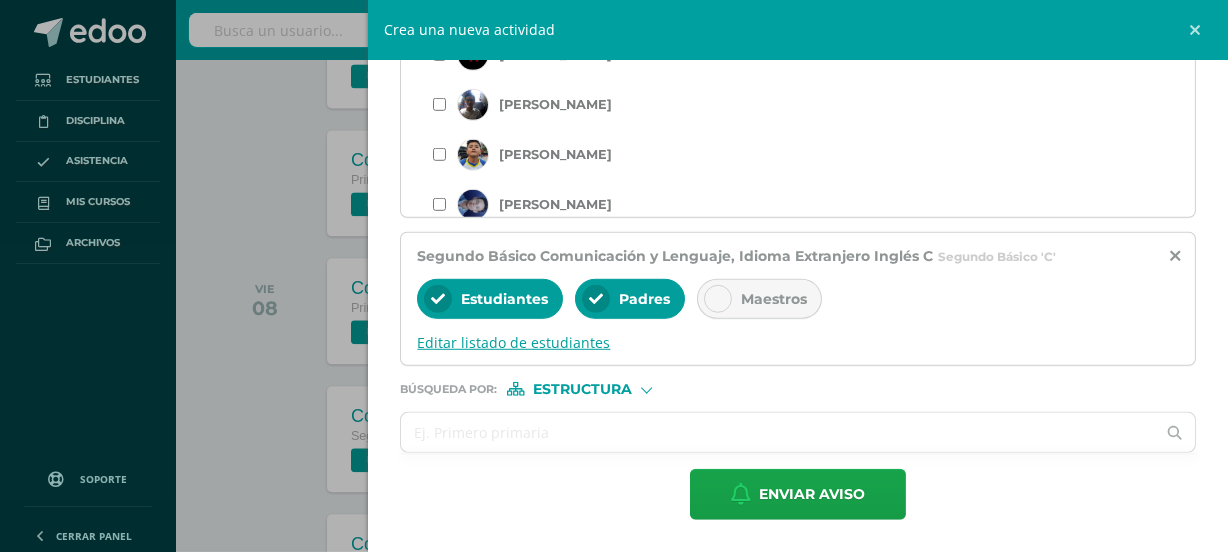 click on "Editar listado de estudiantes" at bounding box center (798, 342) 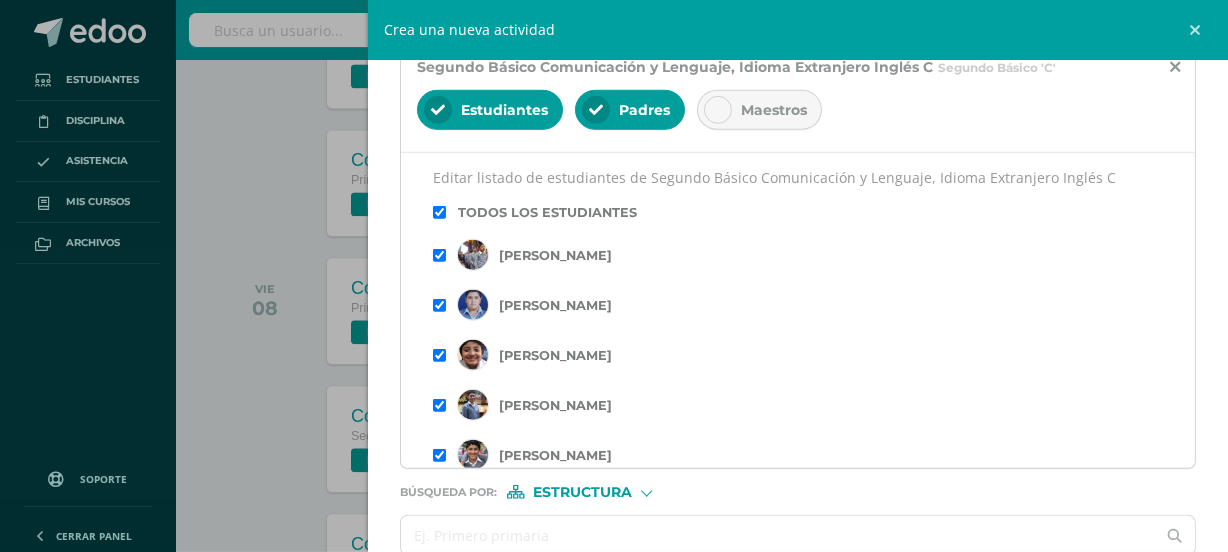 scroll, scrollTop: 1348, scrollLeft: 0, axis: vertical 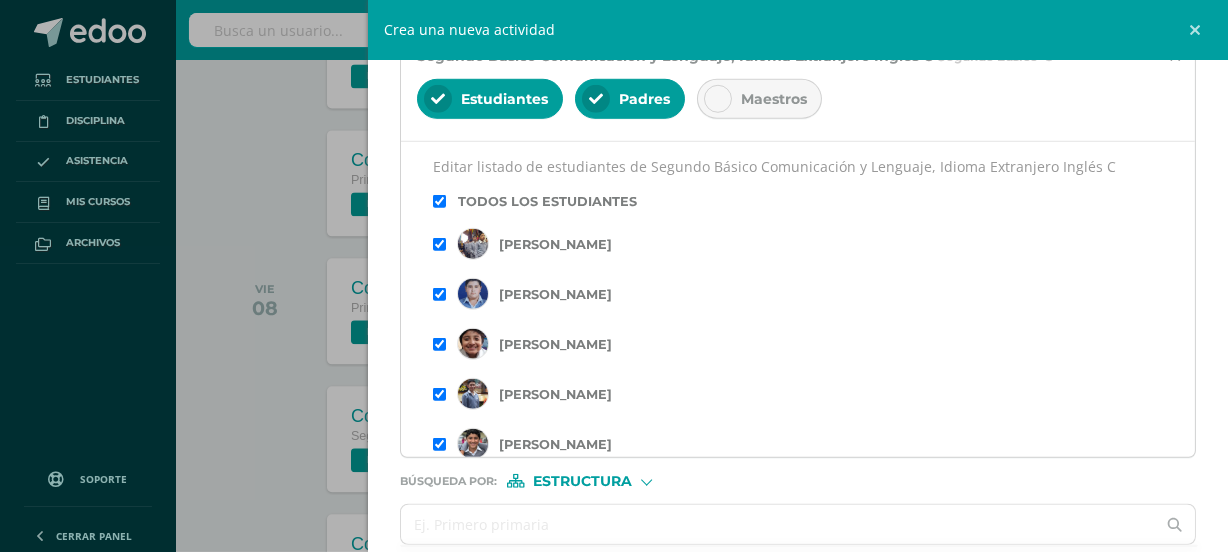 click at bounding box center (439, 201) 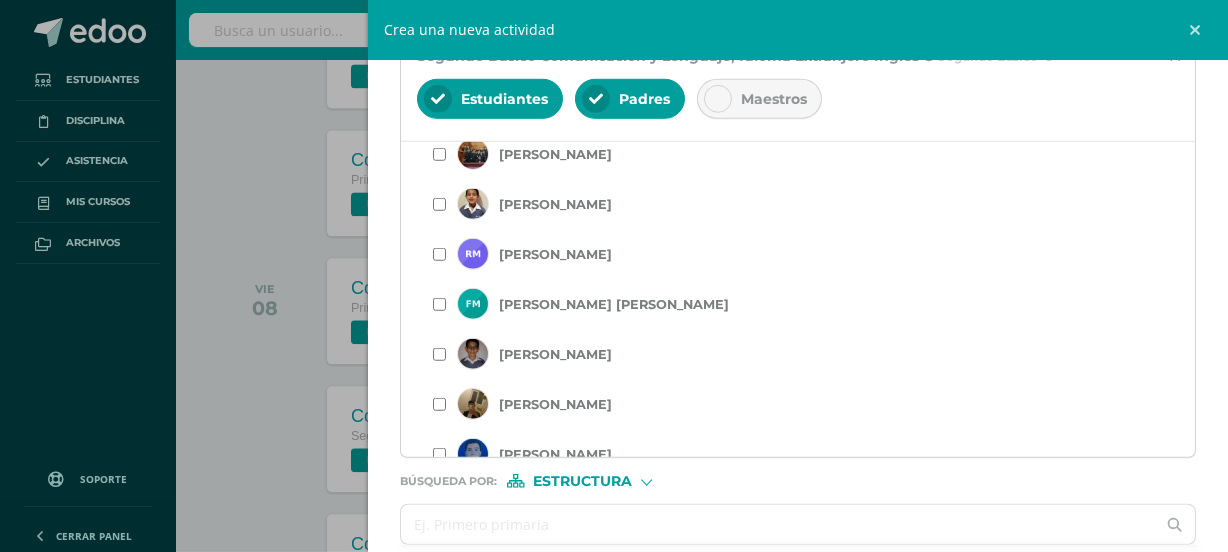 scroll, scrollTop: 1147, scrollLeft: 0, axis: vertical 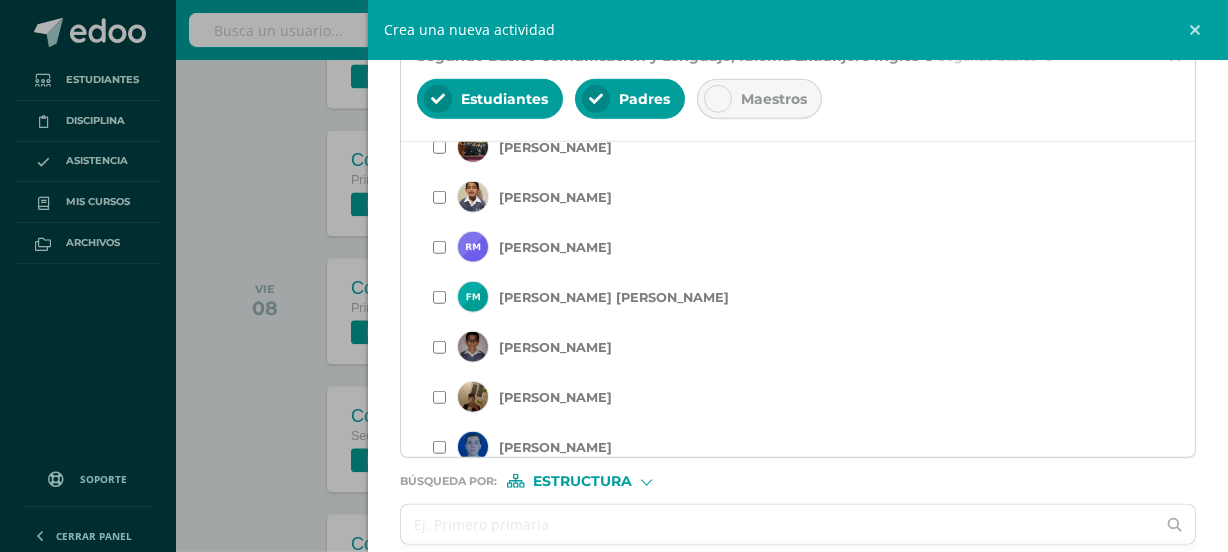 click at bounding box center (439, 297) 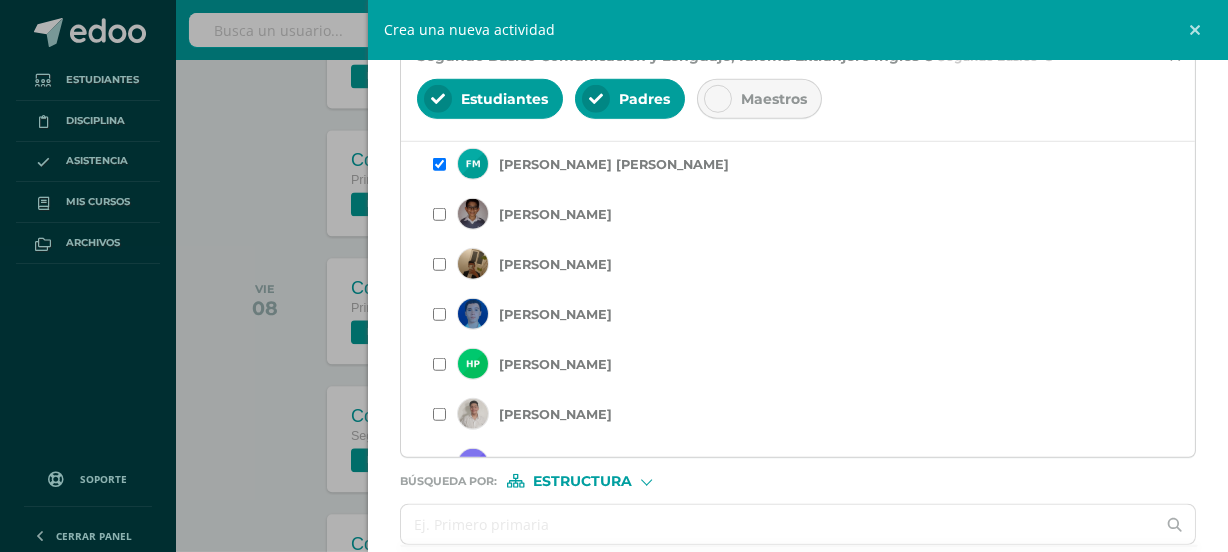 scroll, scrollTop: 1286, scrollLeft: 0, axis: vertical 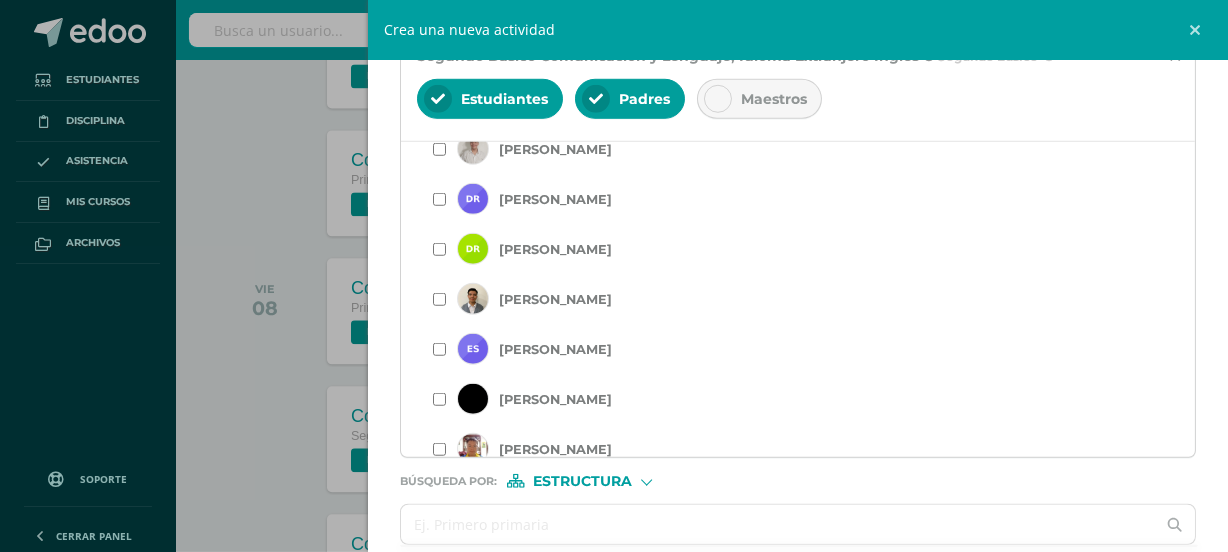 click on "Estructura" at bounding box center (582, 481) 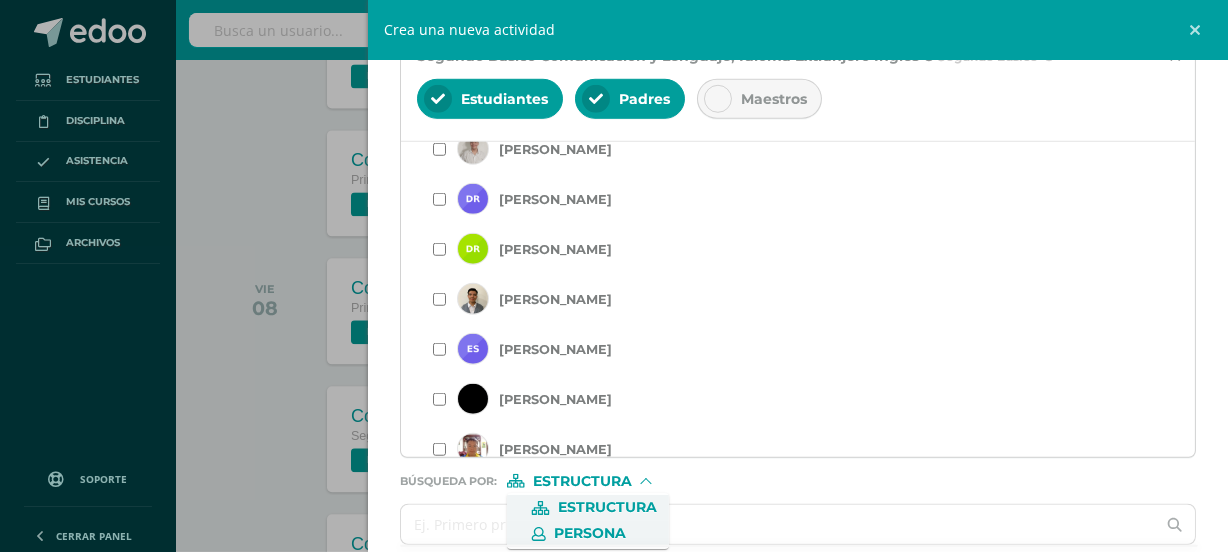 click on "Persona" at bounding box center (587, 534) 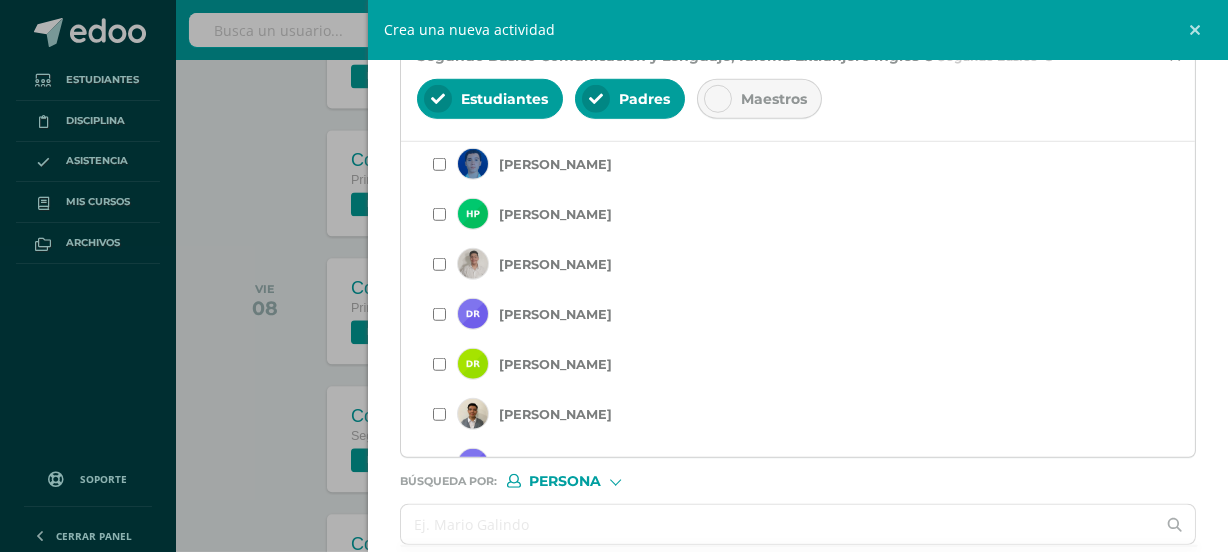 scroll, scrollTop: 1562, scrollLeft: 0, axis: vertical 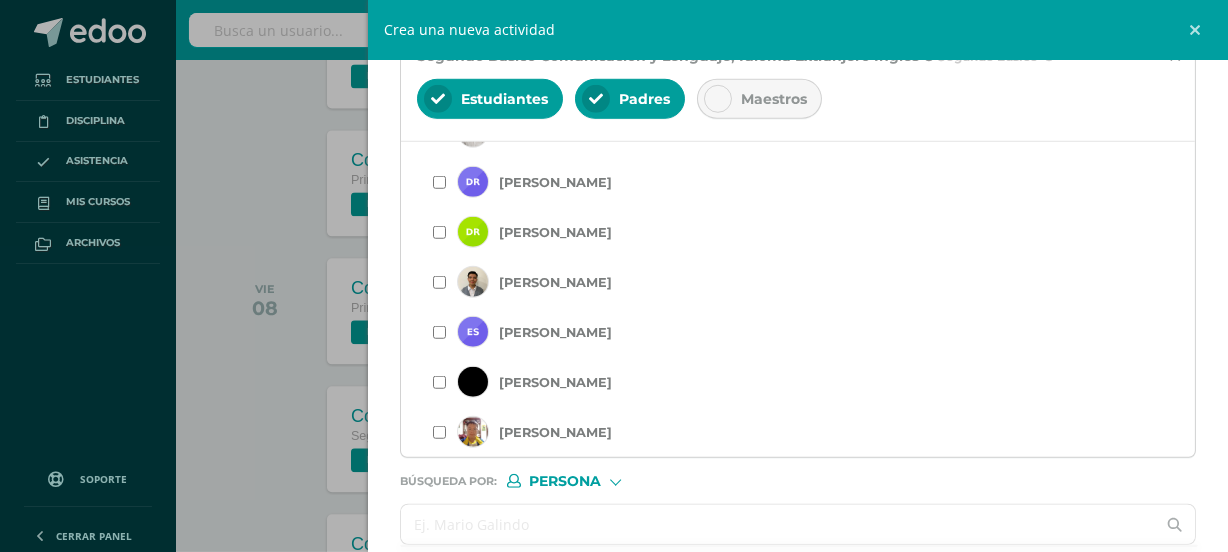 click at bounding box center (778, 524) 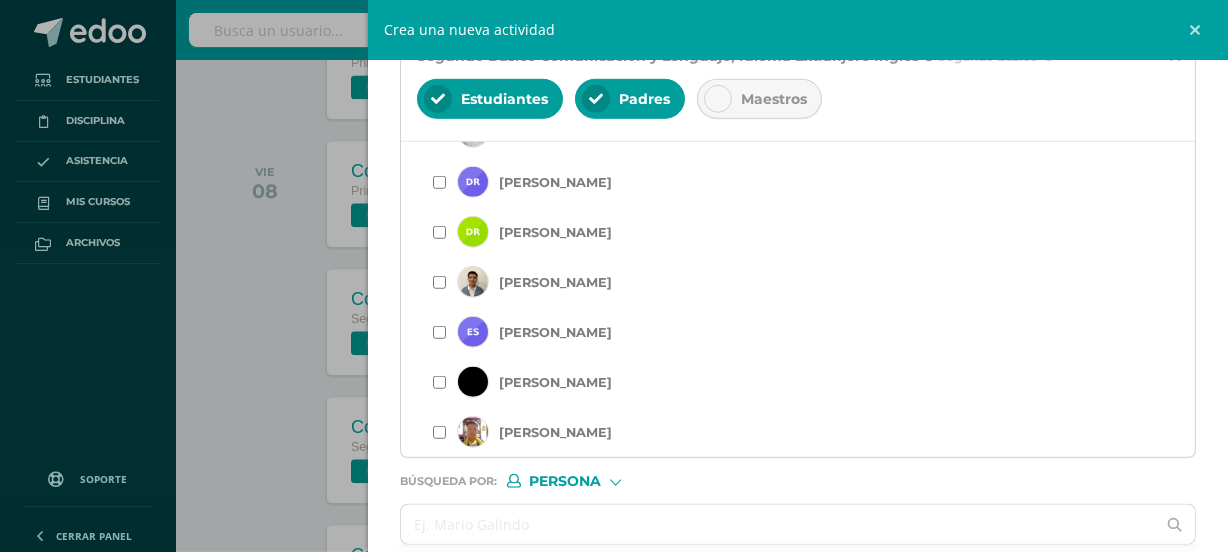 scroll, scrollTop: 4254, scrollLeft: 0, axis: vertical 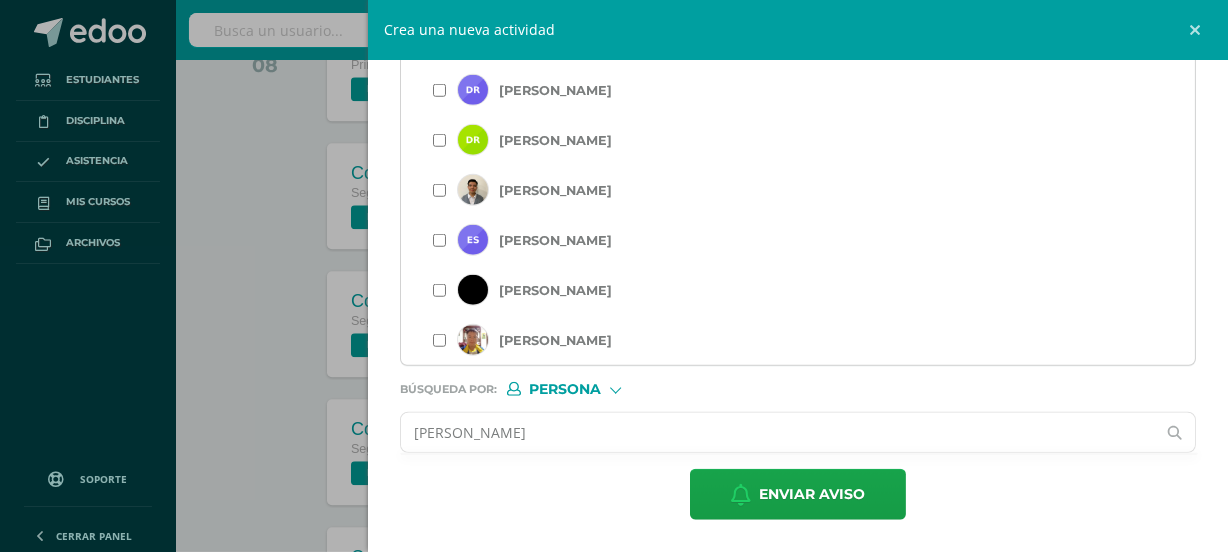 type on "[PERSON_NAME]" 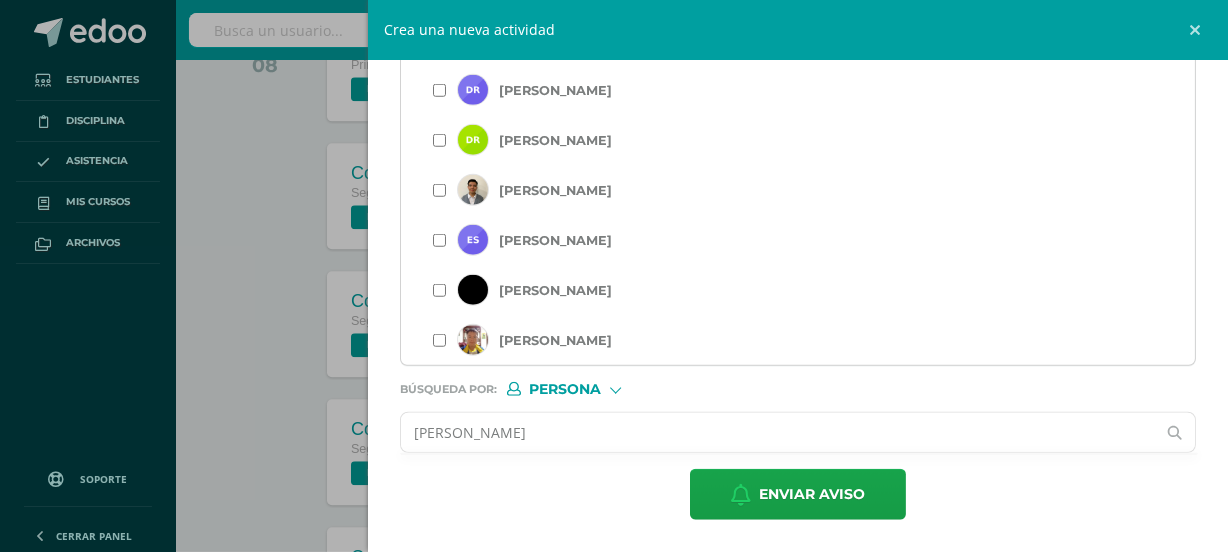 click 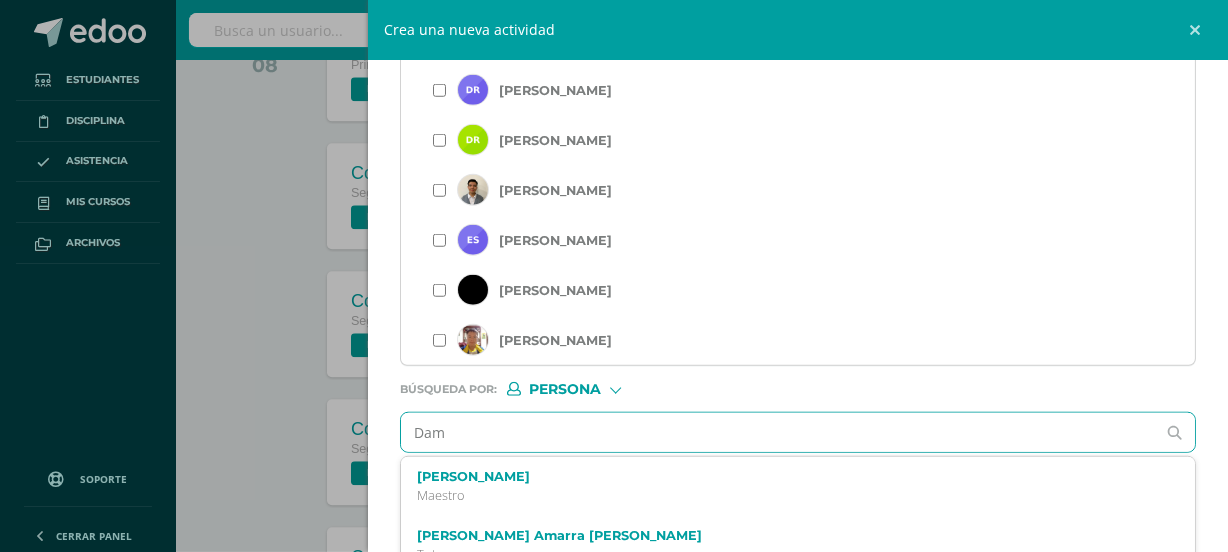 type on "Dama" 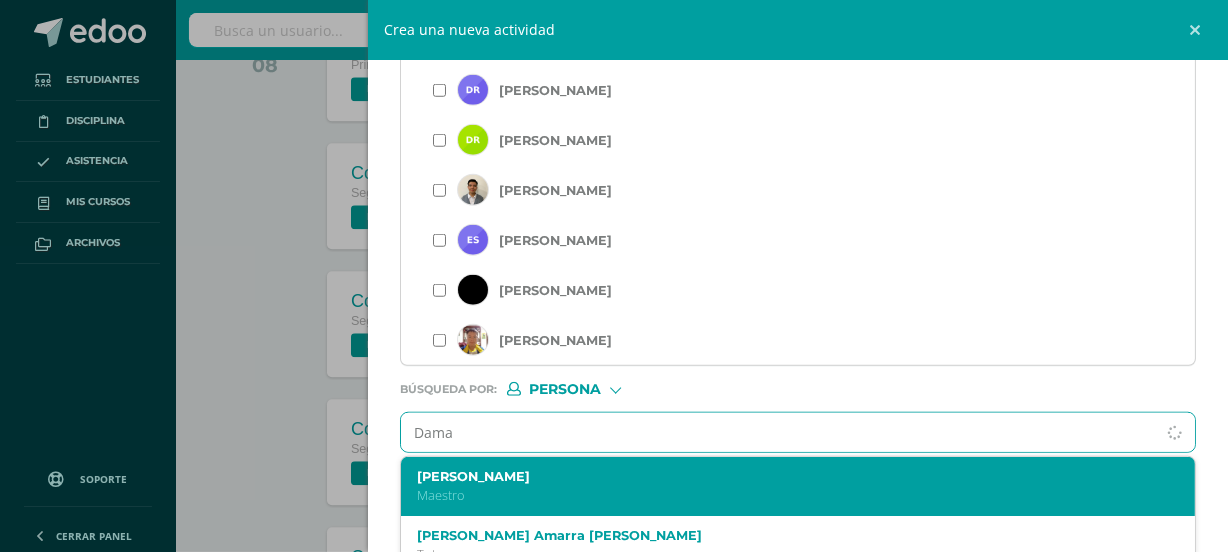 click on "[PERSON_NAME]" at bounding box center [780, 486] 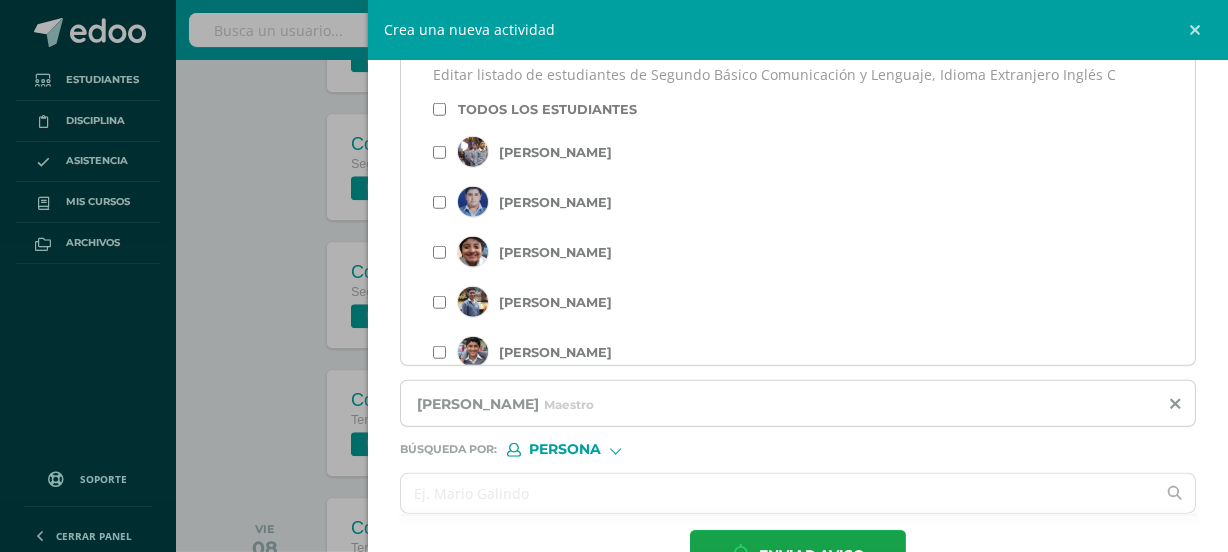 scroll, scrollTop: 4580, scrollLeft: 0, axis: vertical 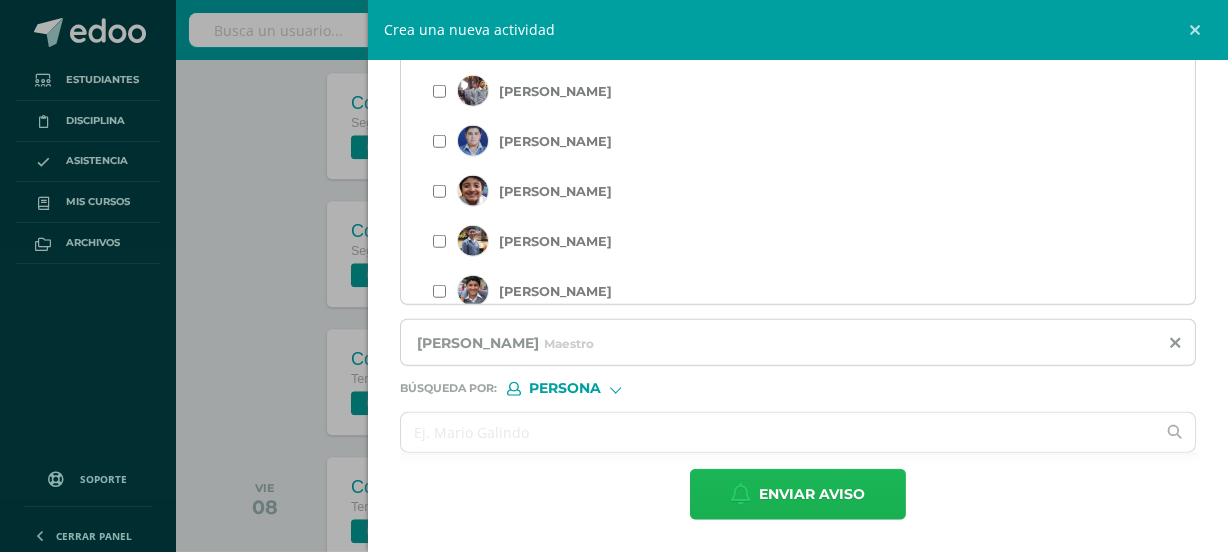 click on "Enviar aviso" at bounding box center (812, 494) 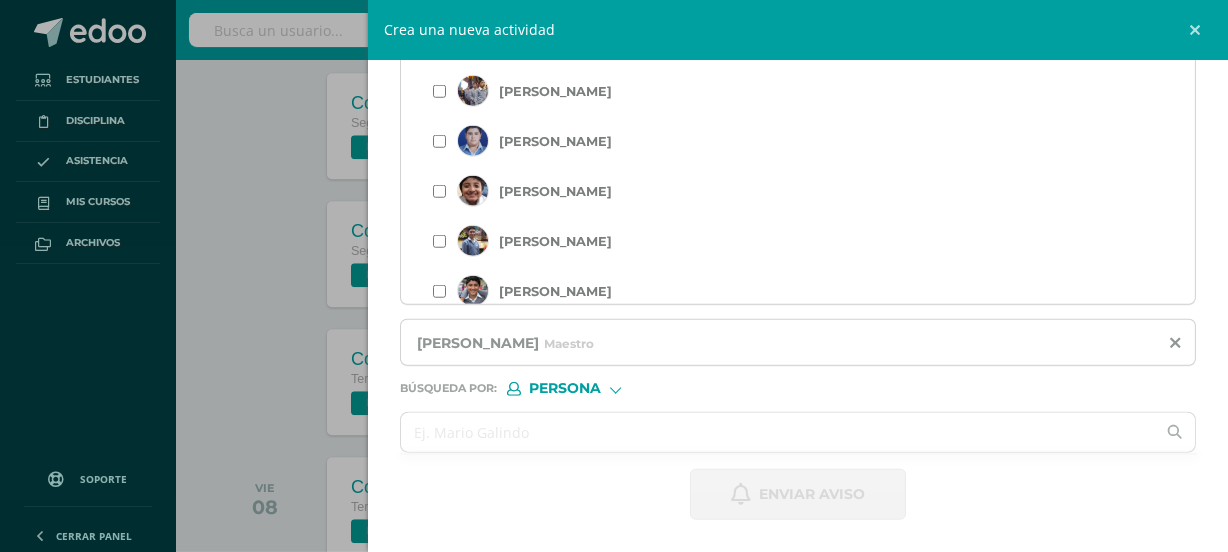 scroll, scrollTop: 3337, scrollLeft: 0, axis: vertical 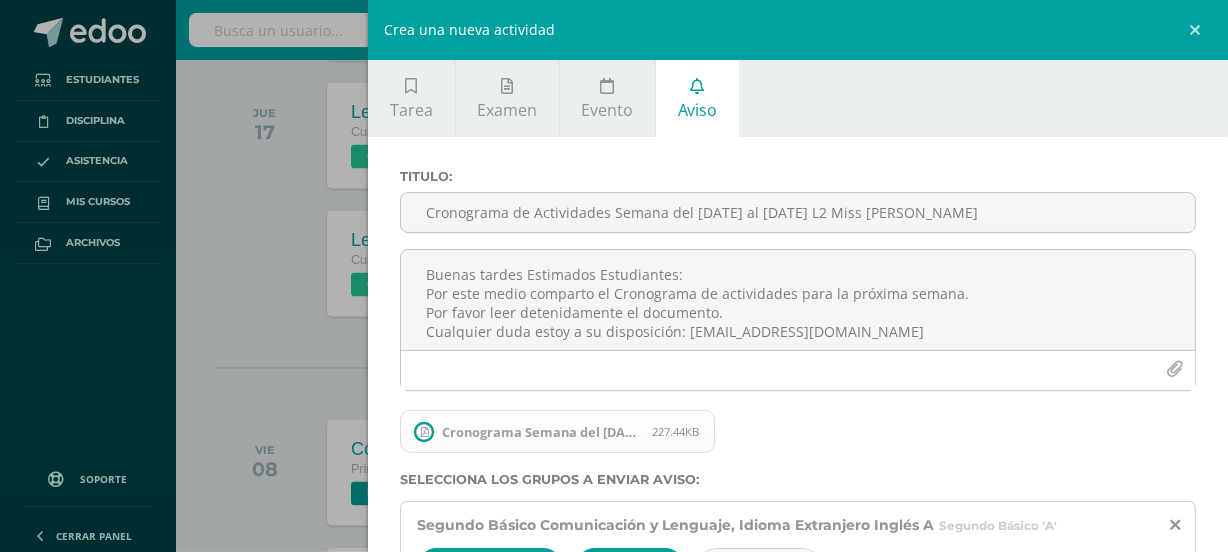 type 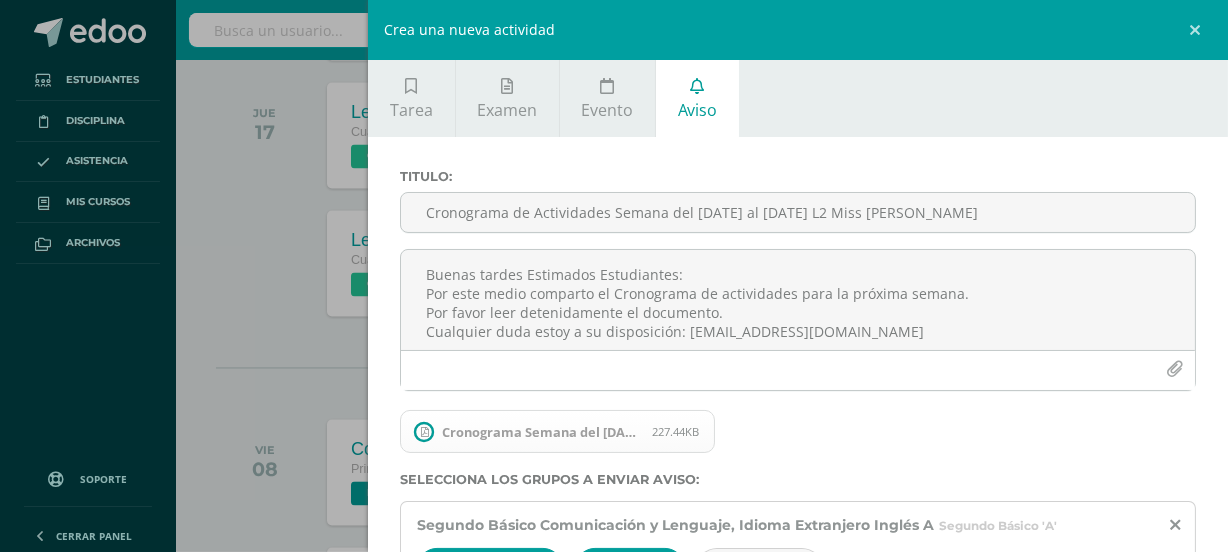 type 